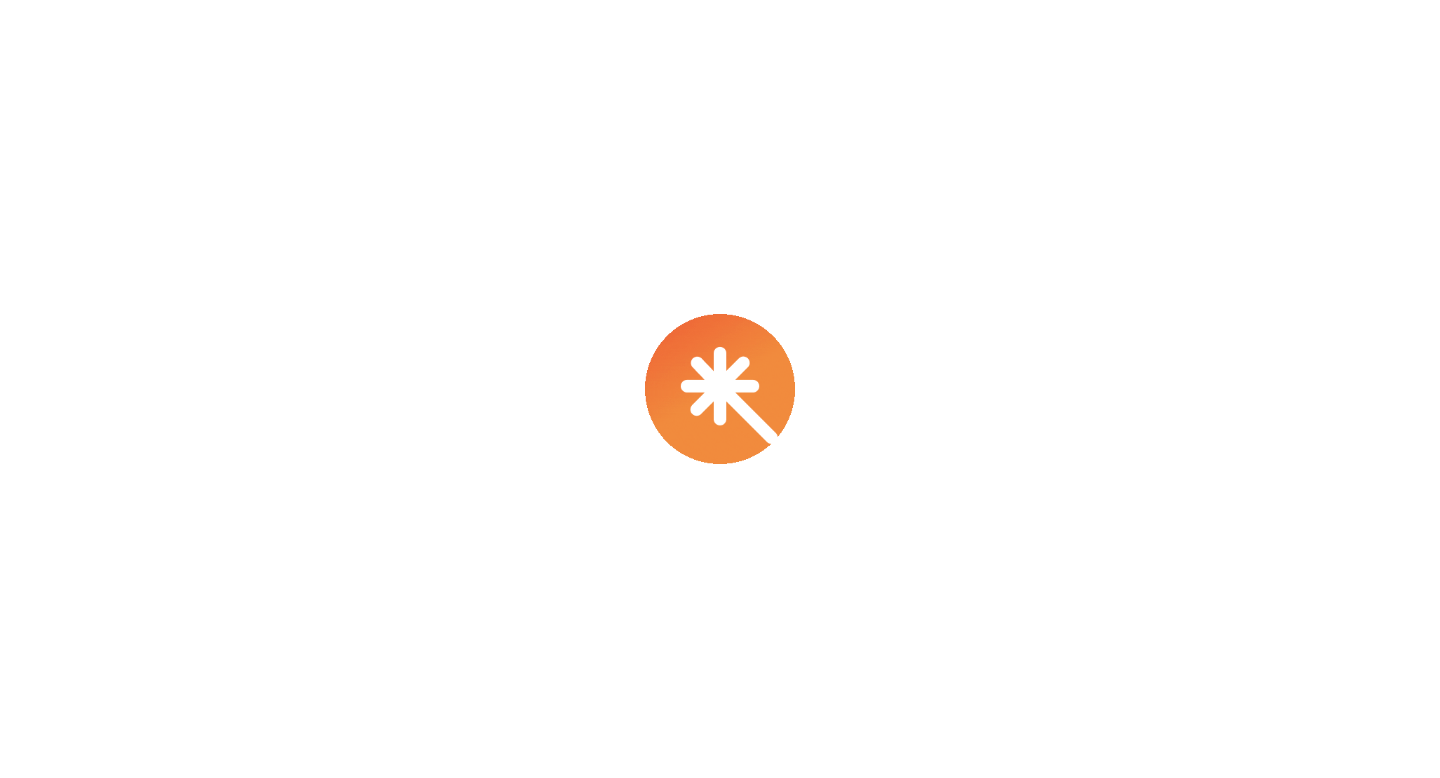 scroll, scrollTop: 0, scrollLeft: 0, axis: both 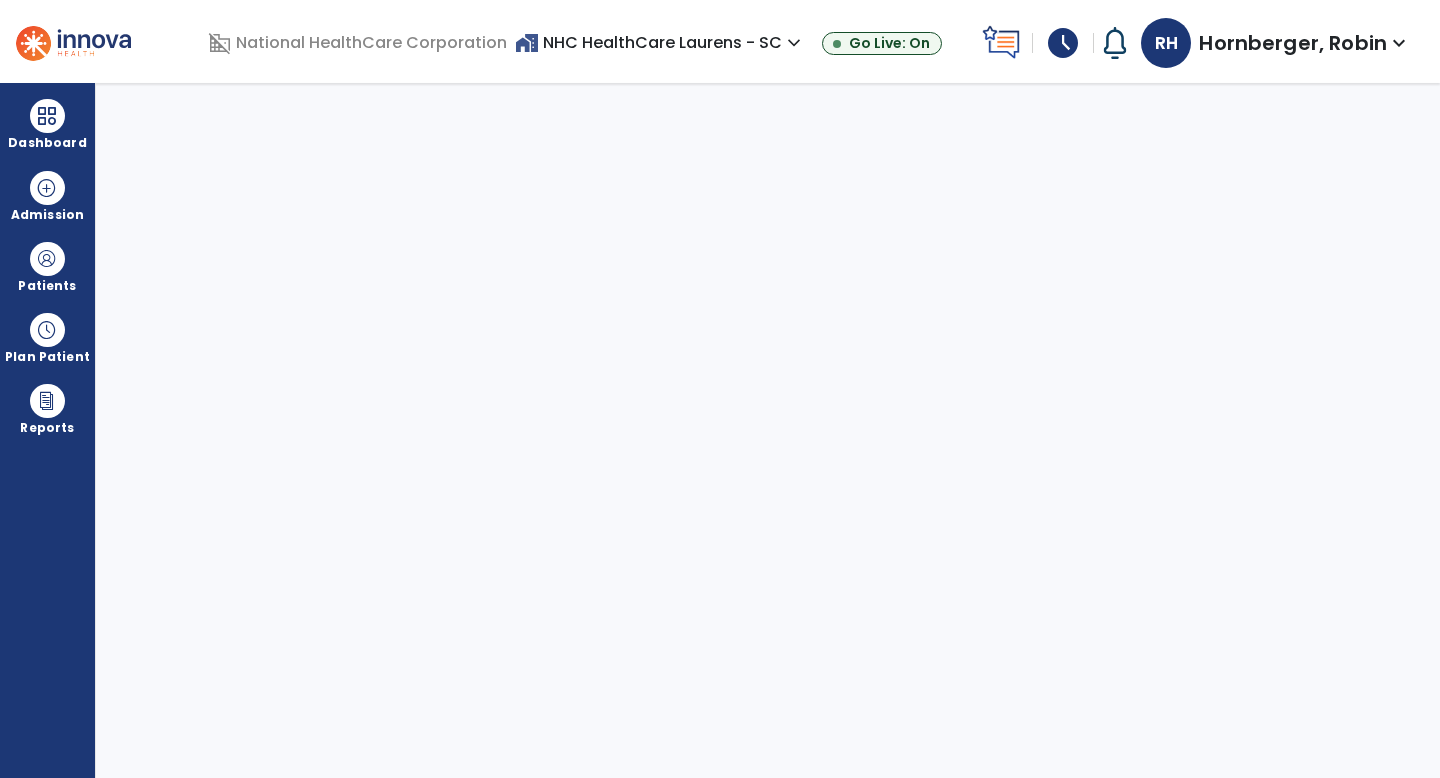 select on "****" 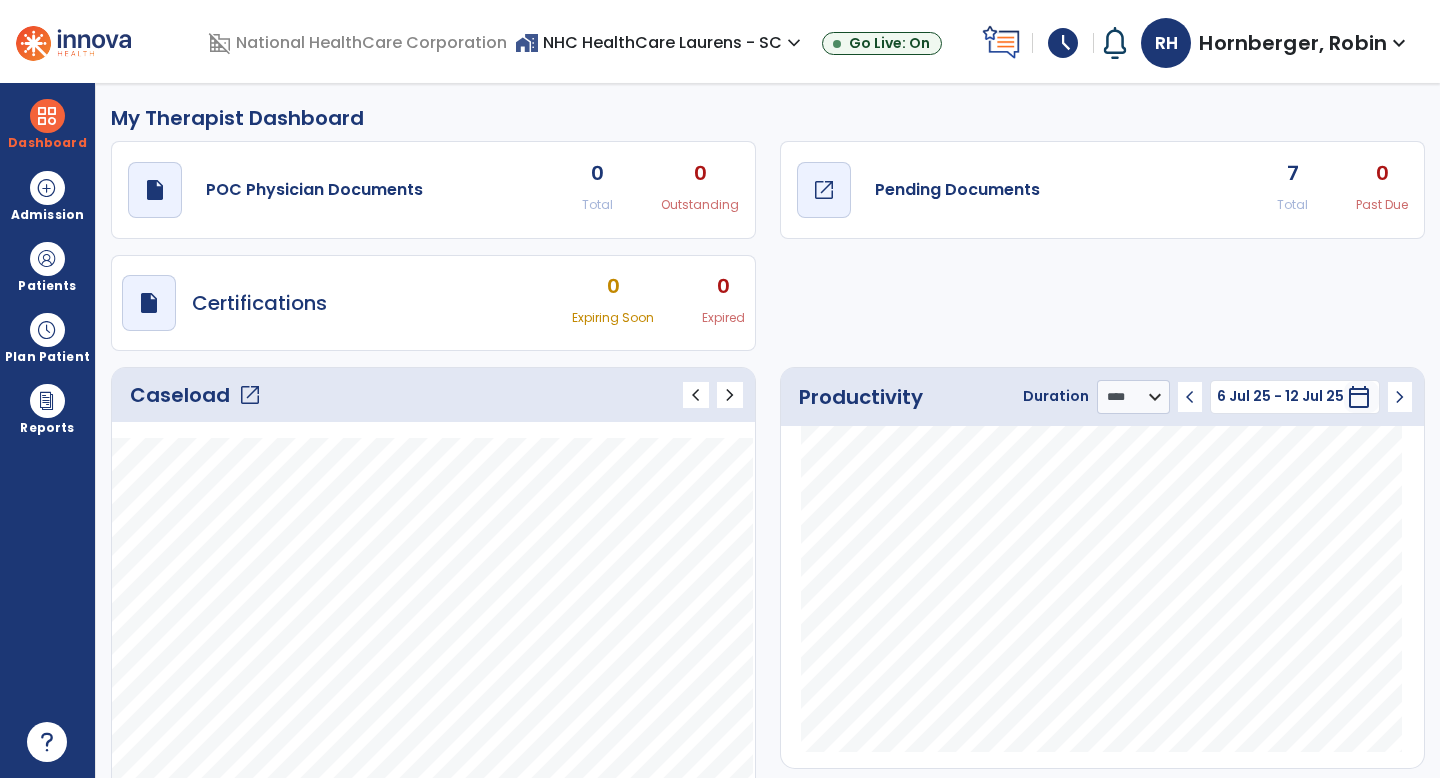 click on "Pending Documents" 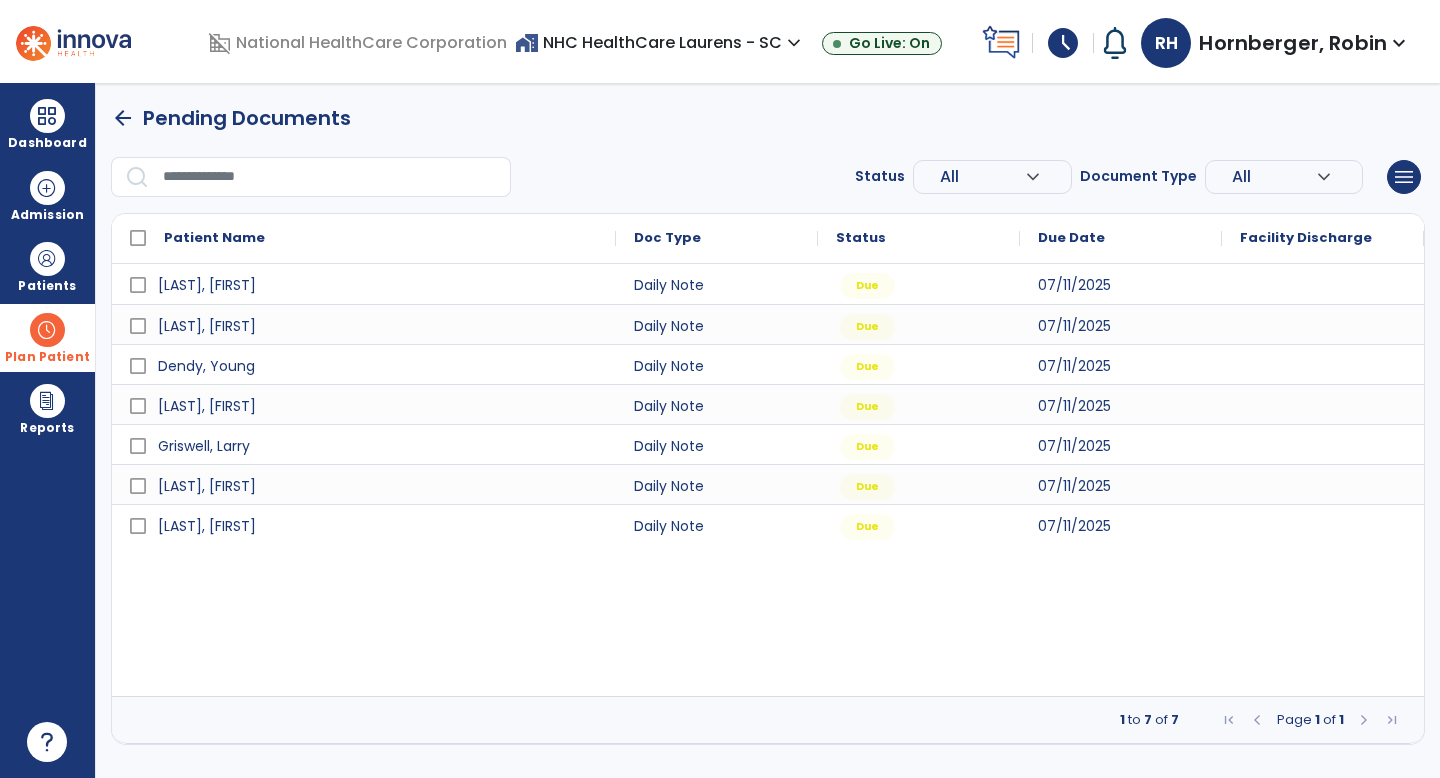 click at bounding box center (47, 330) 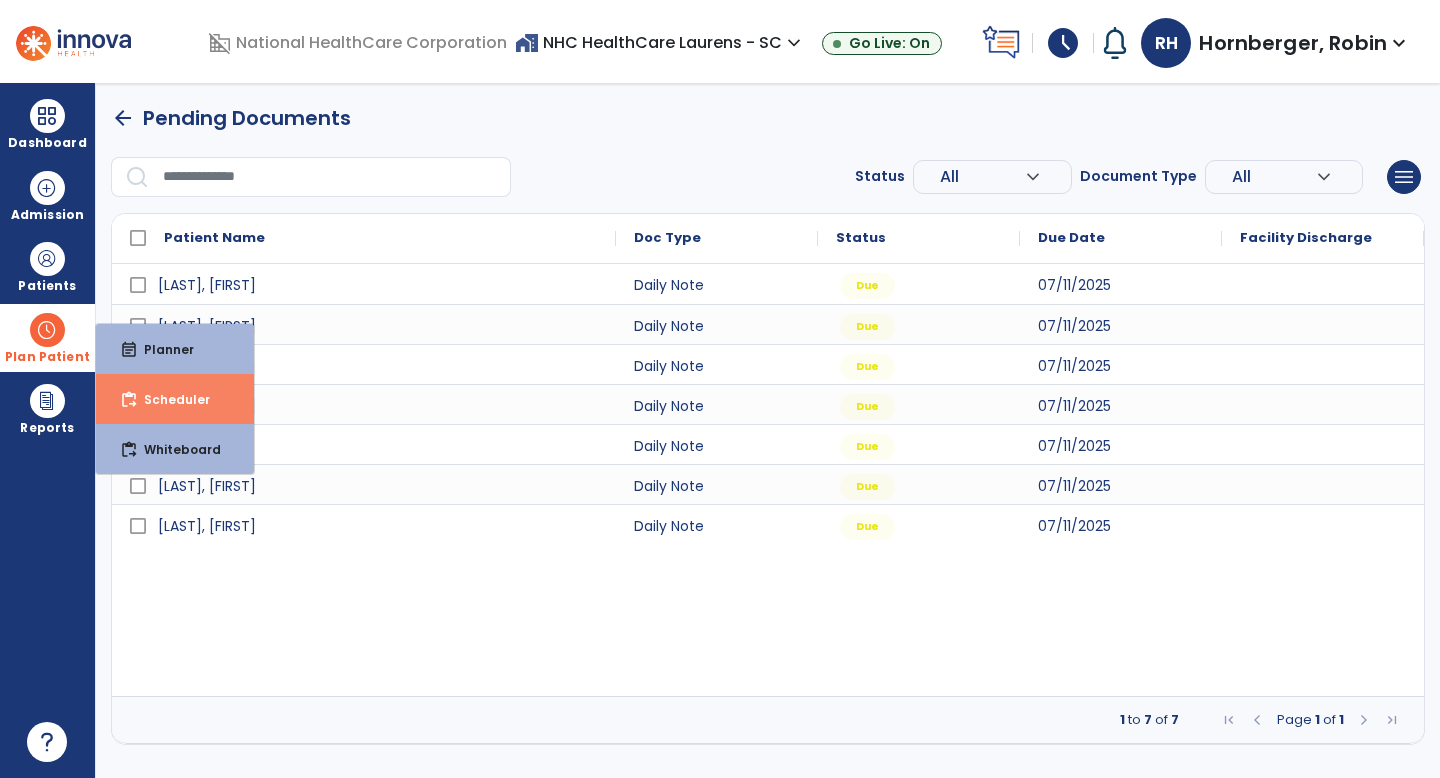 click on "Scheduler" at bounding box center (169, 399) 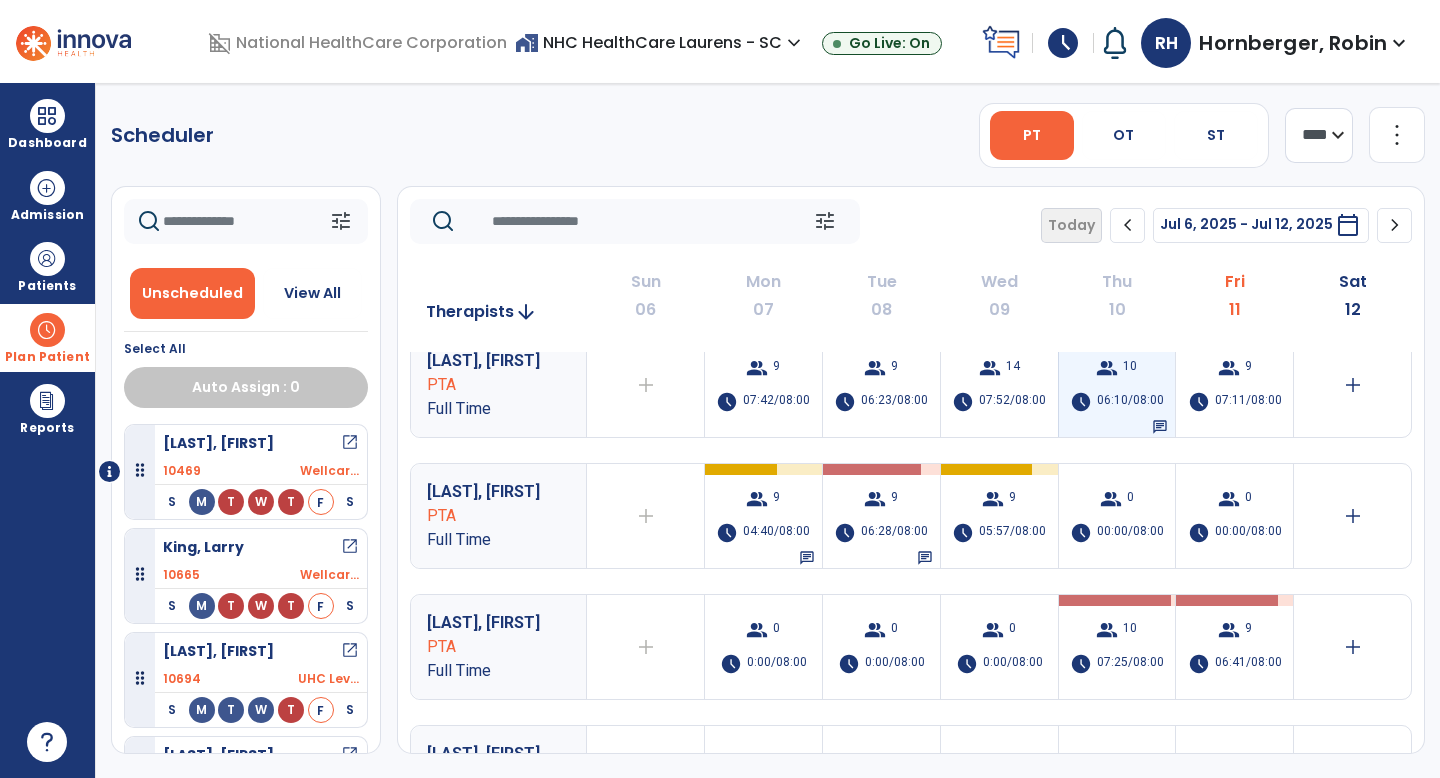 scroll, scrollTop: 156, scrollLeft: 0, axis: vertical 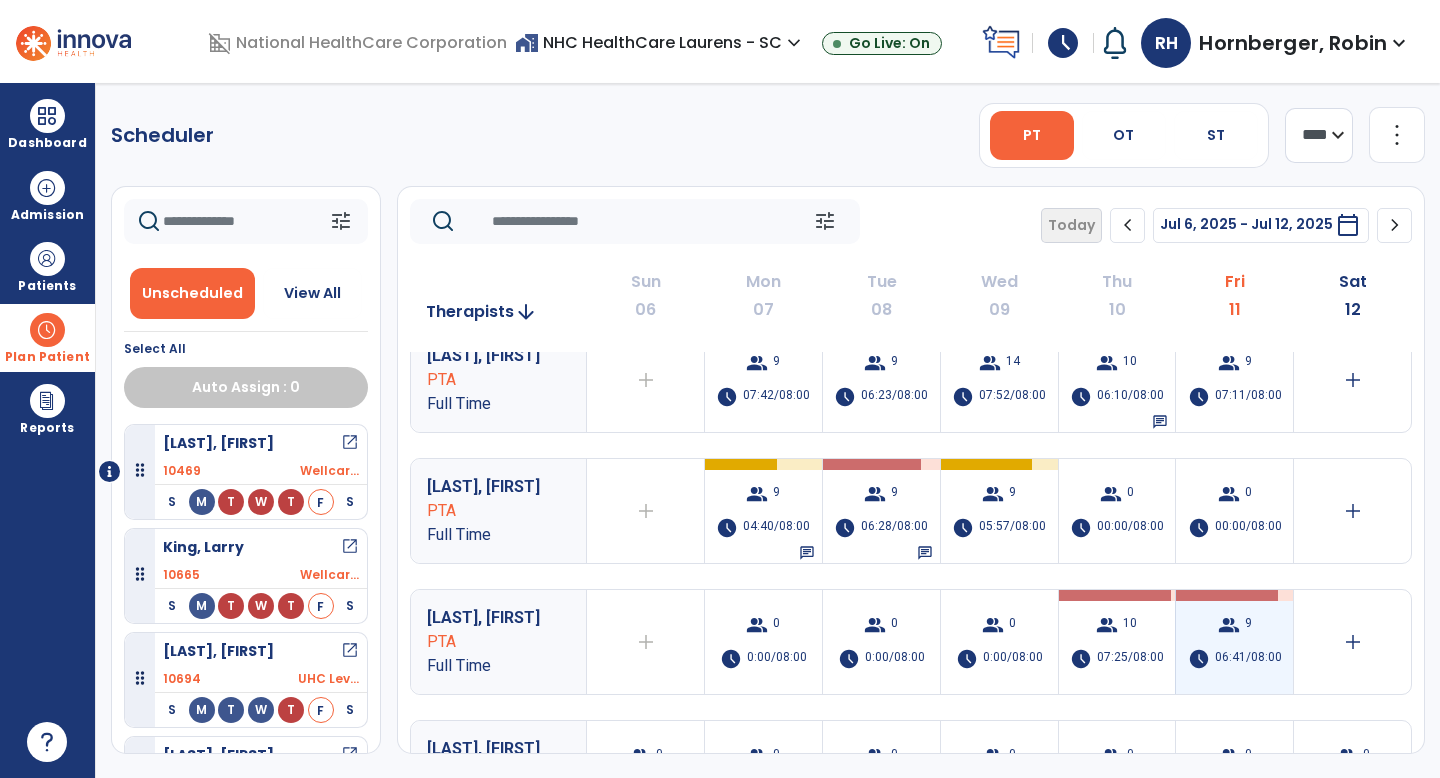 click on "group  9  schedule  06:41/08:00" at bounding box center [1234, 642] 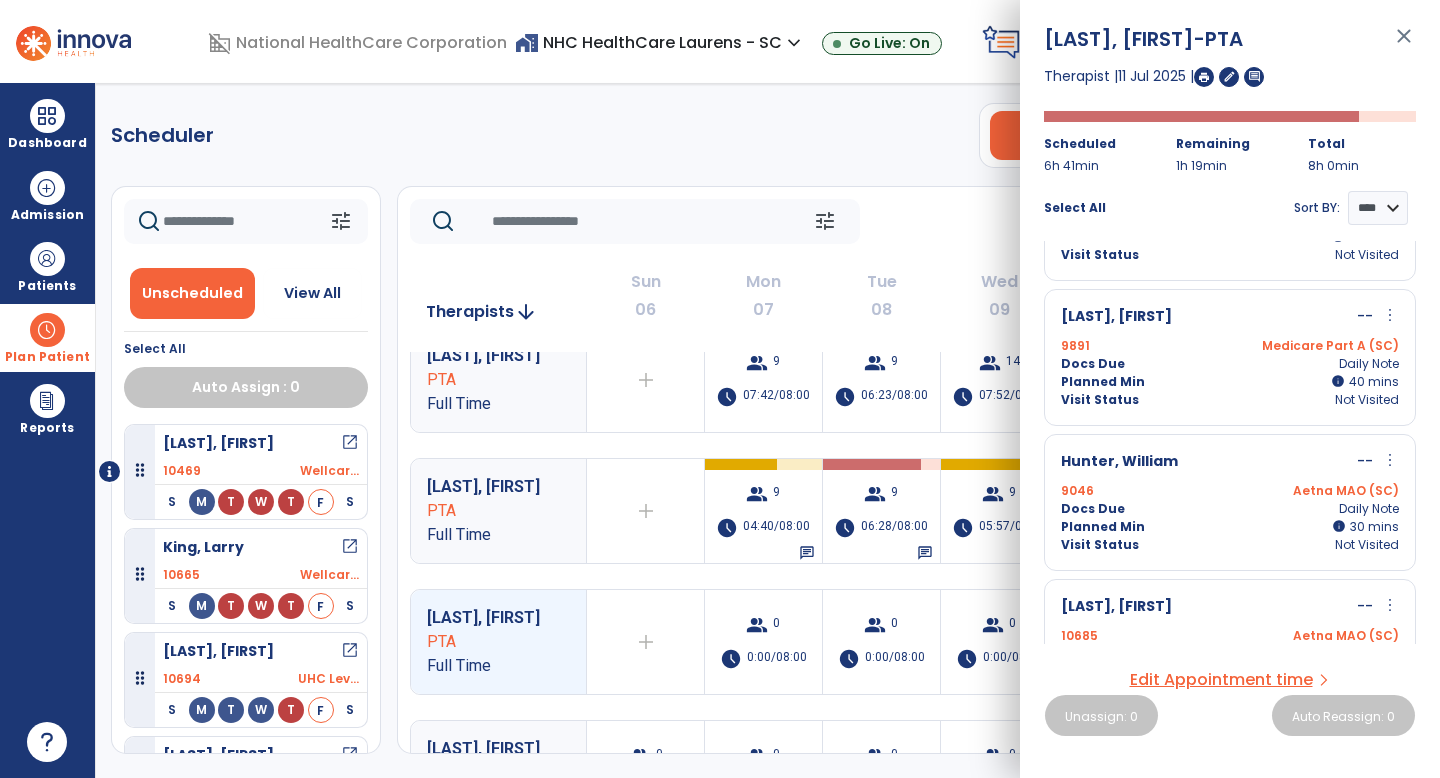 scroll, scrollTop: 902, scrollLeft: 0, axis: vertical 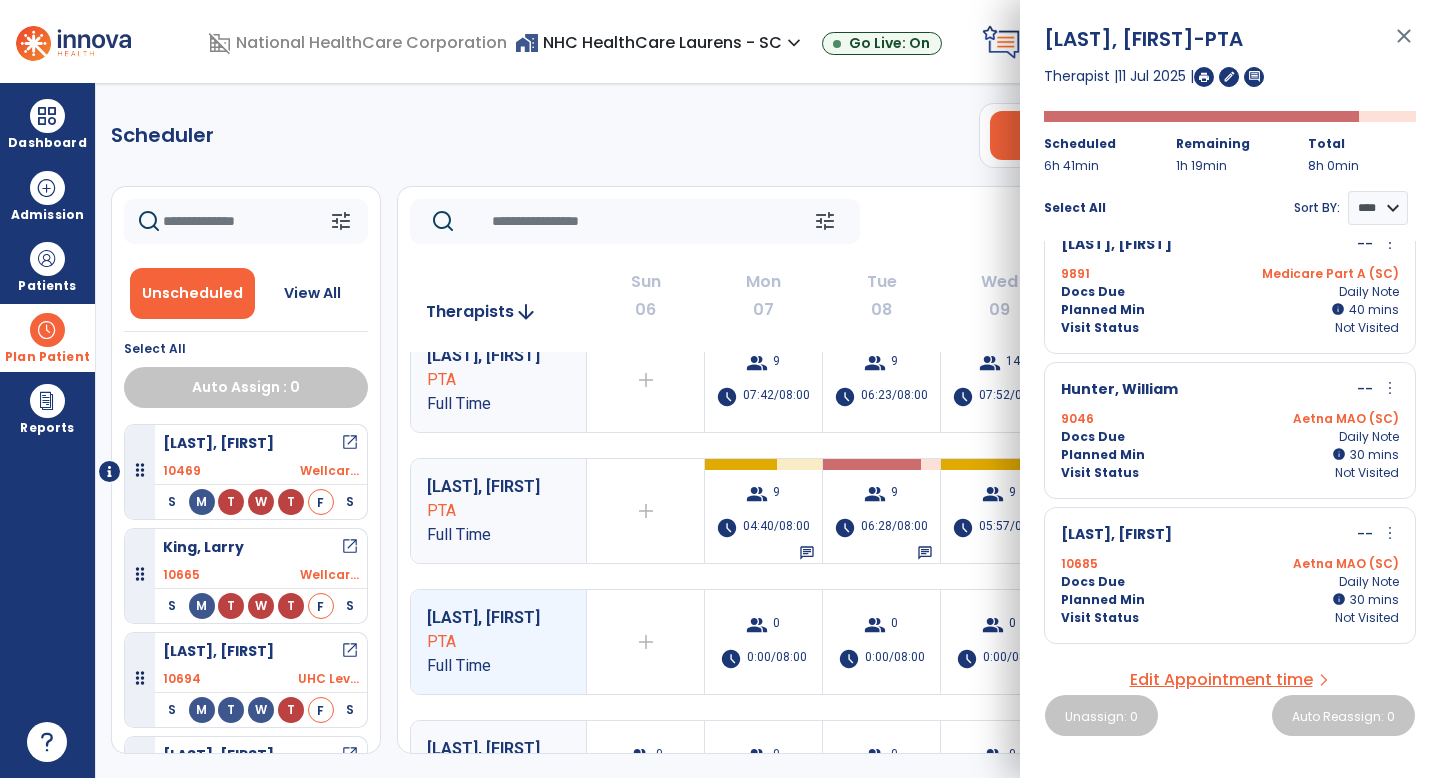 click on "09" 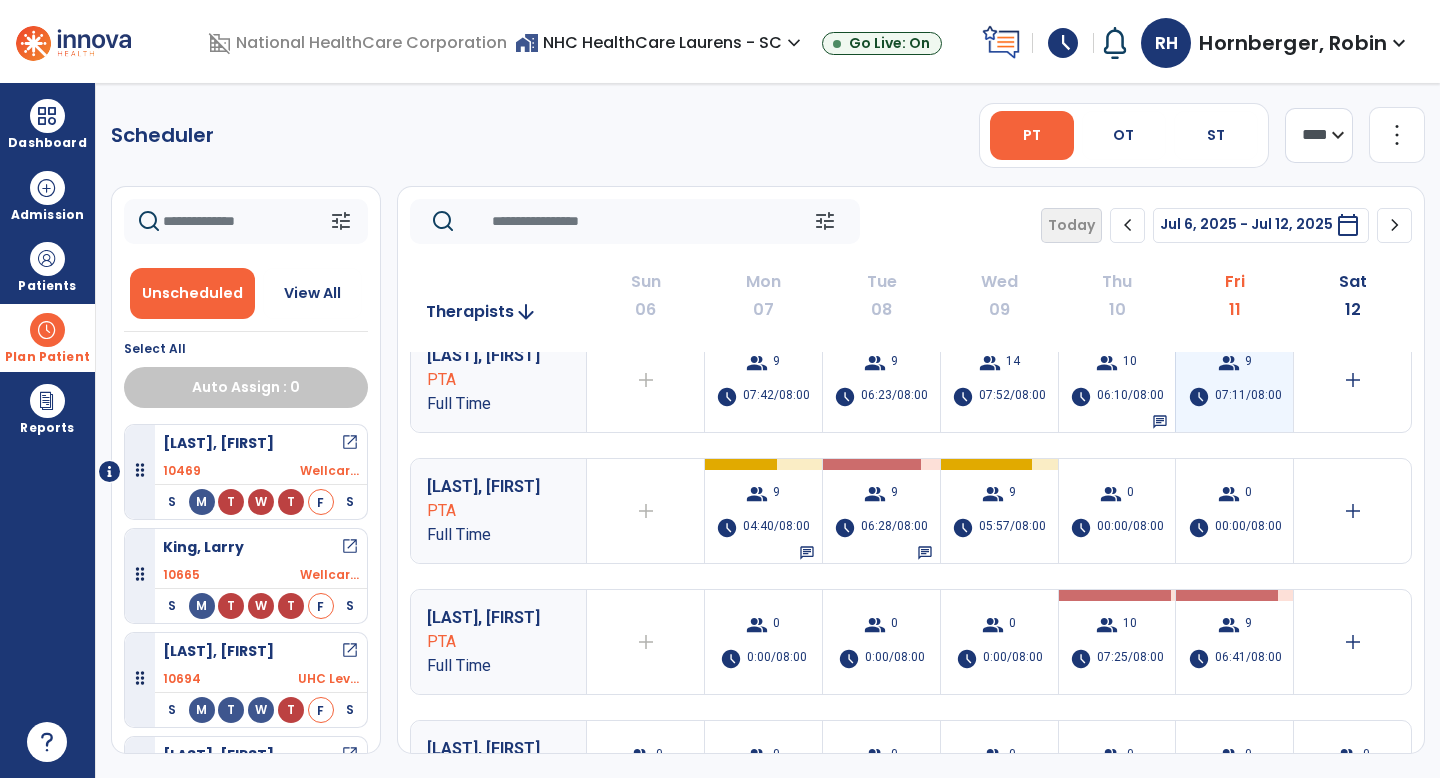 click on "group  9  schedule  07:11/08:00" at bounding box center [1234, 380] 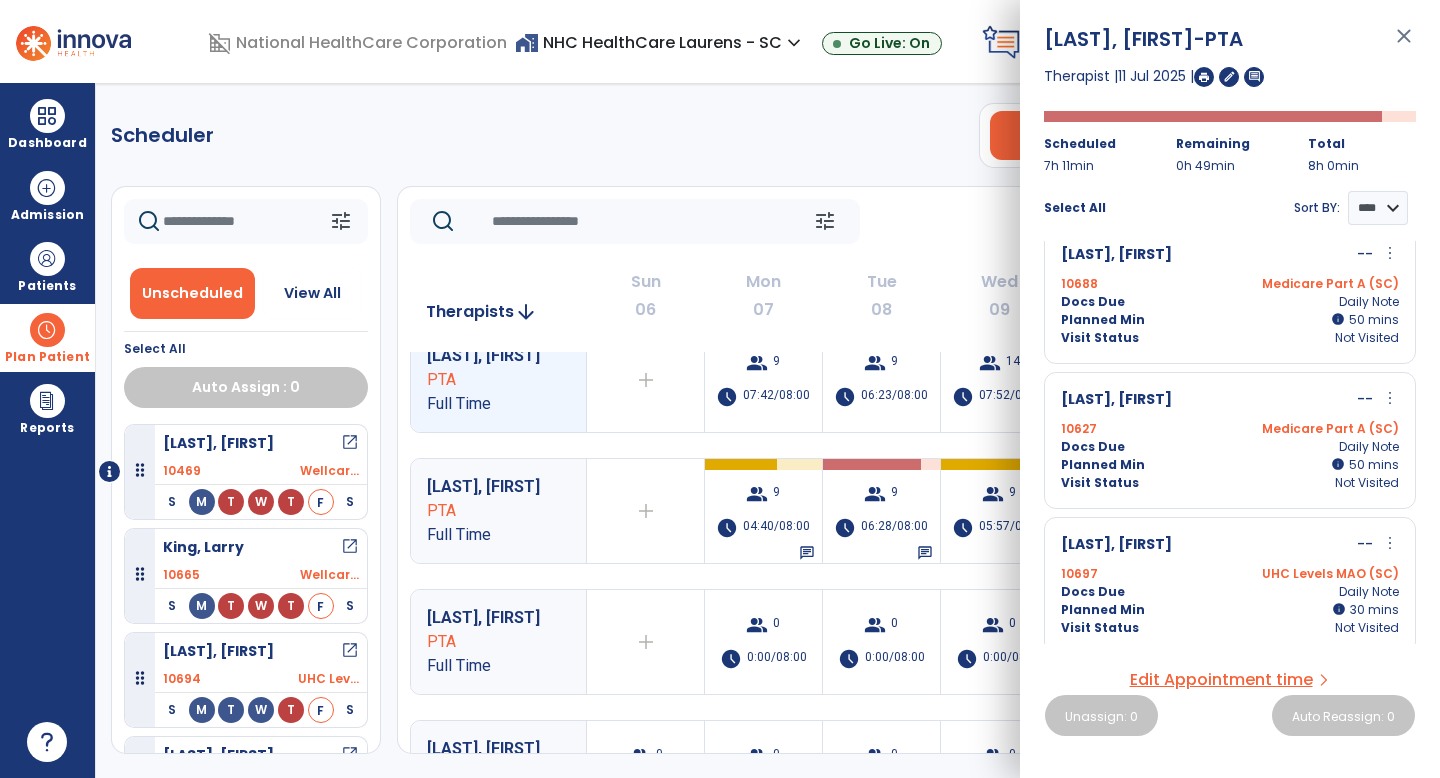 scroll, scrollTop: 902, scrollLeft: 0, axis: vertical 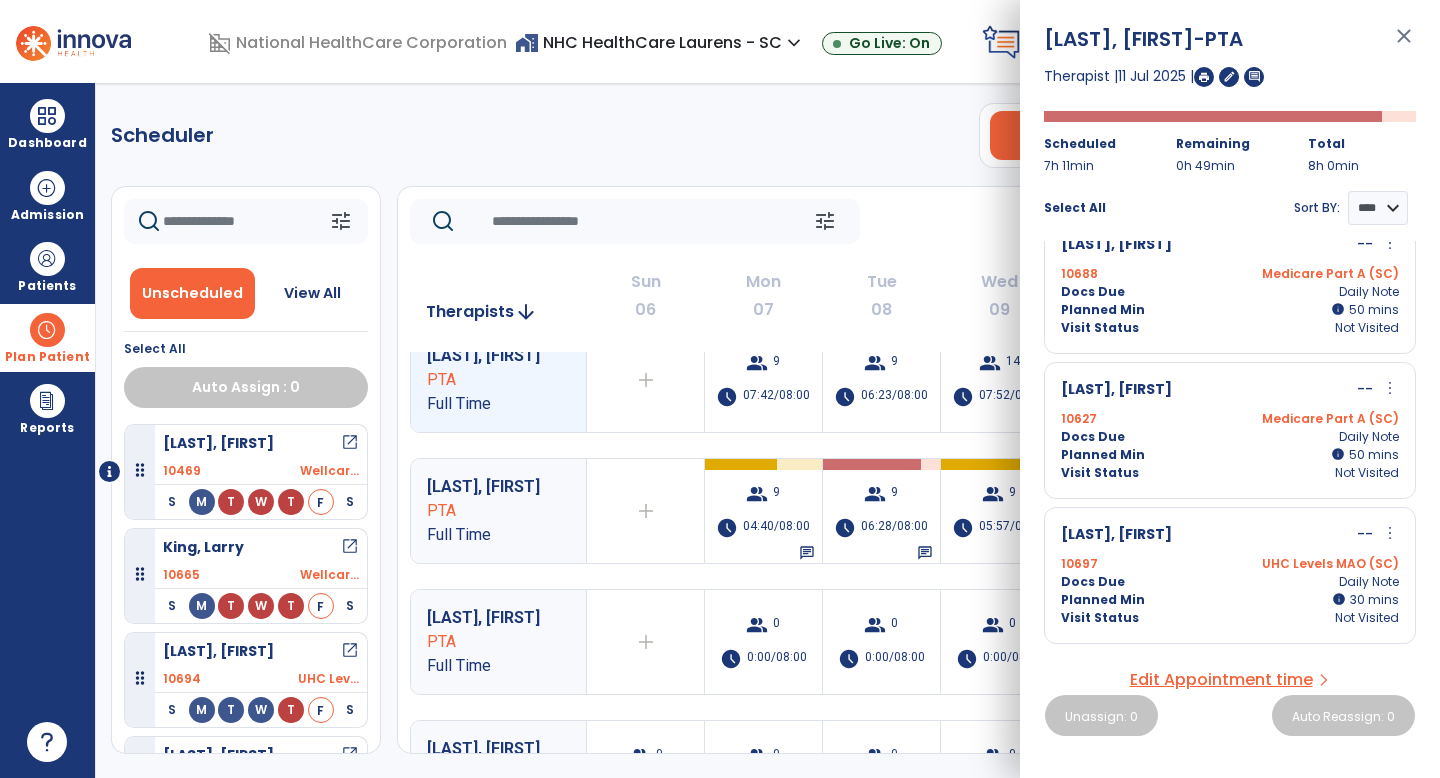 click on "Wed  09" 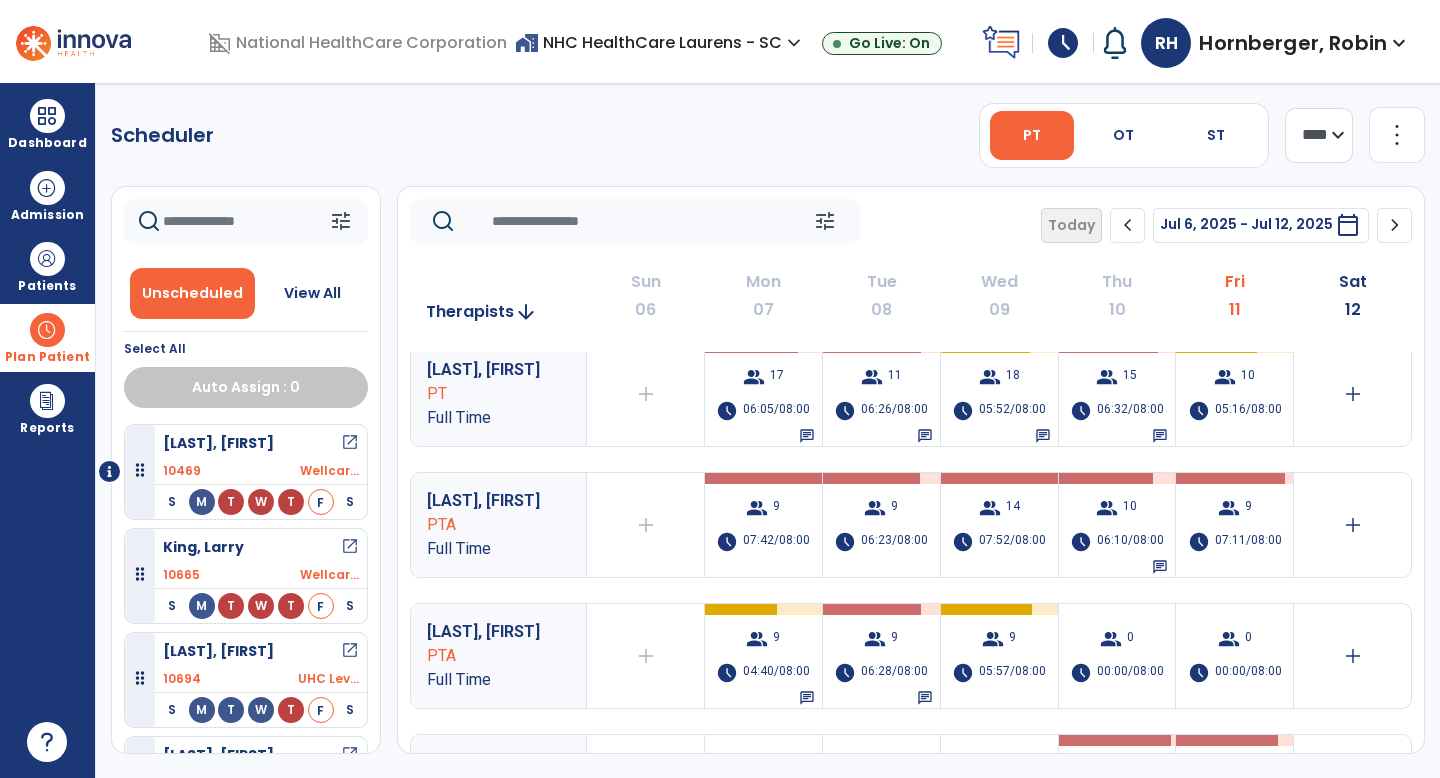 scroll, scrollTop: 2, scrollLeft: 0, axis: vertical 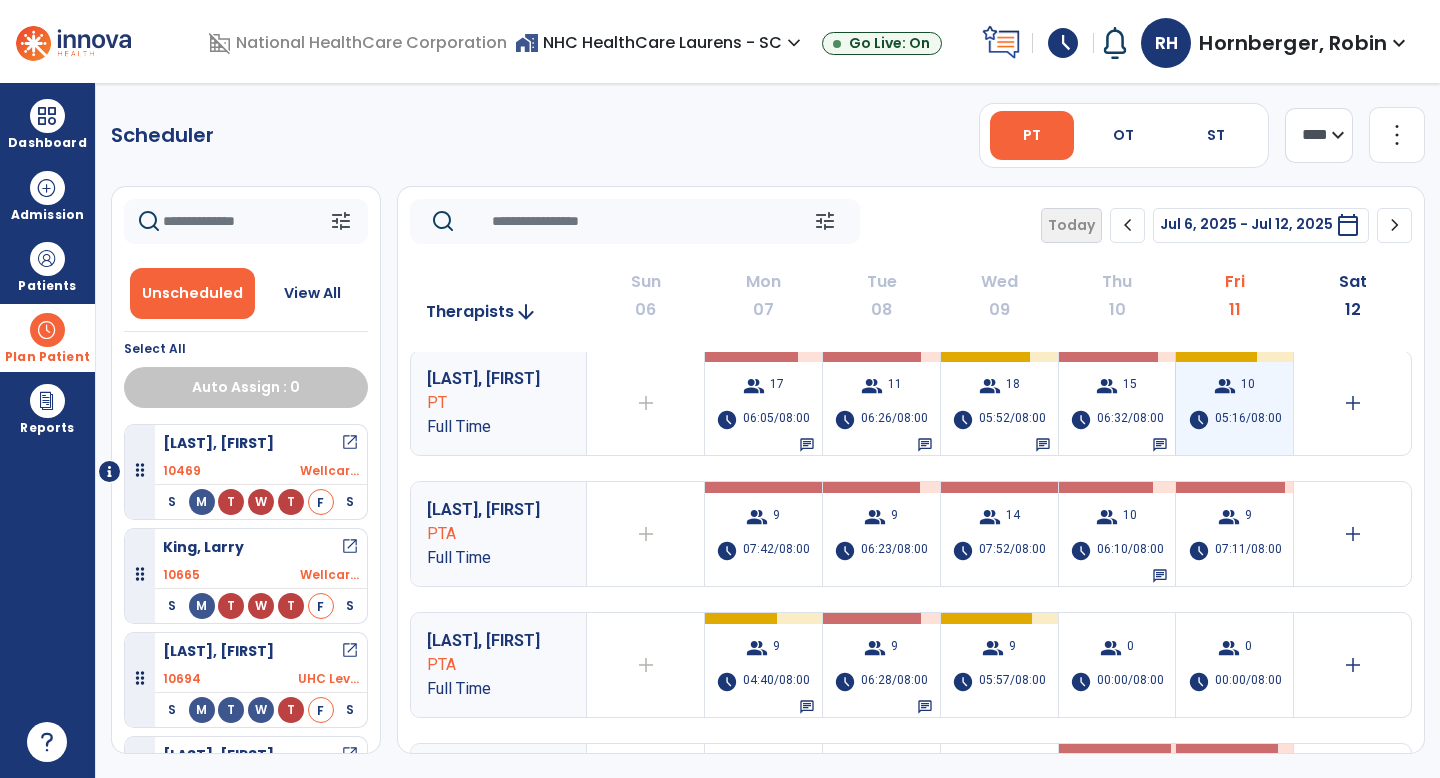click on "group  10  schedule  05:16/08:00" at bounding box center (1234, 403) 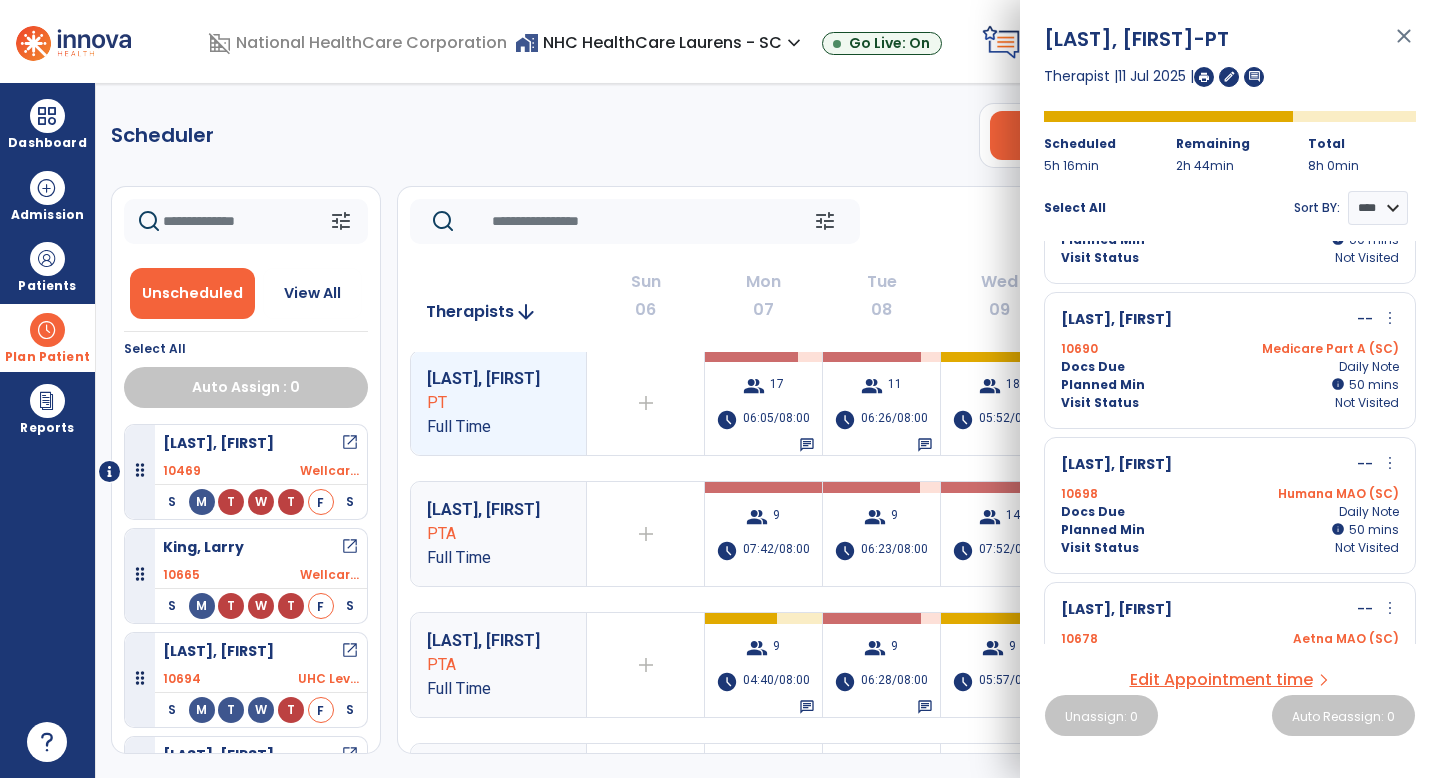 scroll, scrollTop: 0, scrollLeft: 0, axis: both 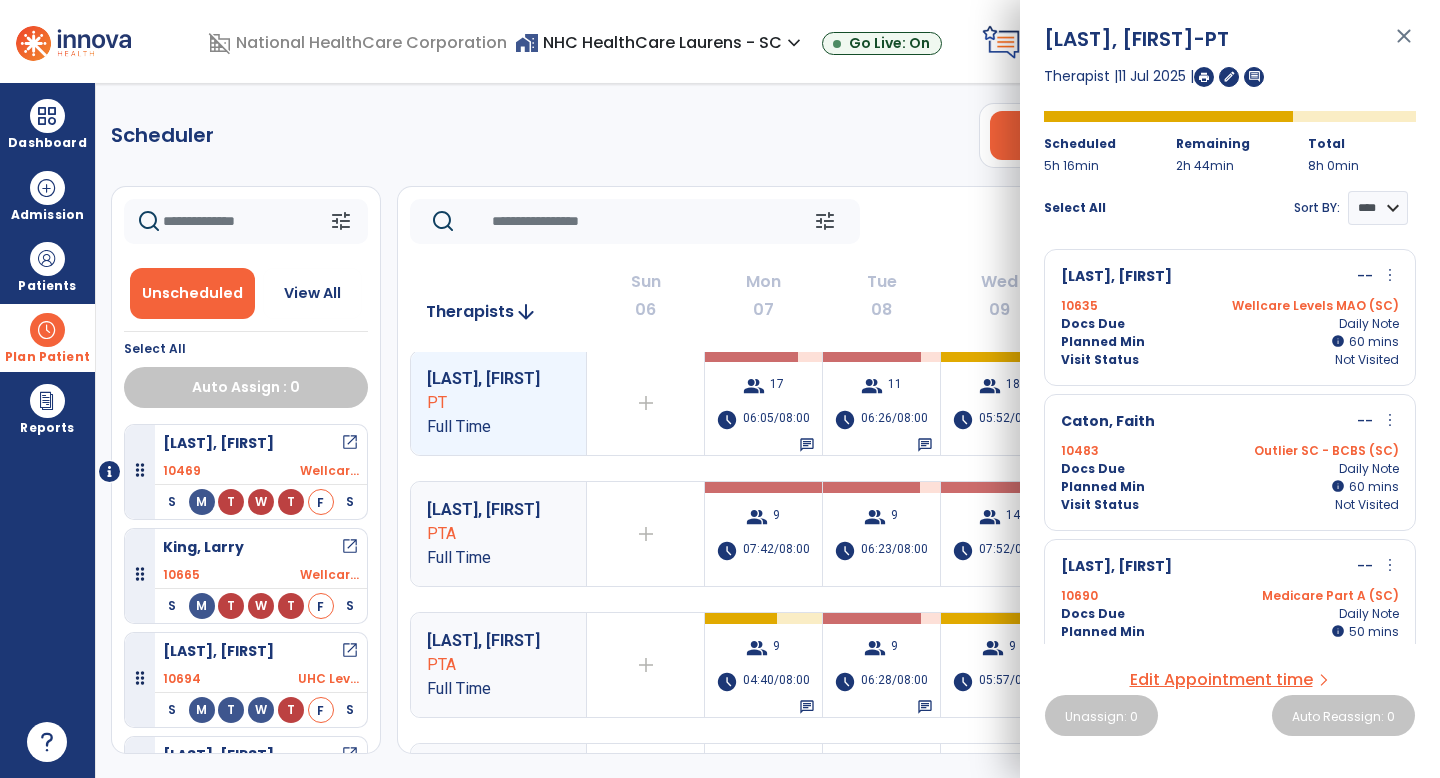click on "09" 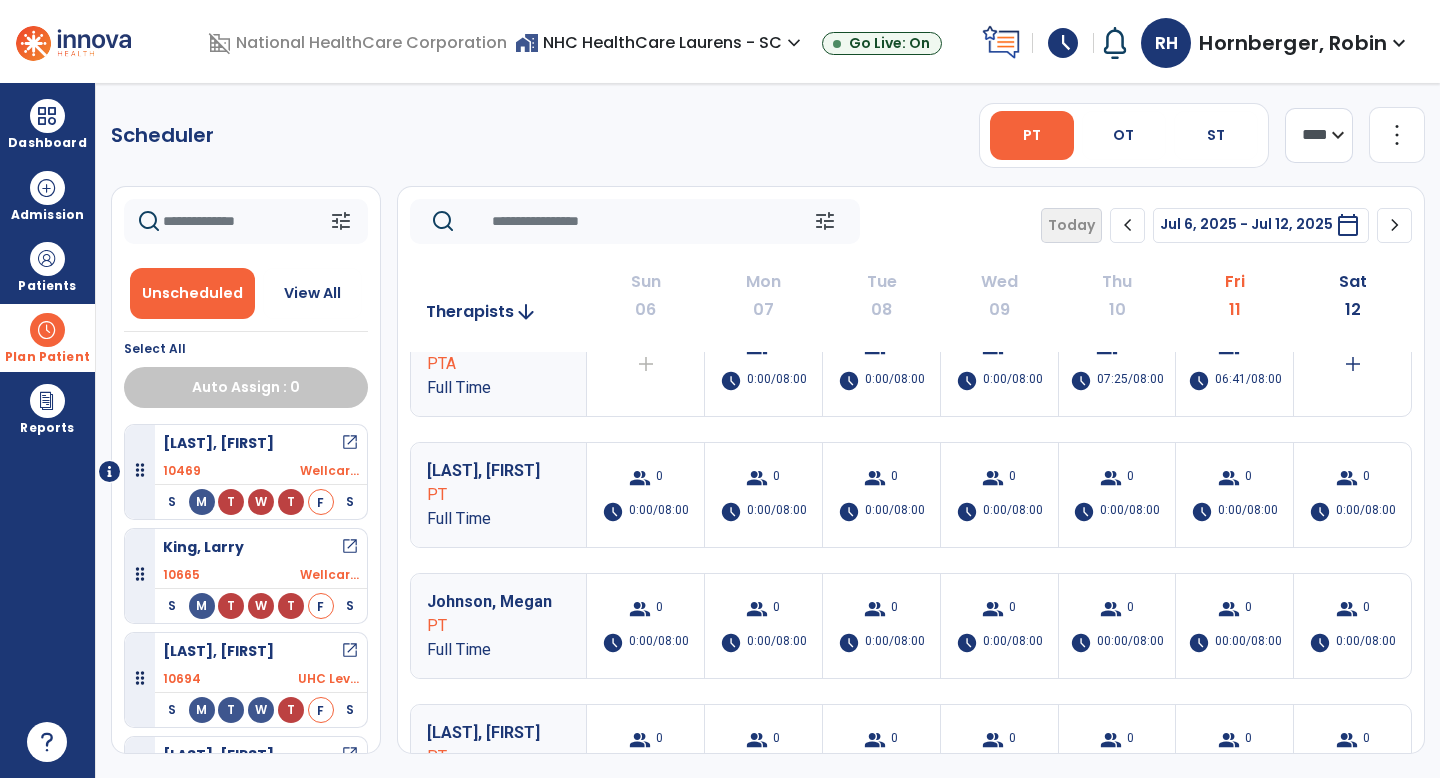scroll, scrollTop: 0, scrollLeft: 0, axis: both 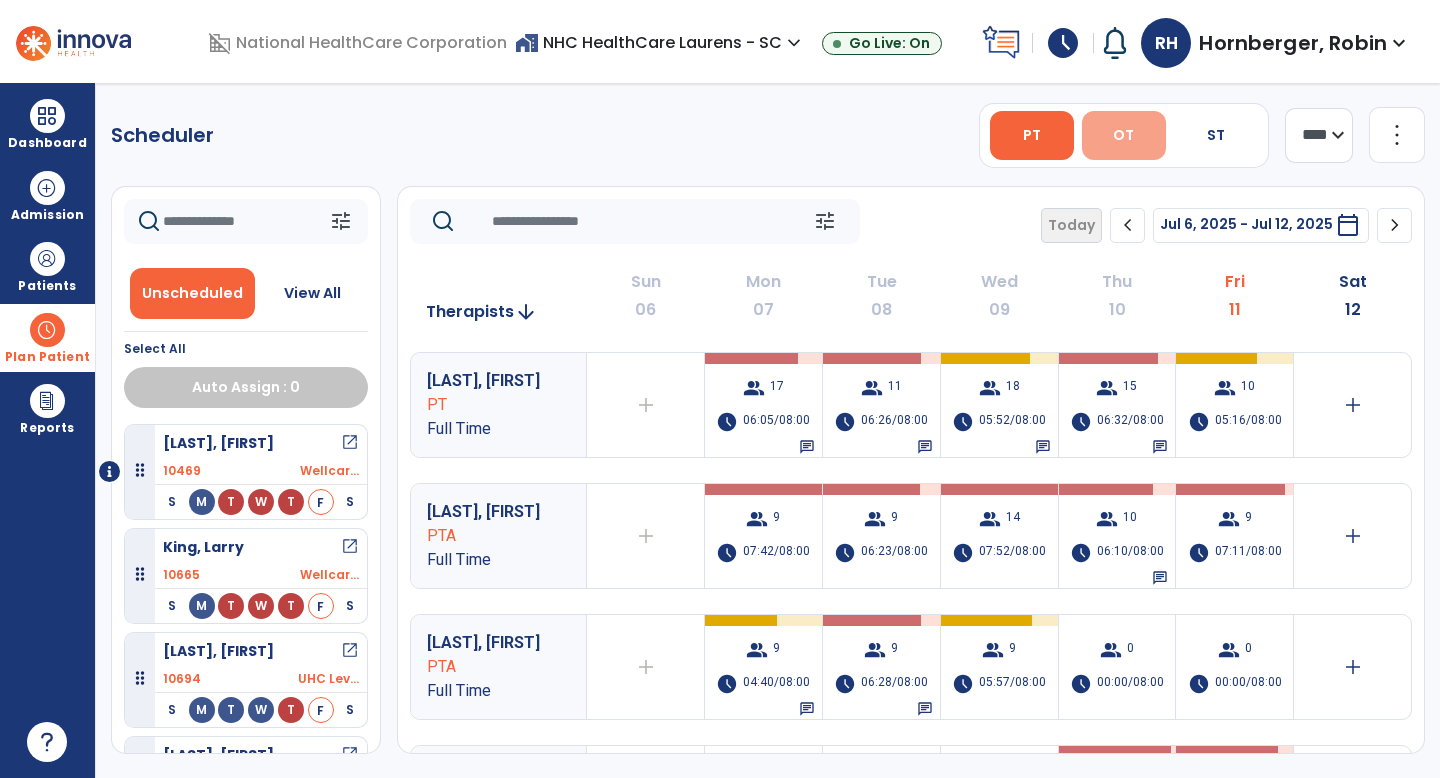 click on "OT" at bounding box center [1123, 135] 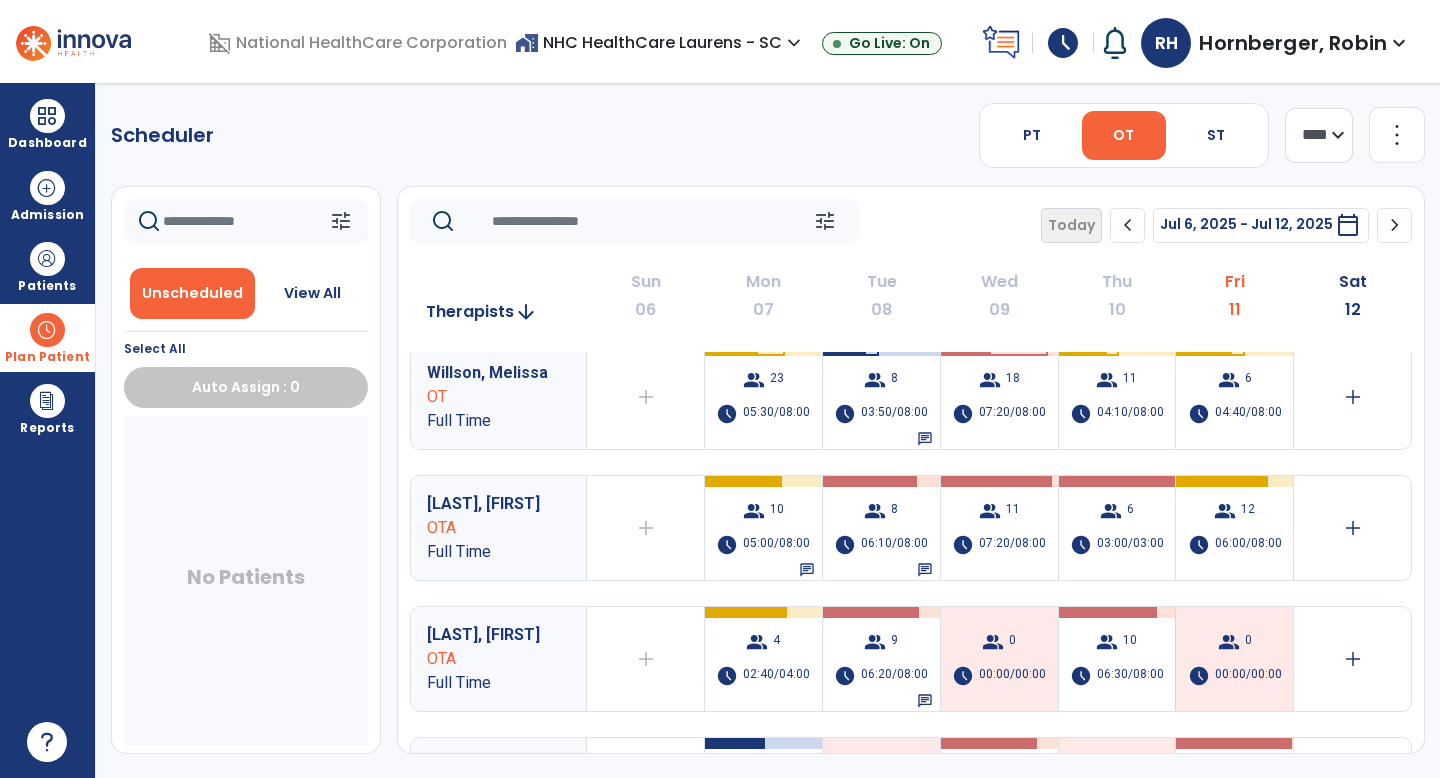 scroll, scrollTop: 7, scrollLeft: 0, axis: vertical 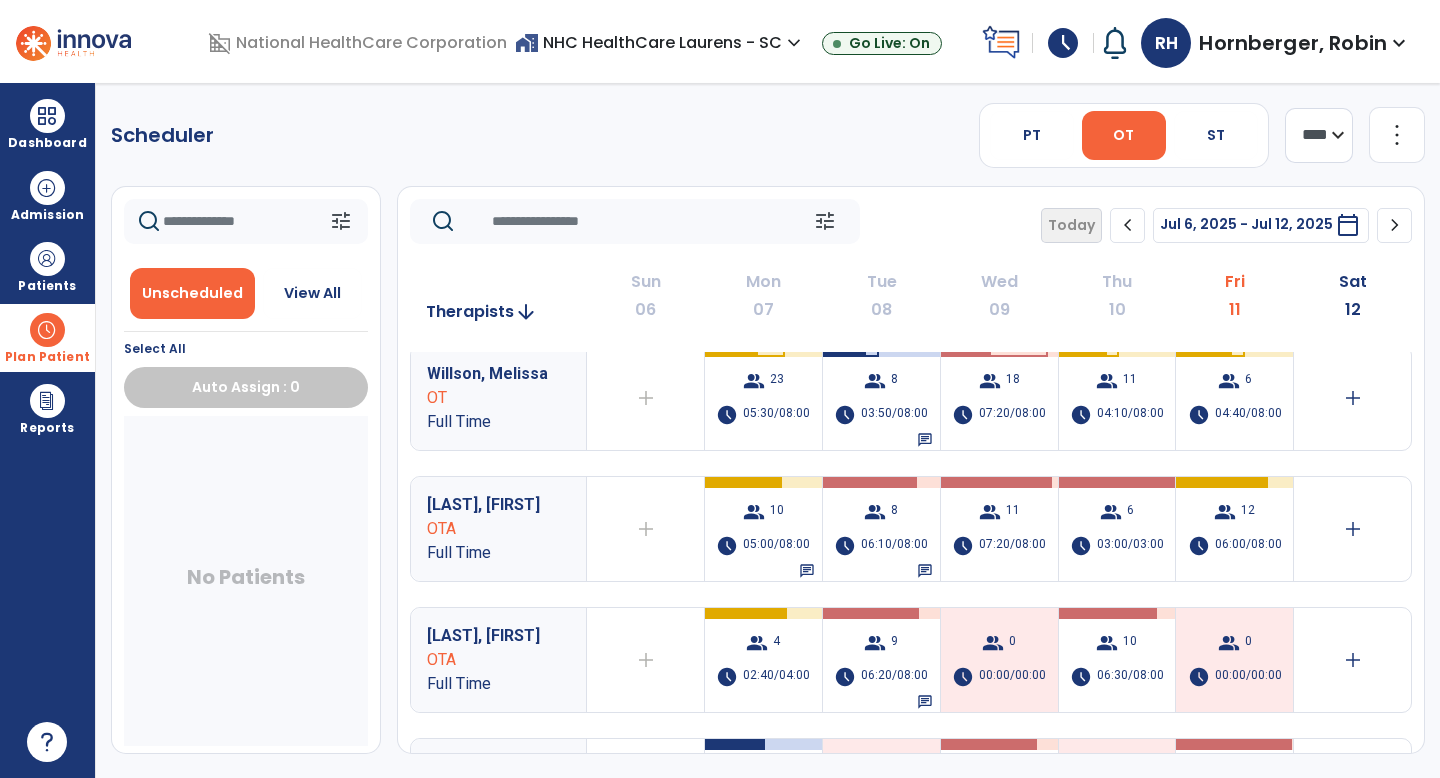 click on "chevron_right" 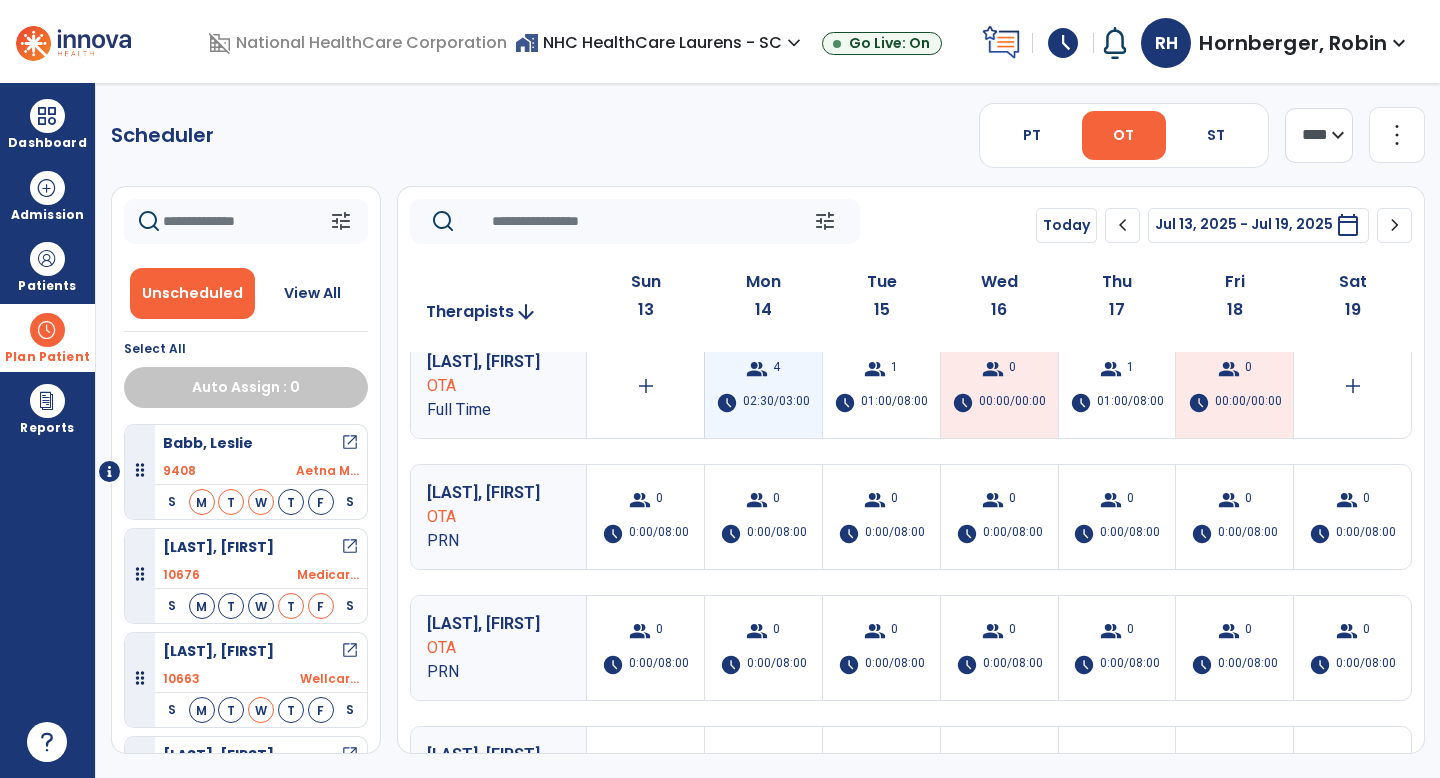 scroll, scrollTop: 0, scrollLeft: 0, axis: both 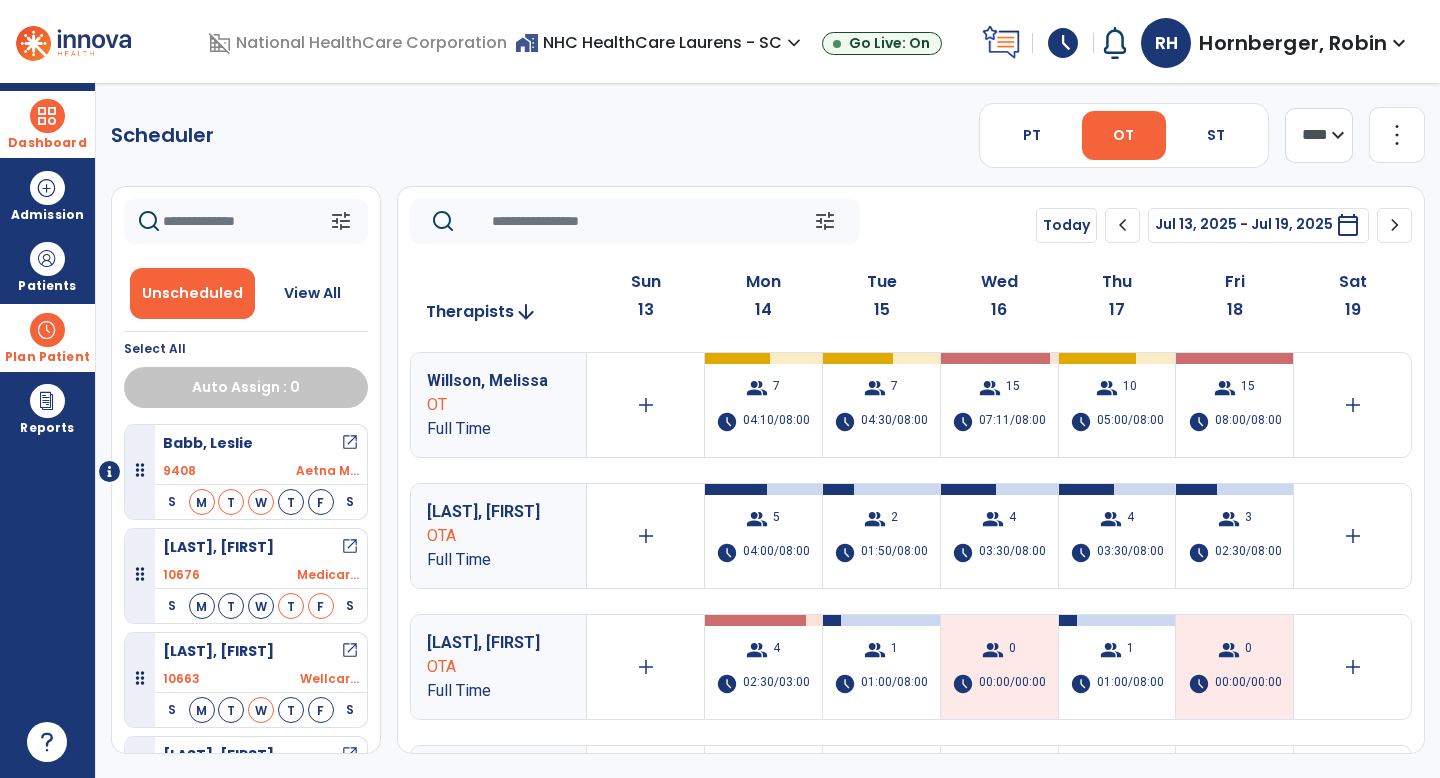 click at bounding box center [47, 116] 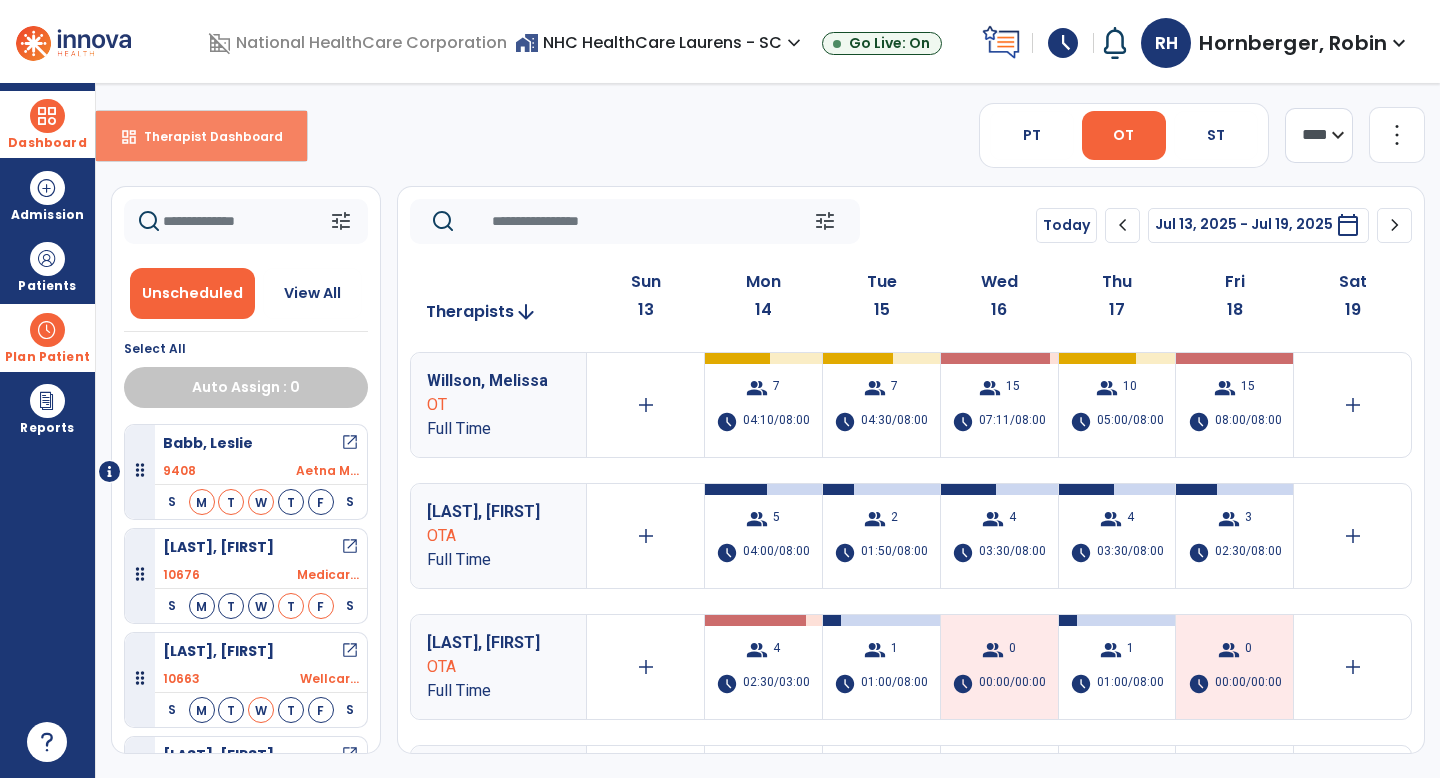 click on "Therapist Dashboard" at bounding box center (205, 136) 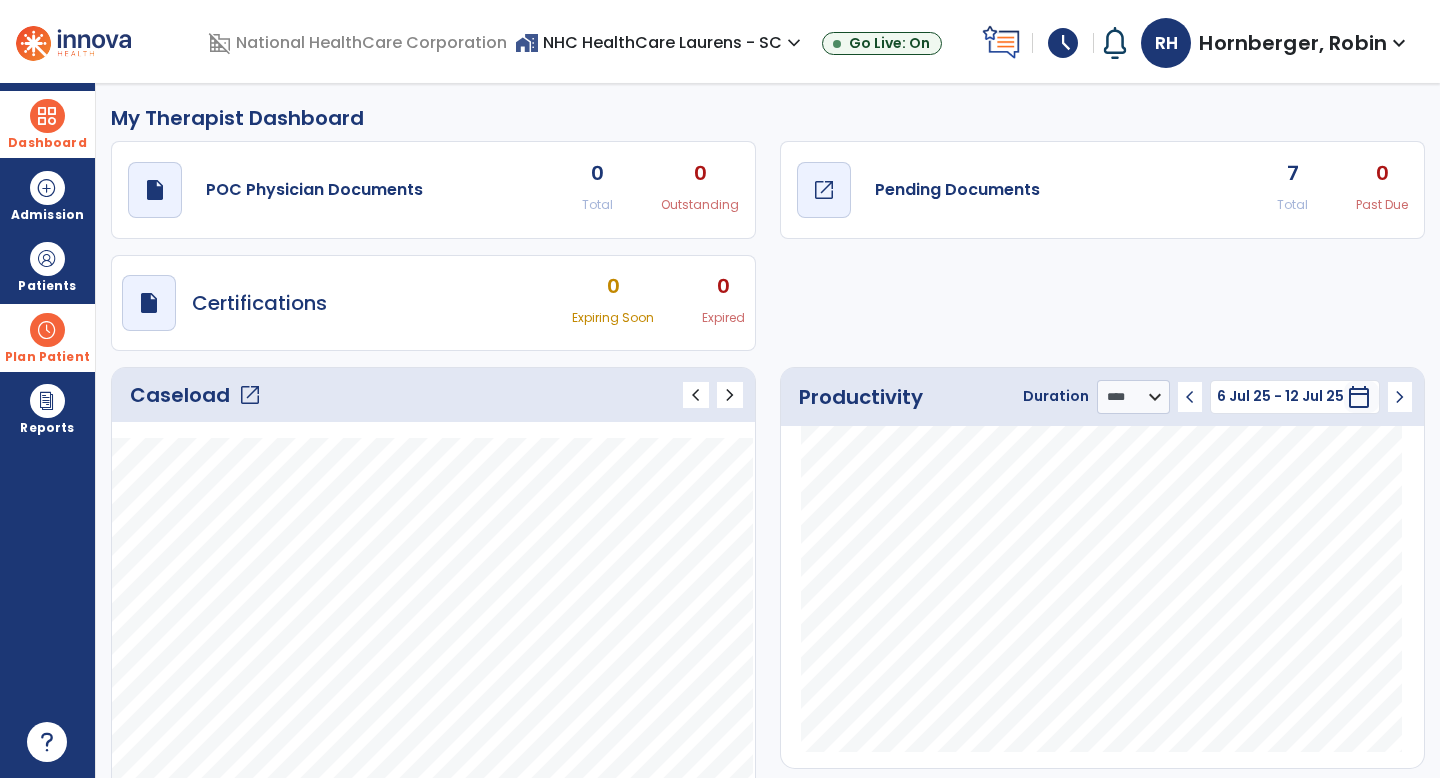 click on "Pending Documents" 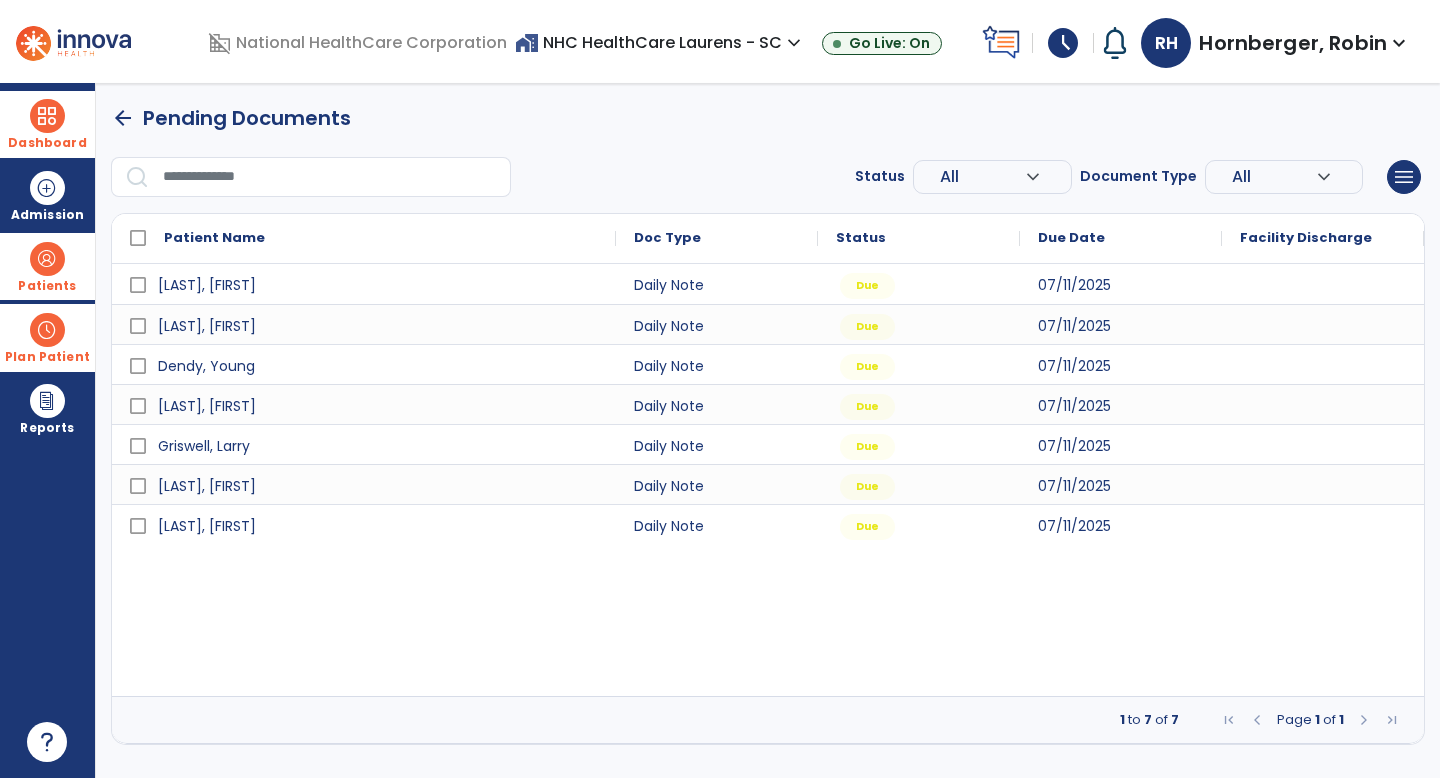click on "Patients" at bounding box center (47, 286) 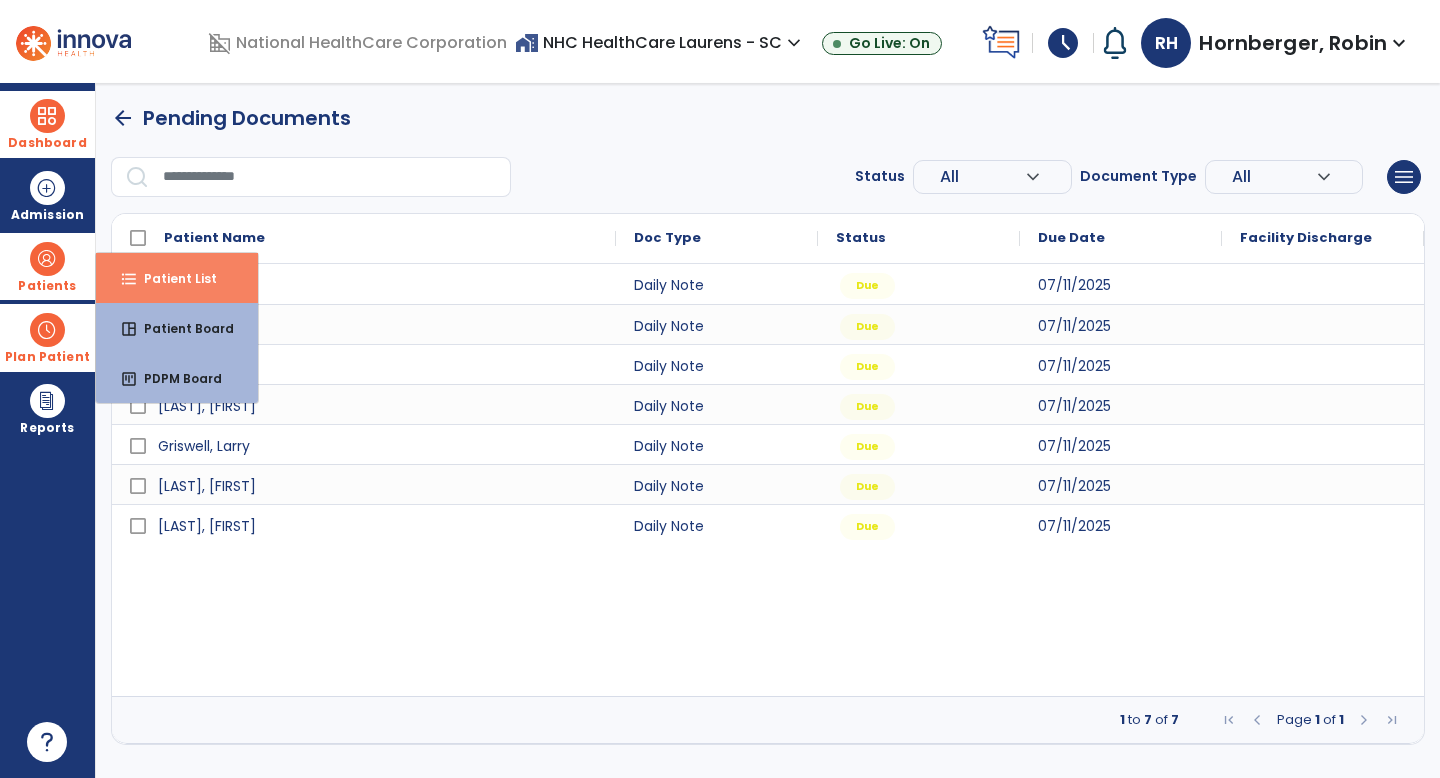 click on "Patient List" at bounding box center [172, 278] 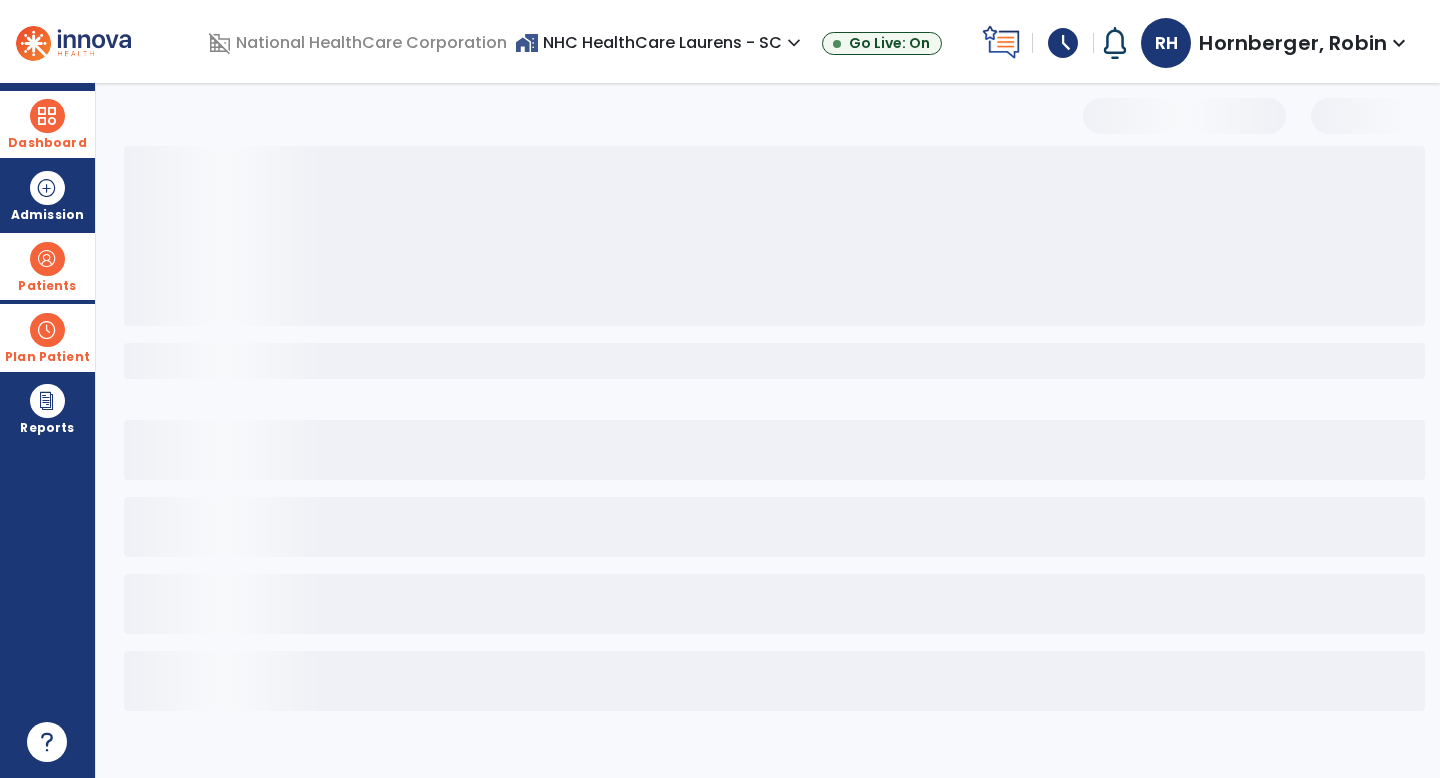 select on "***" 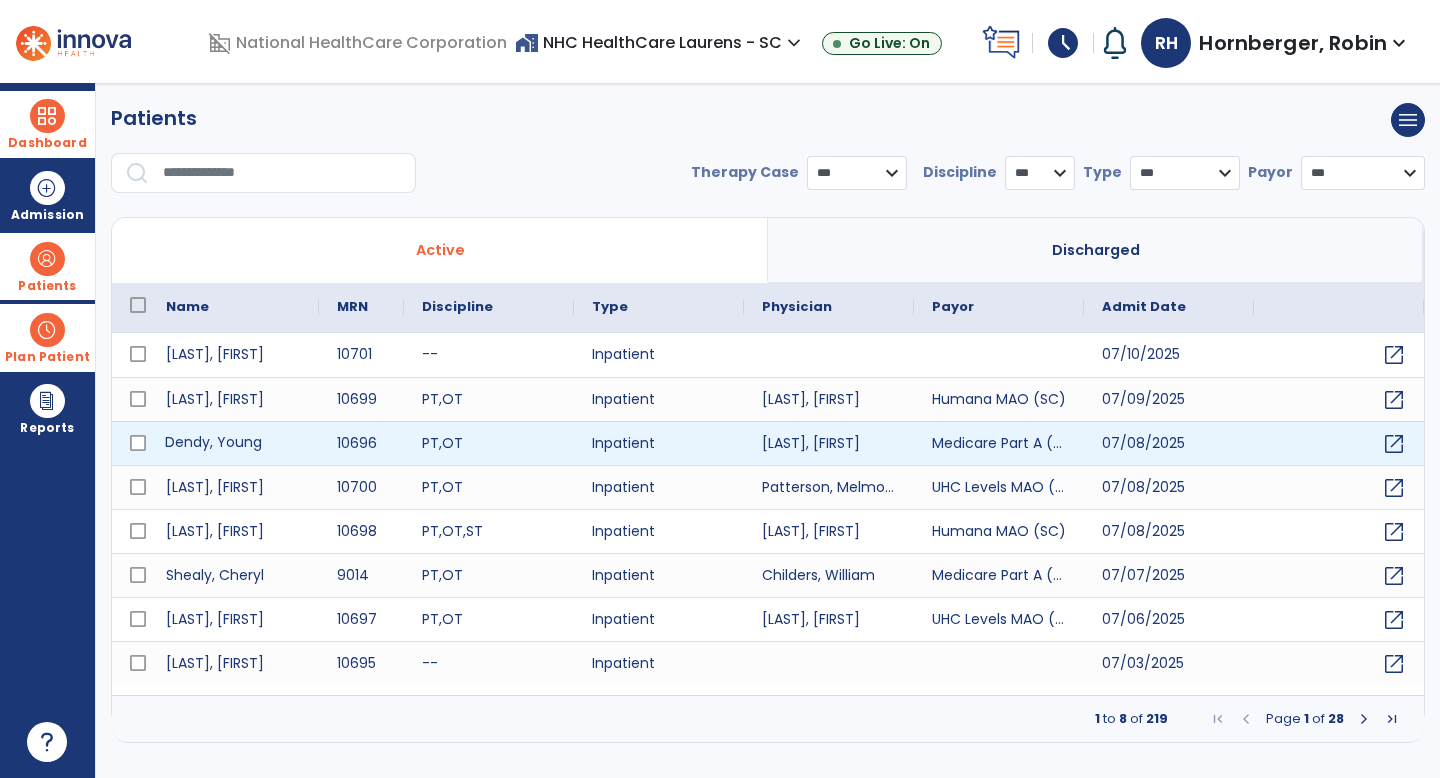 click on "Dendy, Young" at bounding box center [233, 443] 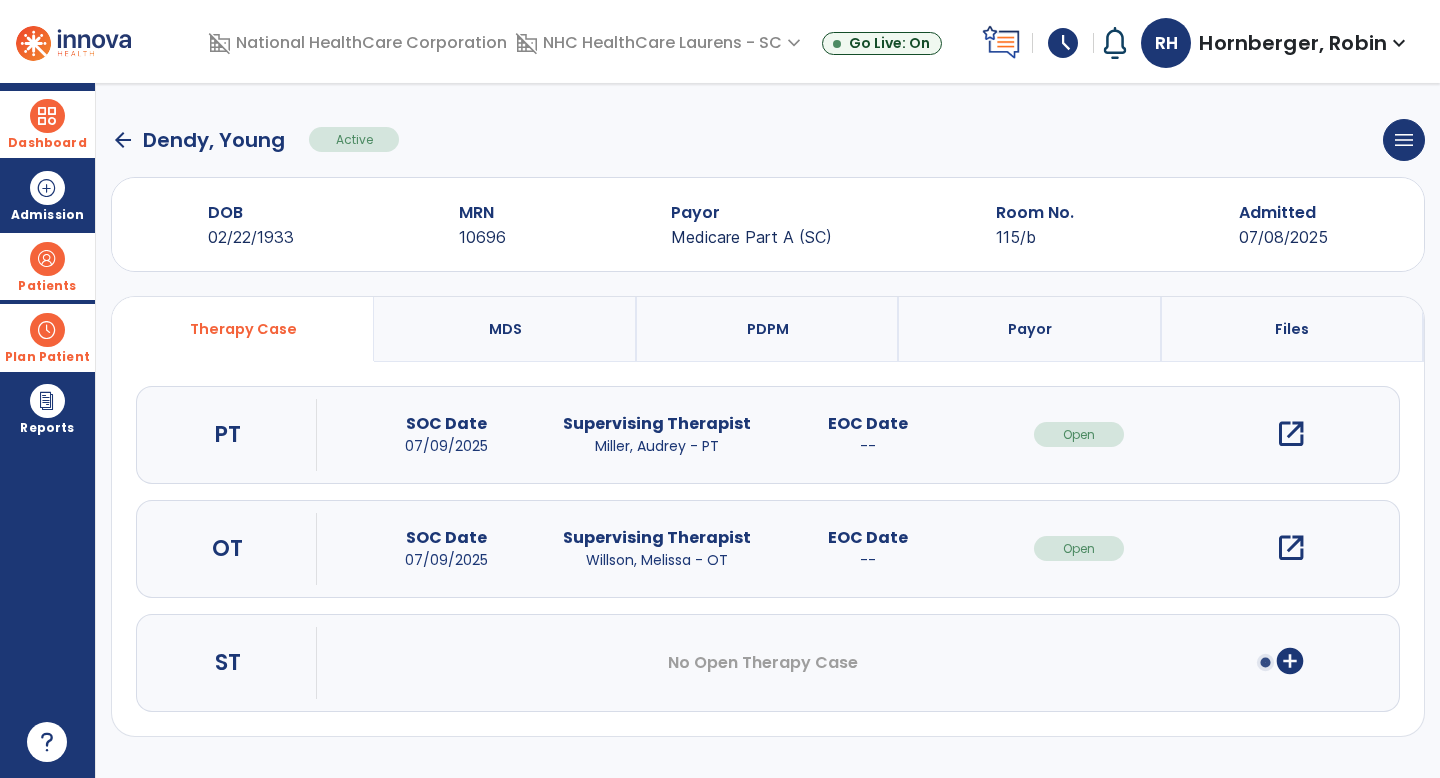 click on "open_in_new" at bounding box center (1291, 548) 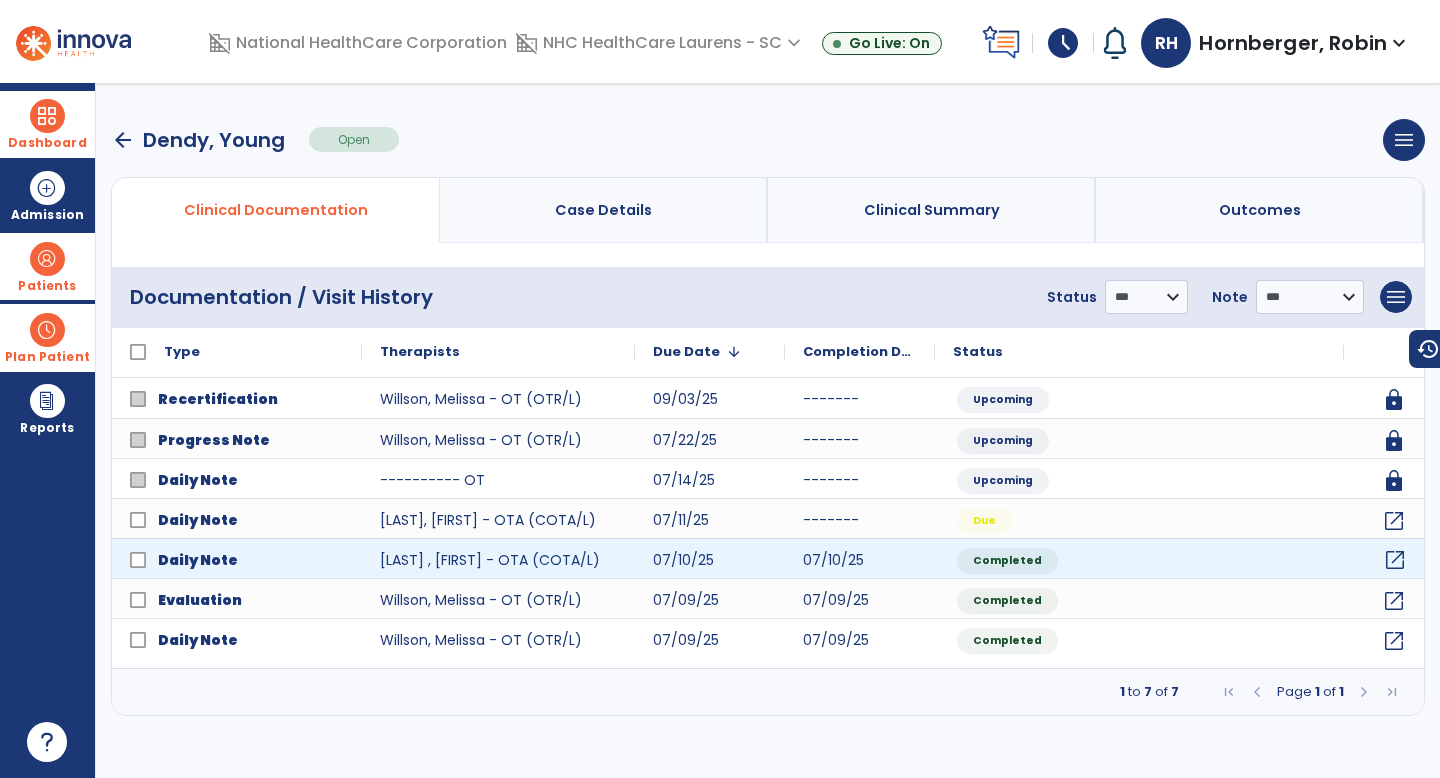 click on "open_in_new" 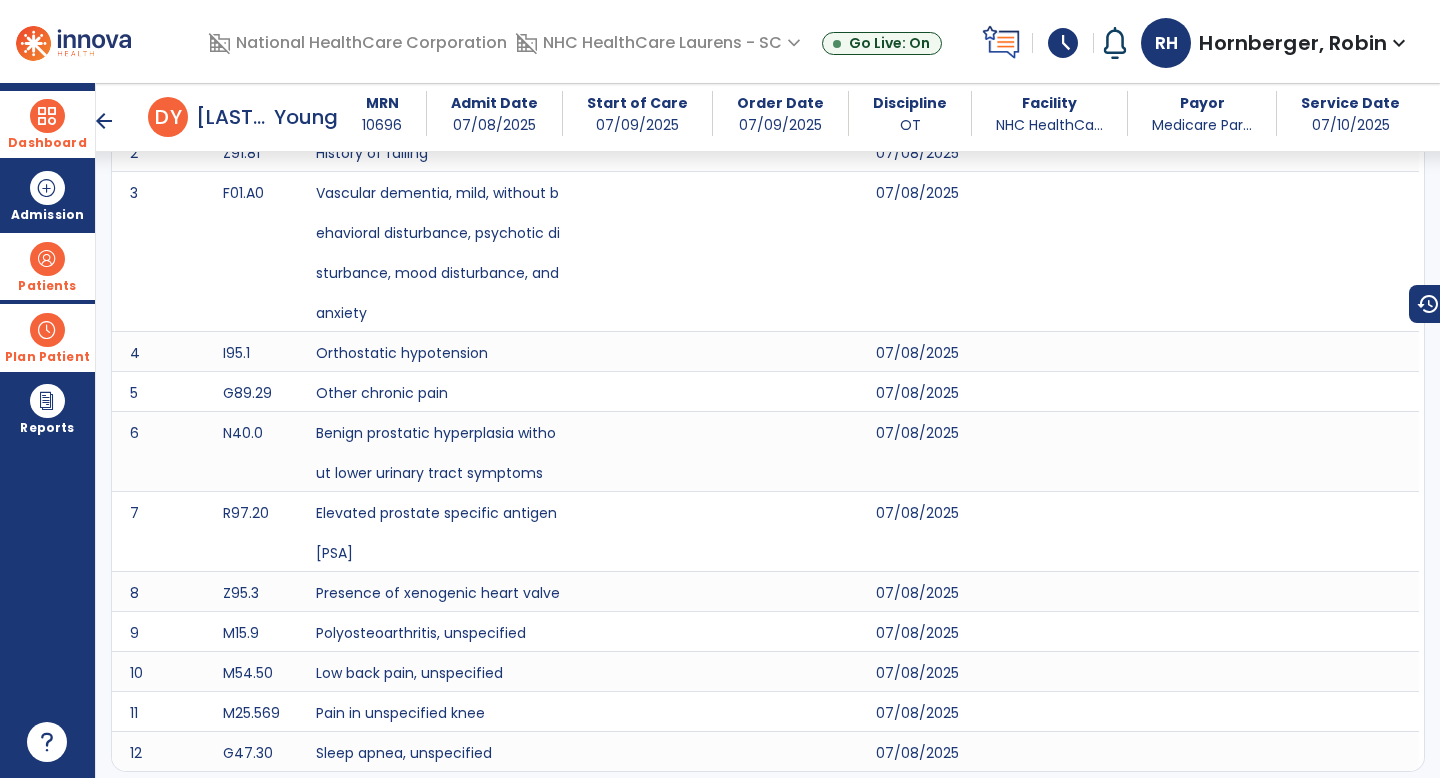 scroll, scrollTop: 0, scrollLeft: 0, axis: both 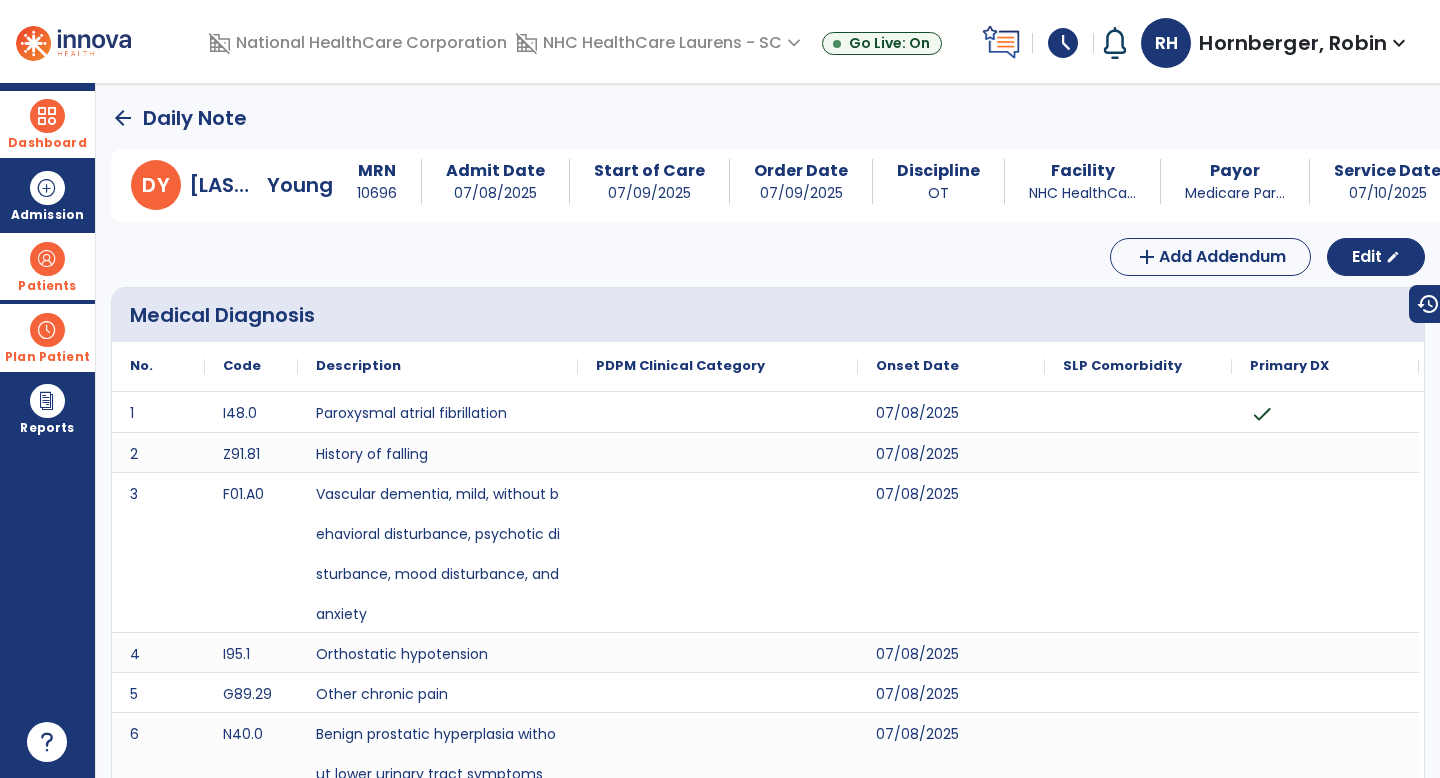 click on "Plan Patient" at bounding box center [47, 286] 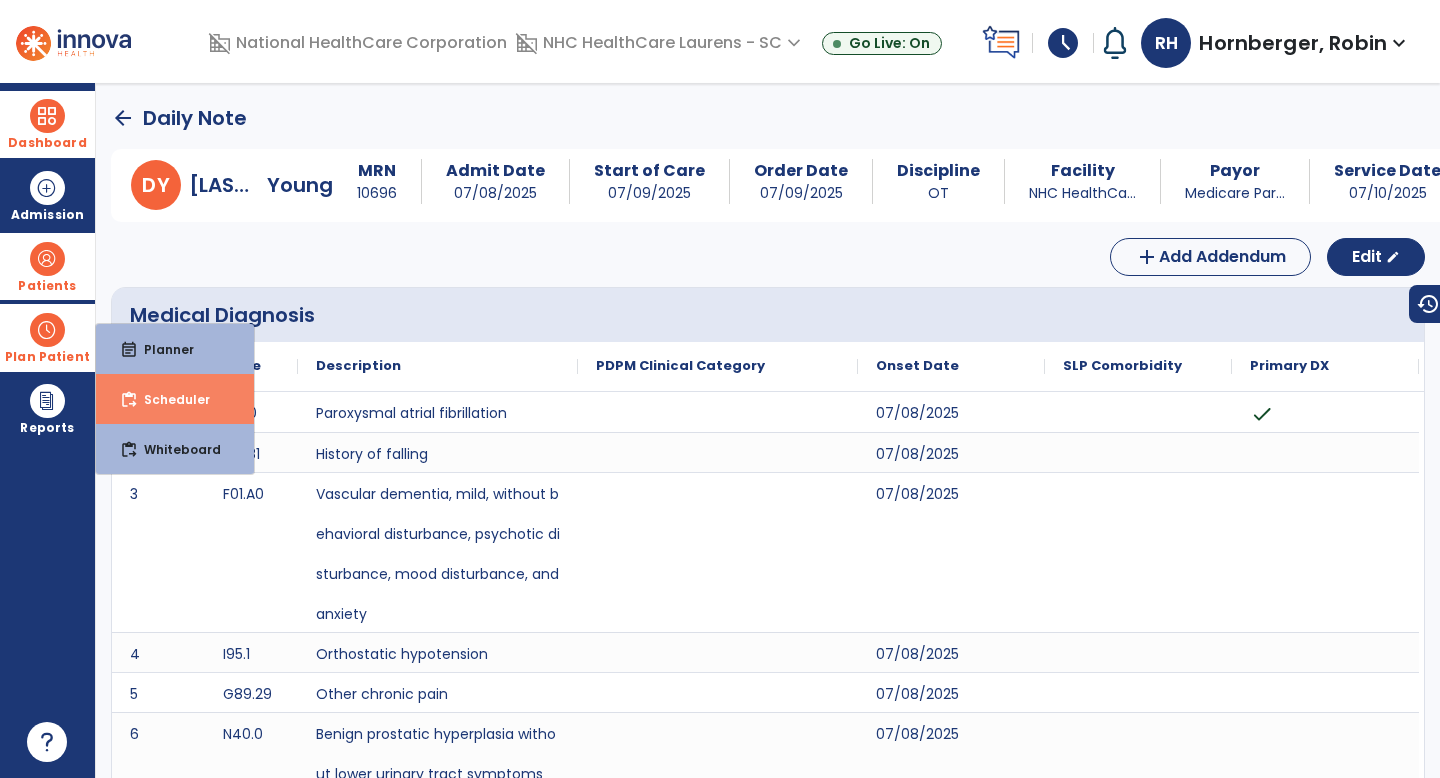click on "Scheduler" at bounding box center [169, 399] 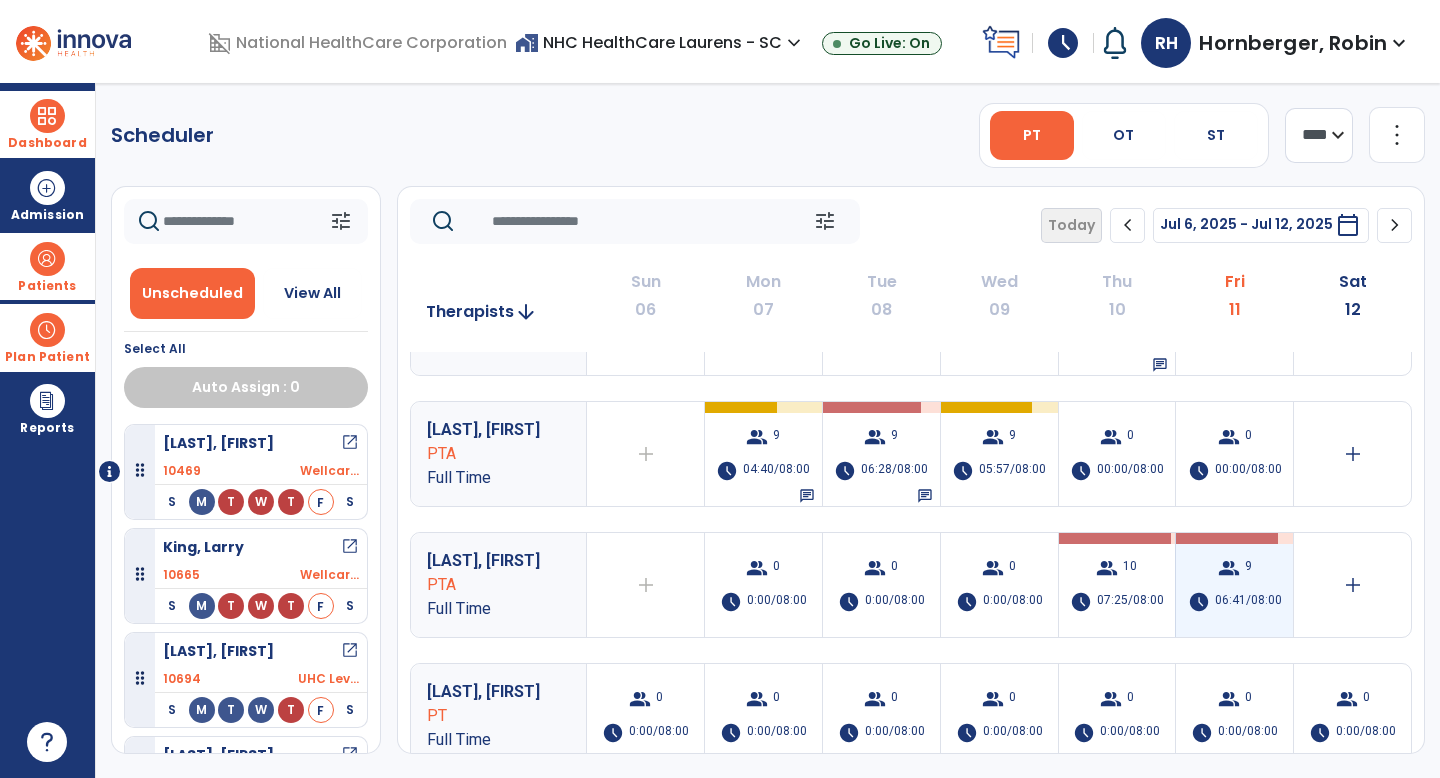 scroll, scrollTop: 221, scrollLeft: 0, axis: vertical 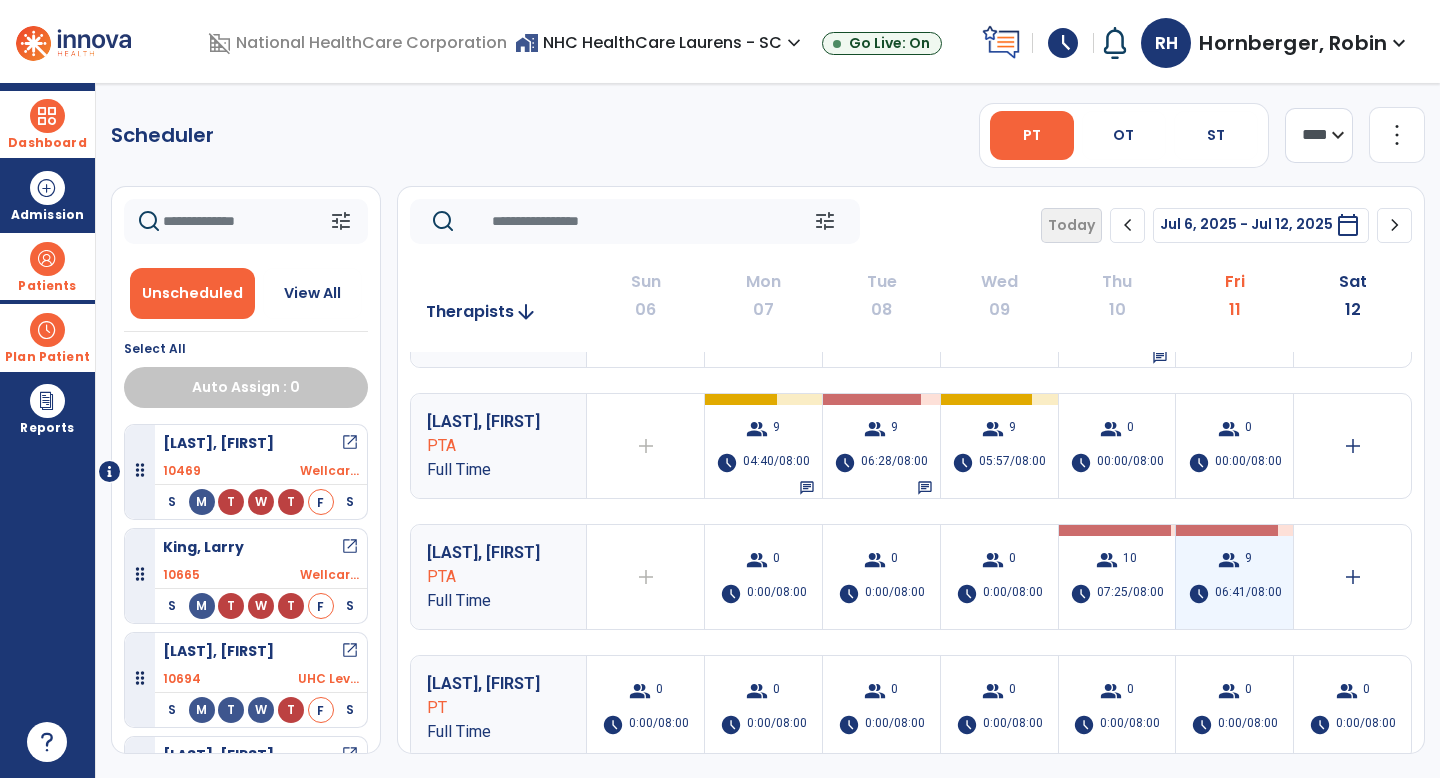click on "group  9  schedule  06:41/08:00" at bounding box center [1234, 577] 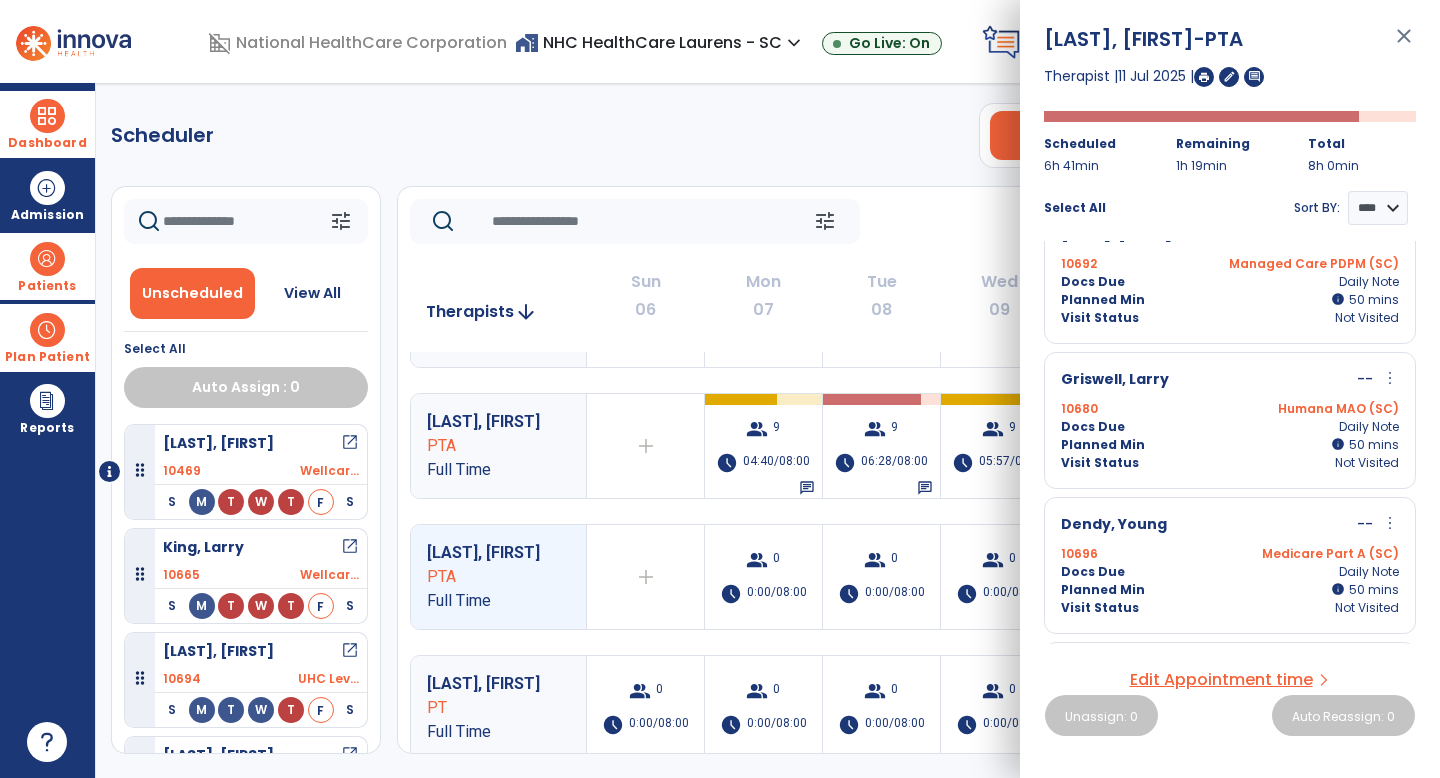 scroll, scrollTop: 335, scrollLeft: 0, axis: vertical 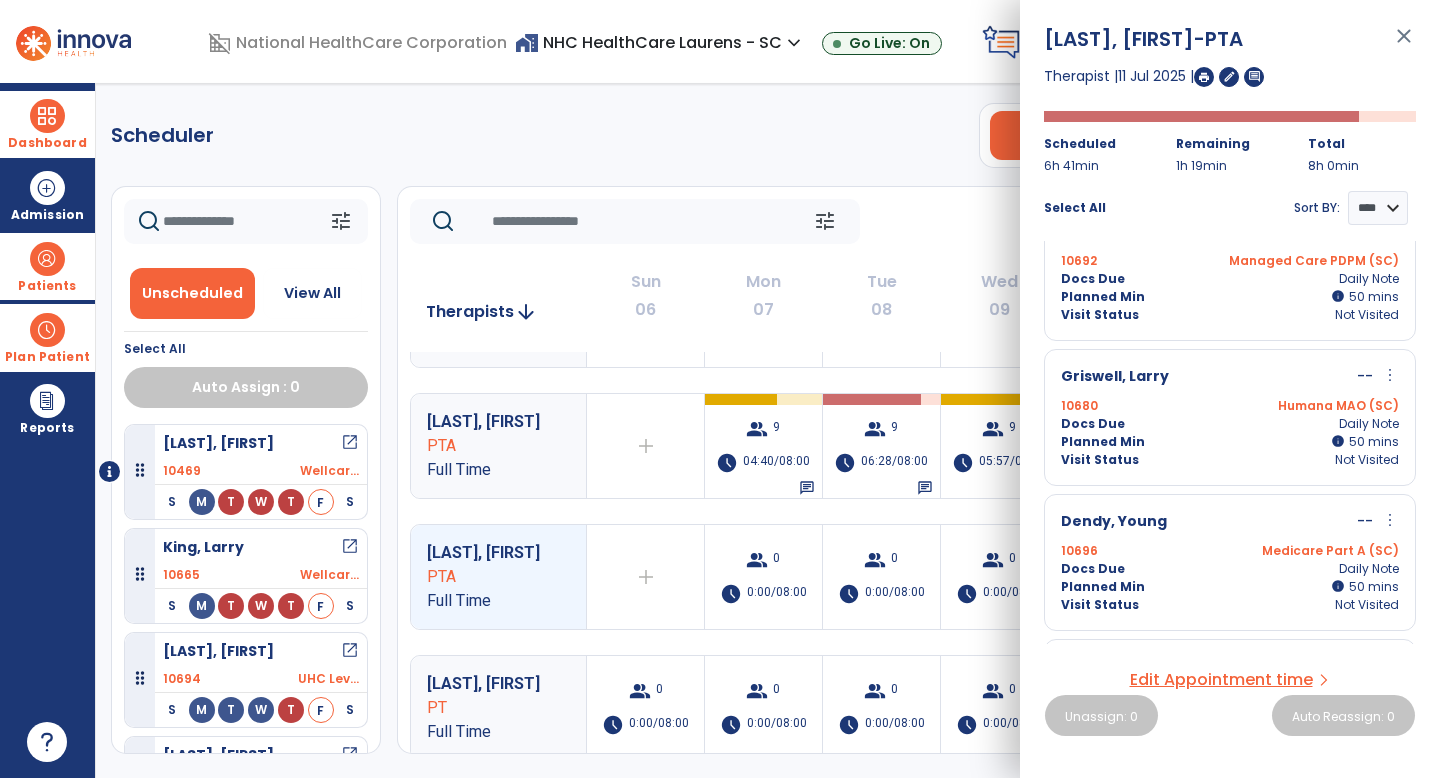 click on "Patients" at bounding box center (47, 286) 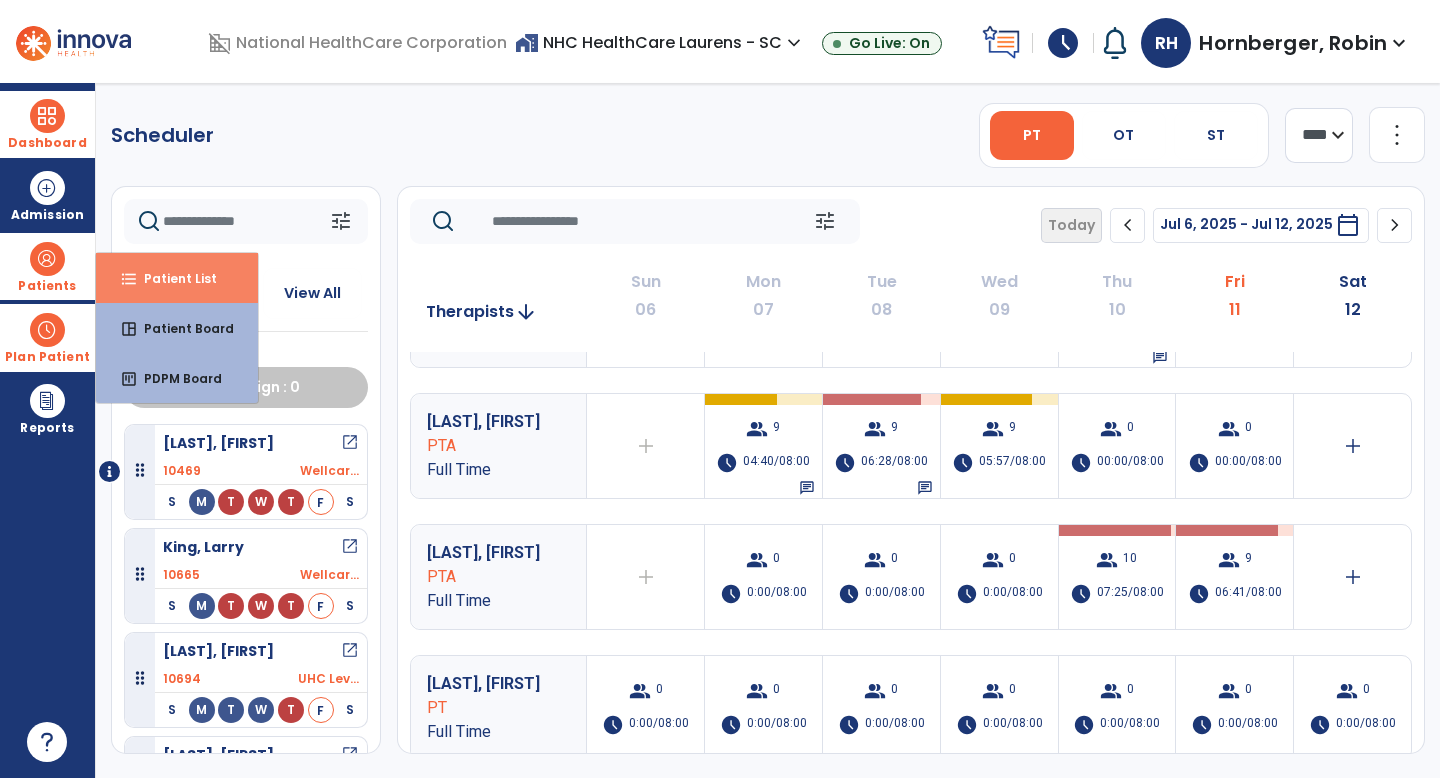 click on "format_list_bulleted  Patient List" at bounding box center (177, 278) 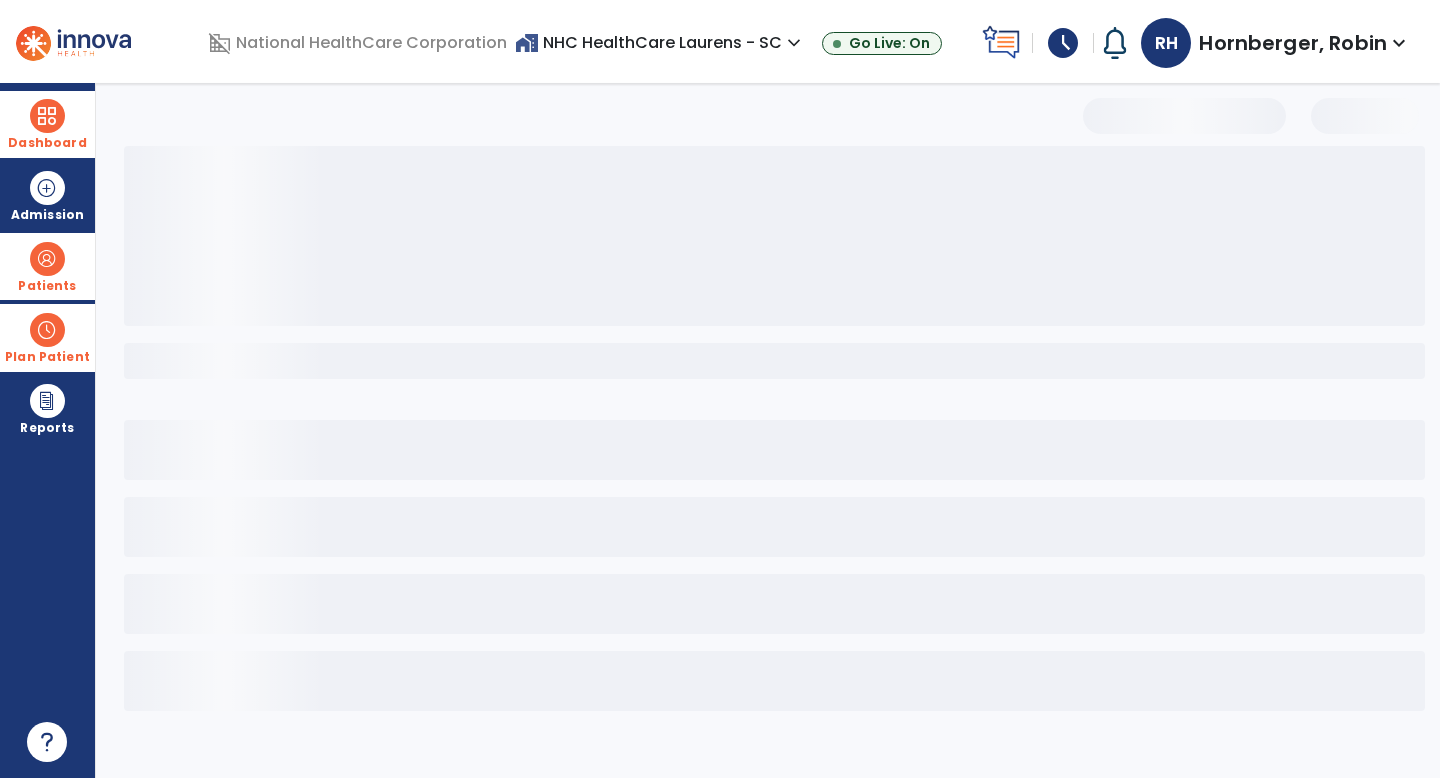 select on "***" 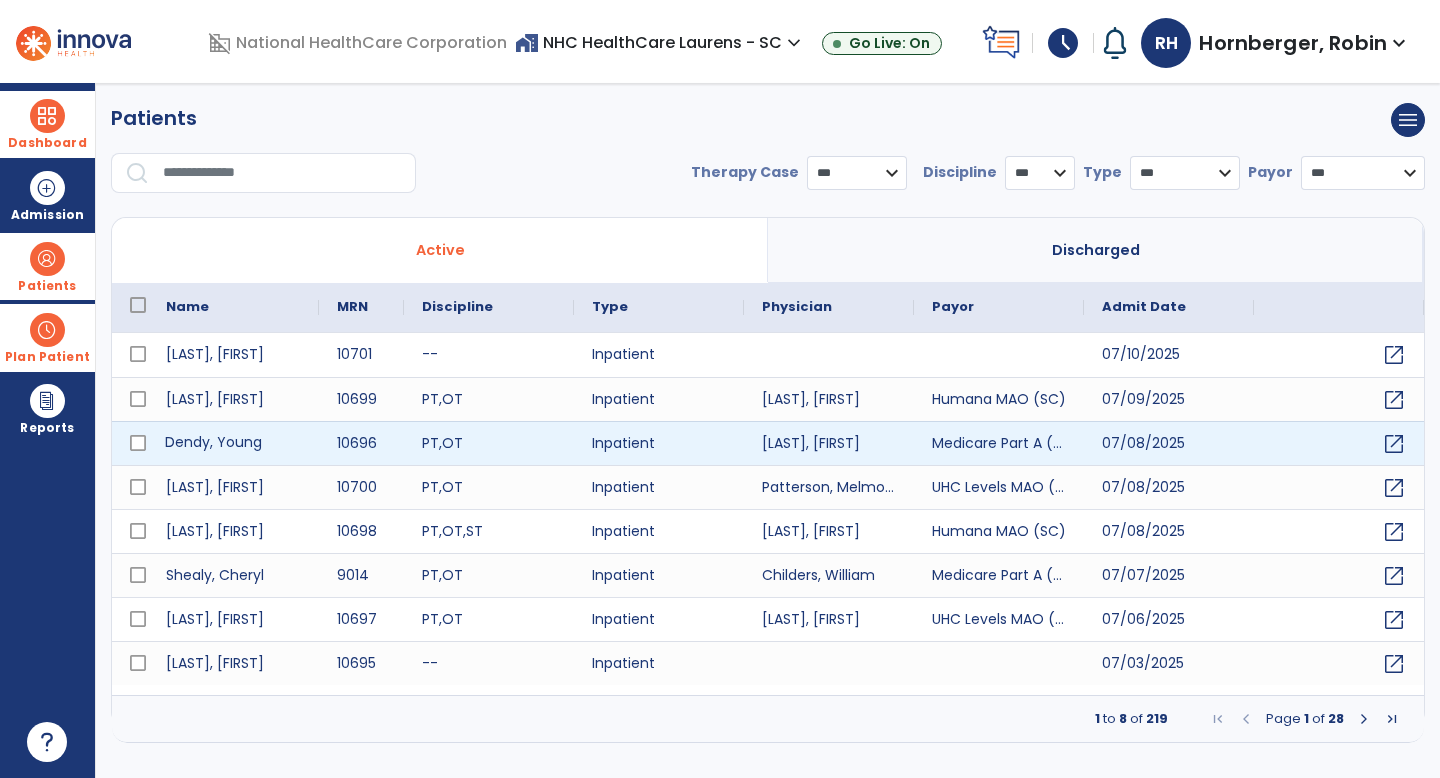 click on "Dendy, Young" at bounding box center [233, 443] 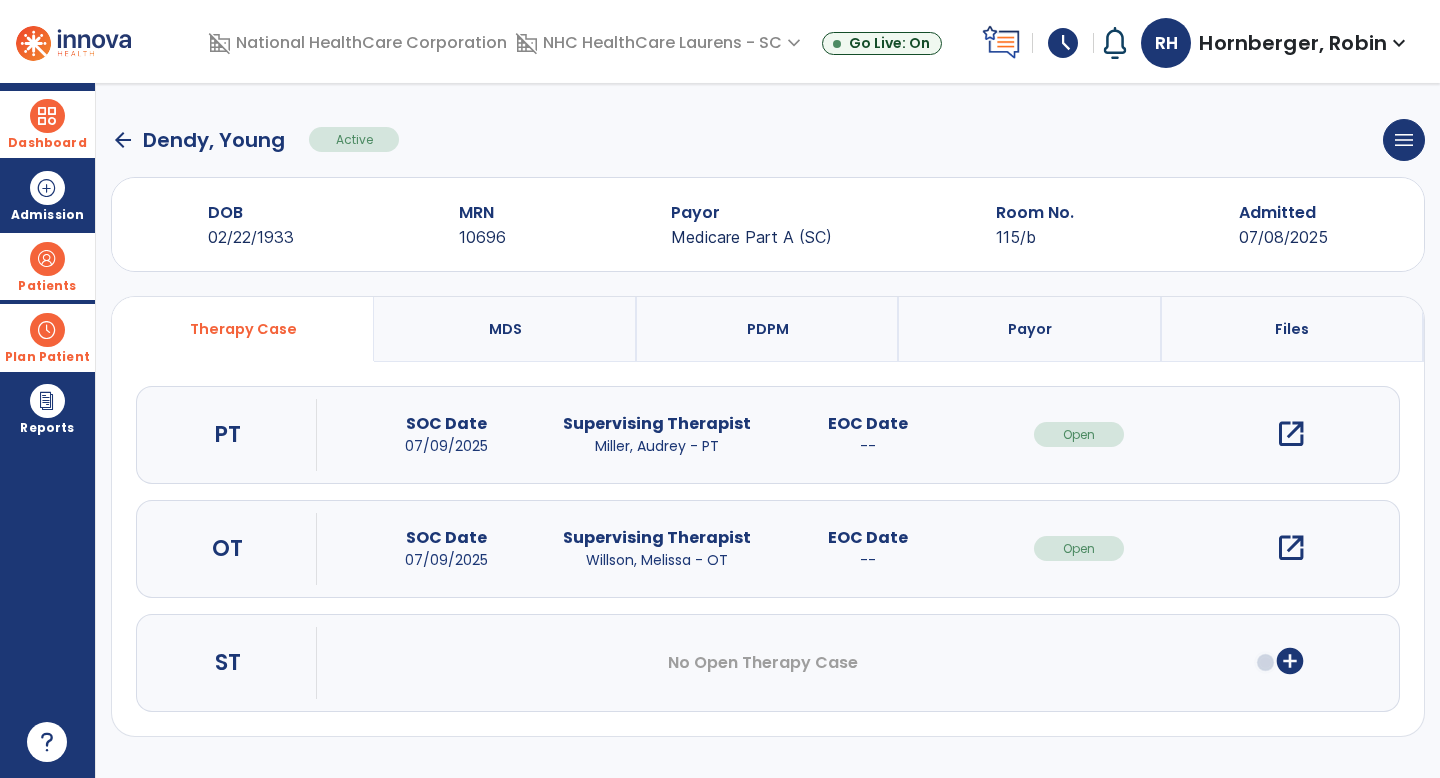 click on "open_in_new" at bounding box center (1291, 434) 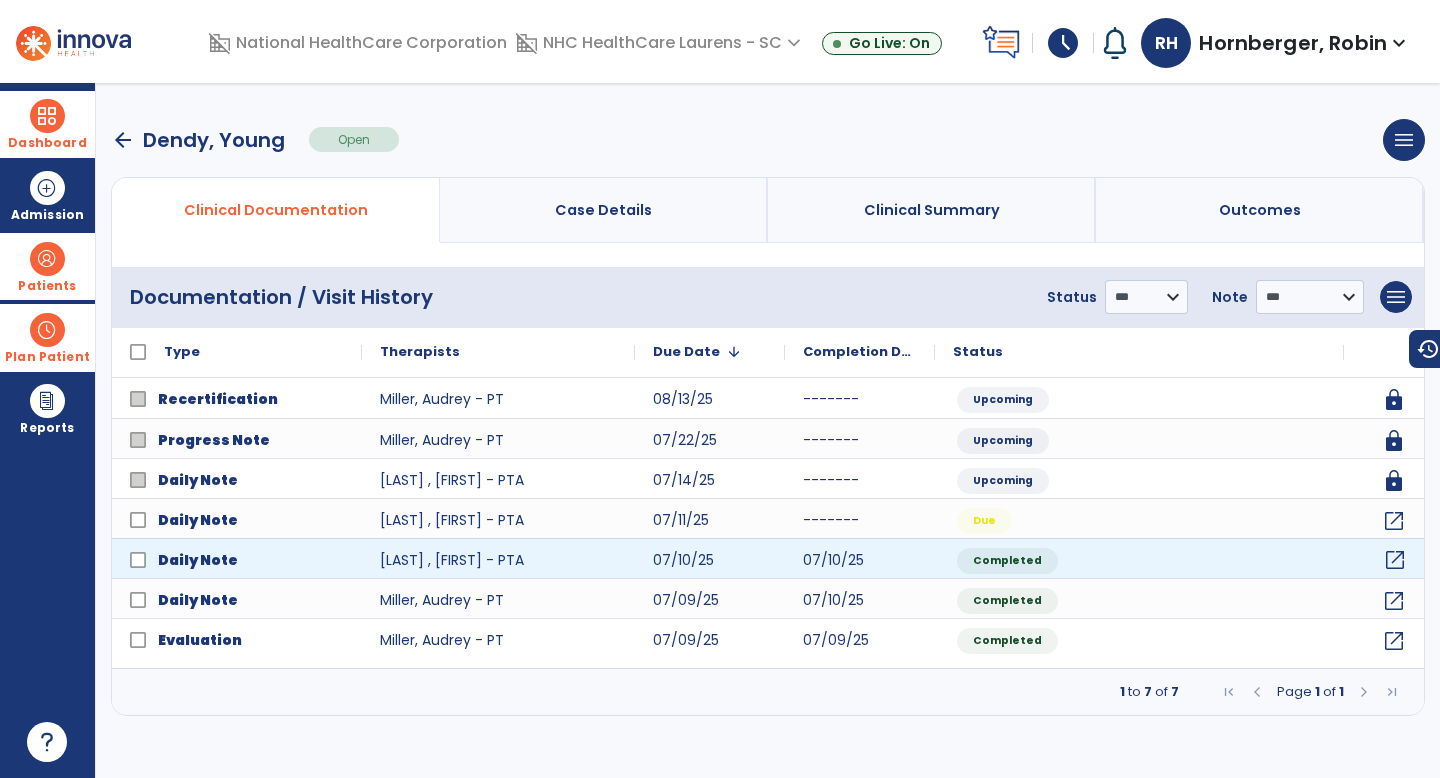 click on "open_in_new" 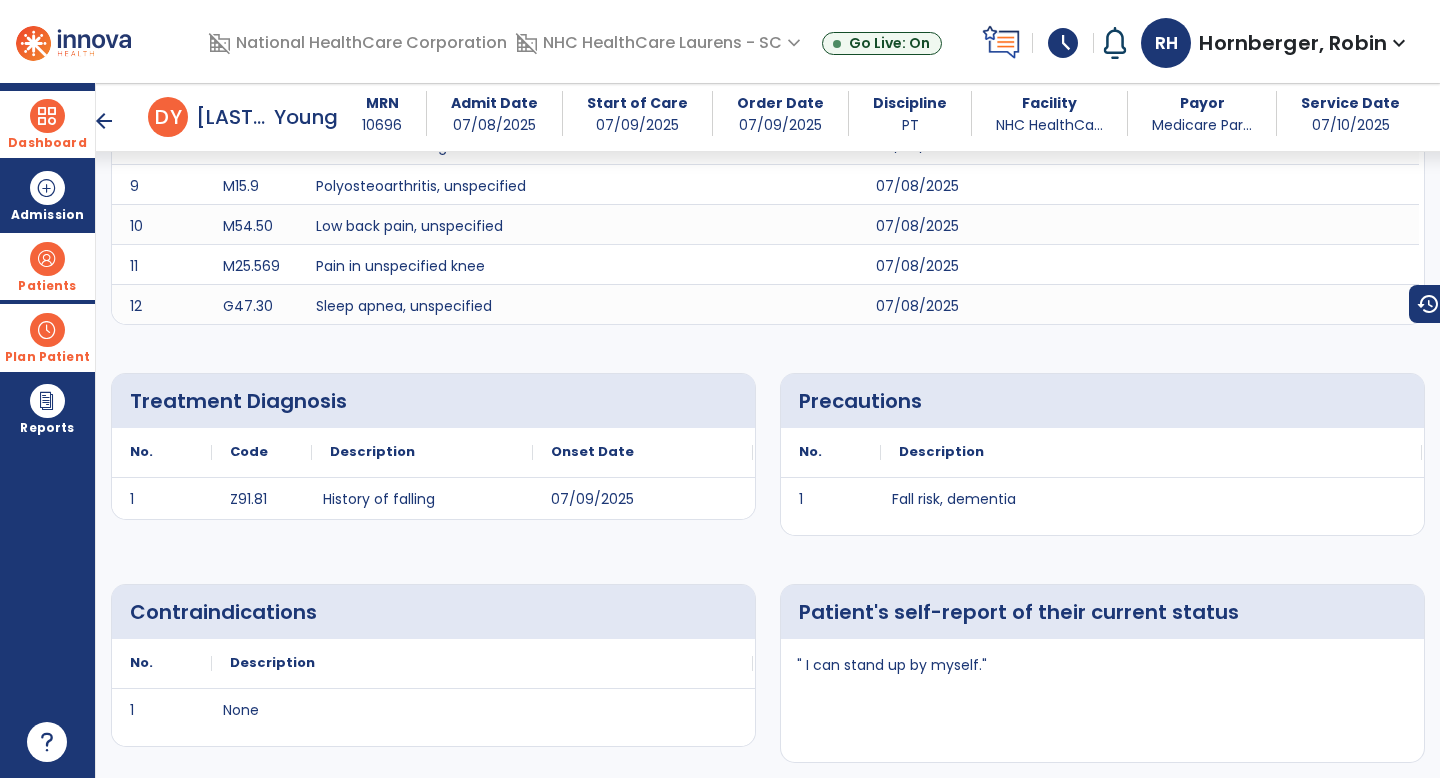 scroll, scrollTop: 0, scrollLeft: 0, axis: both 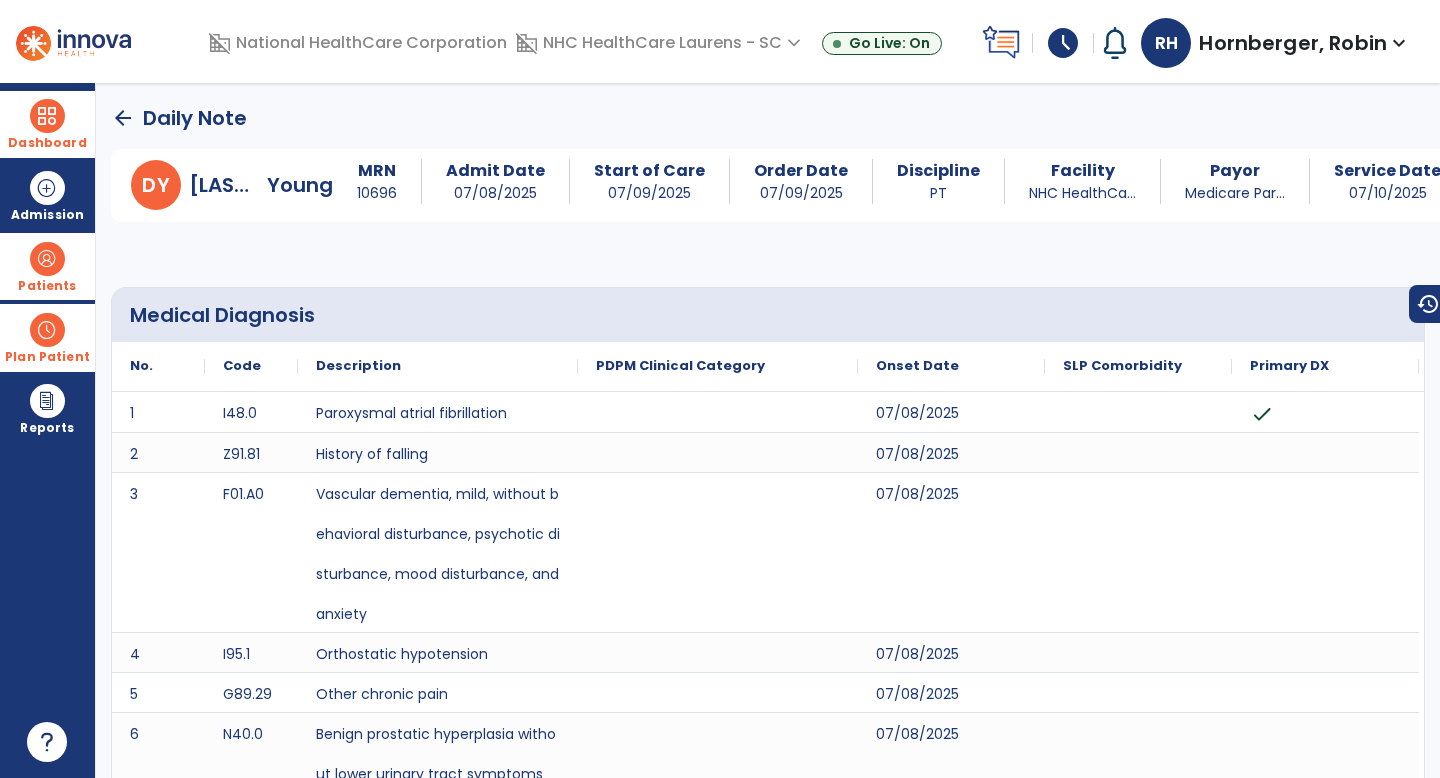 click on "arrow_back" 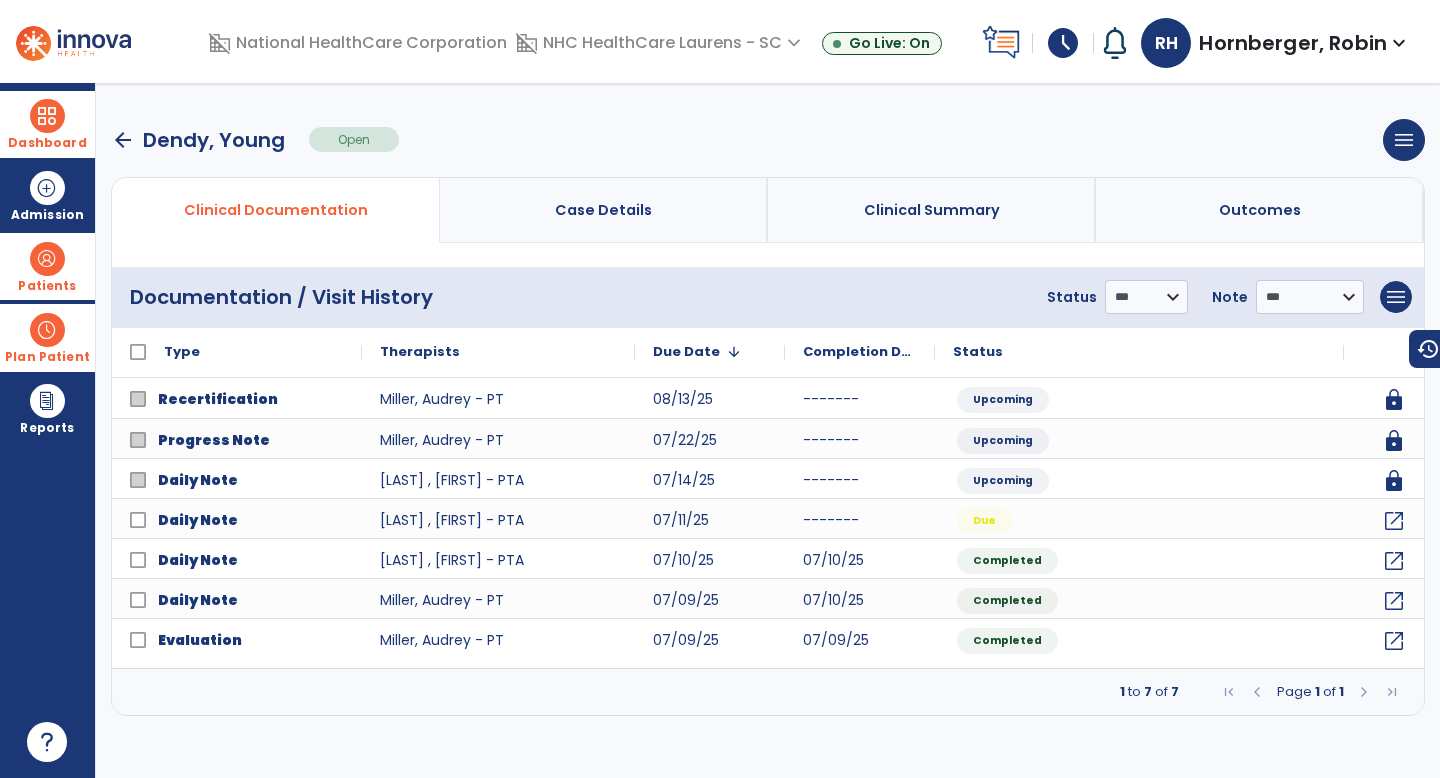 click on "Plan Patient" at bounding box center [47, 286] 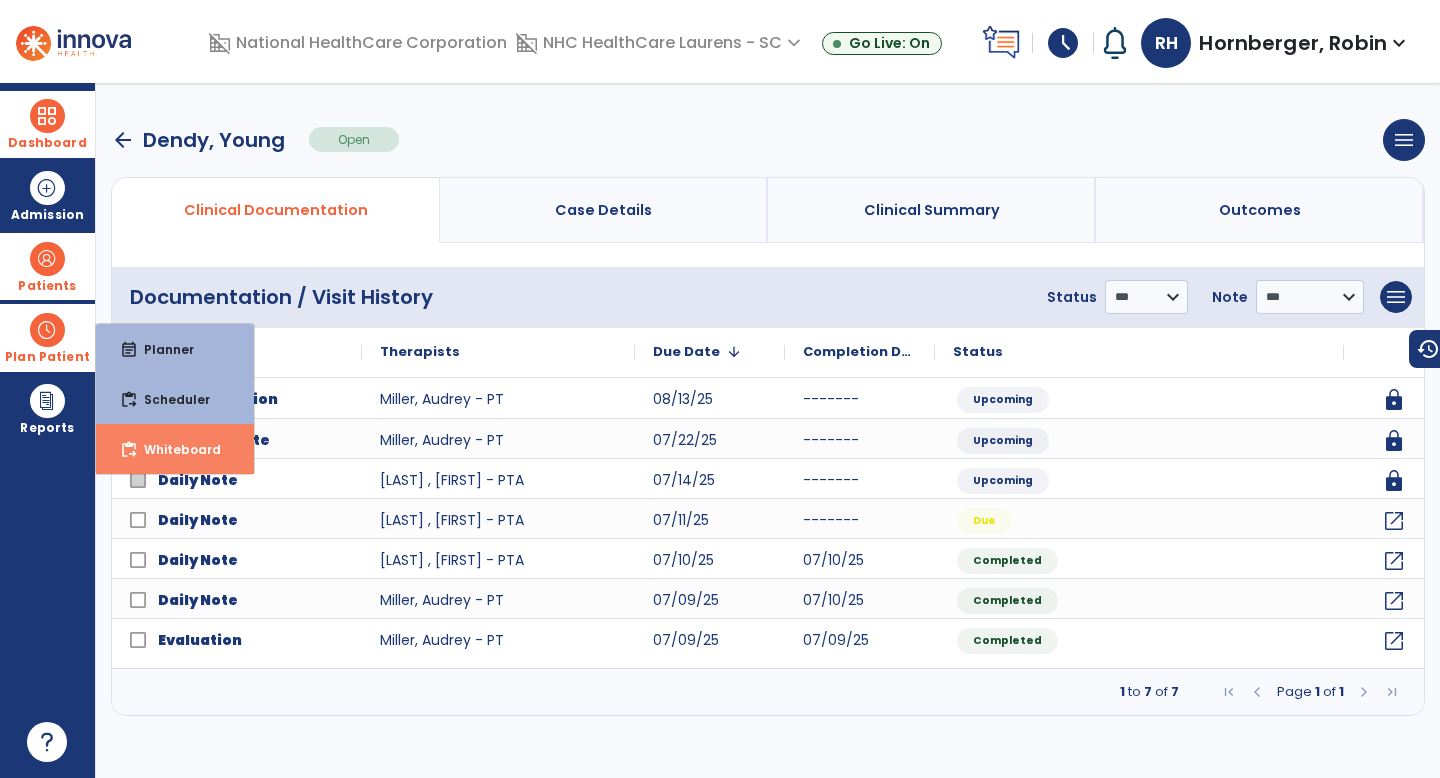 click on "content_paste_go  Whiteboard" at bounding box center (175, 449) 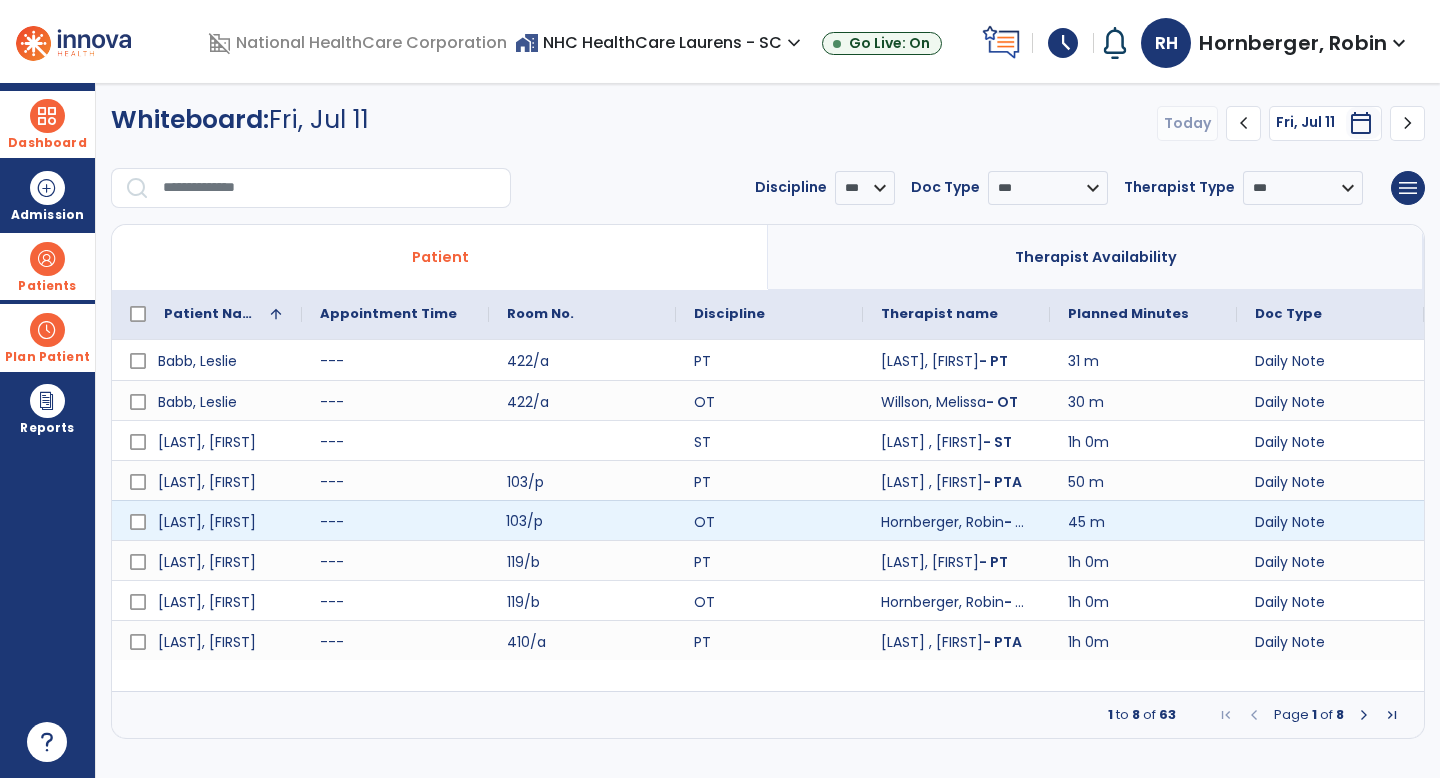 click on "103/p" 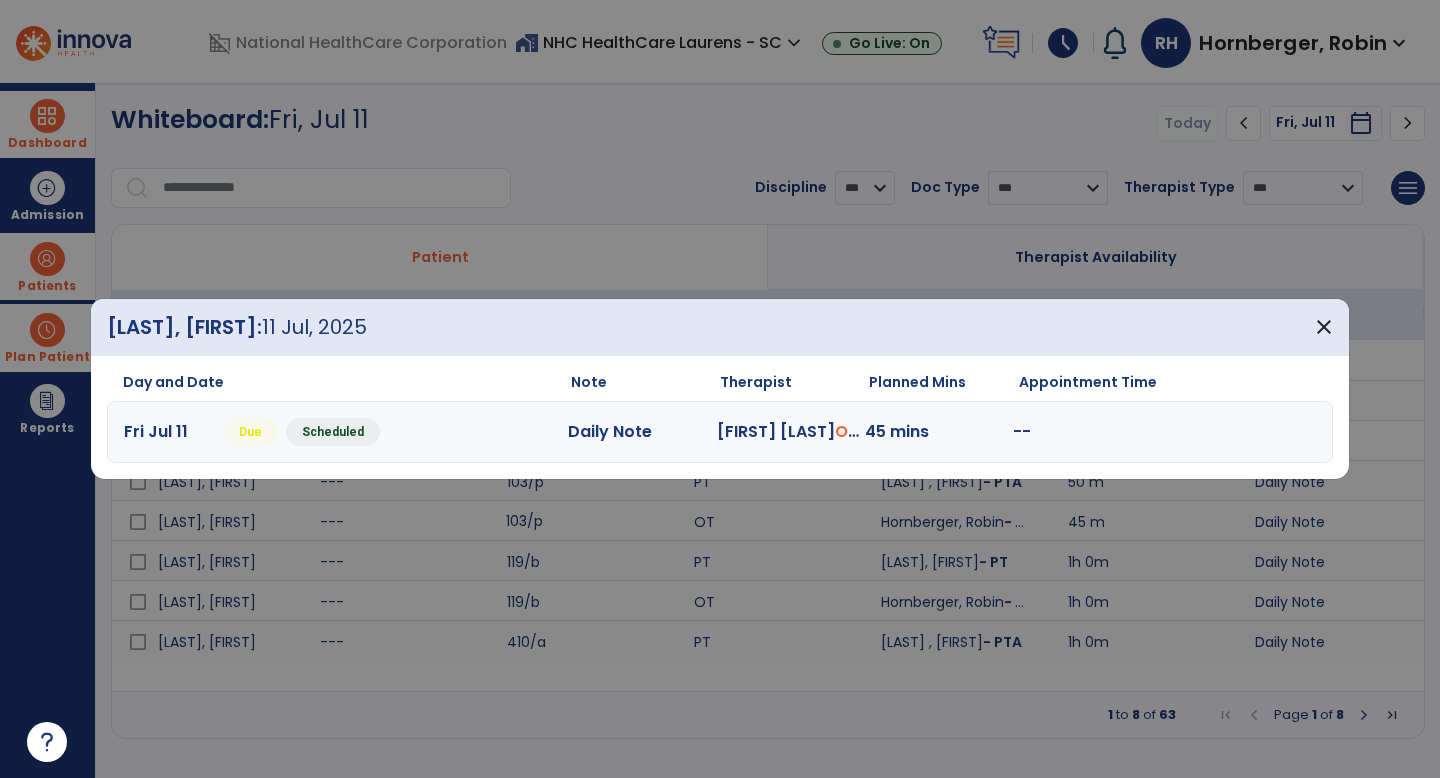click on "--" at bounding box center [1090, 432] 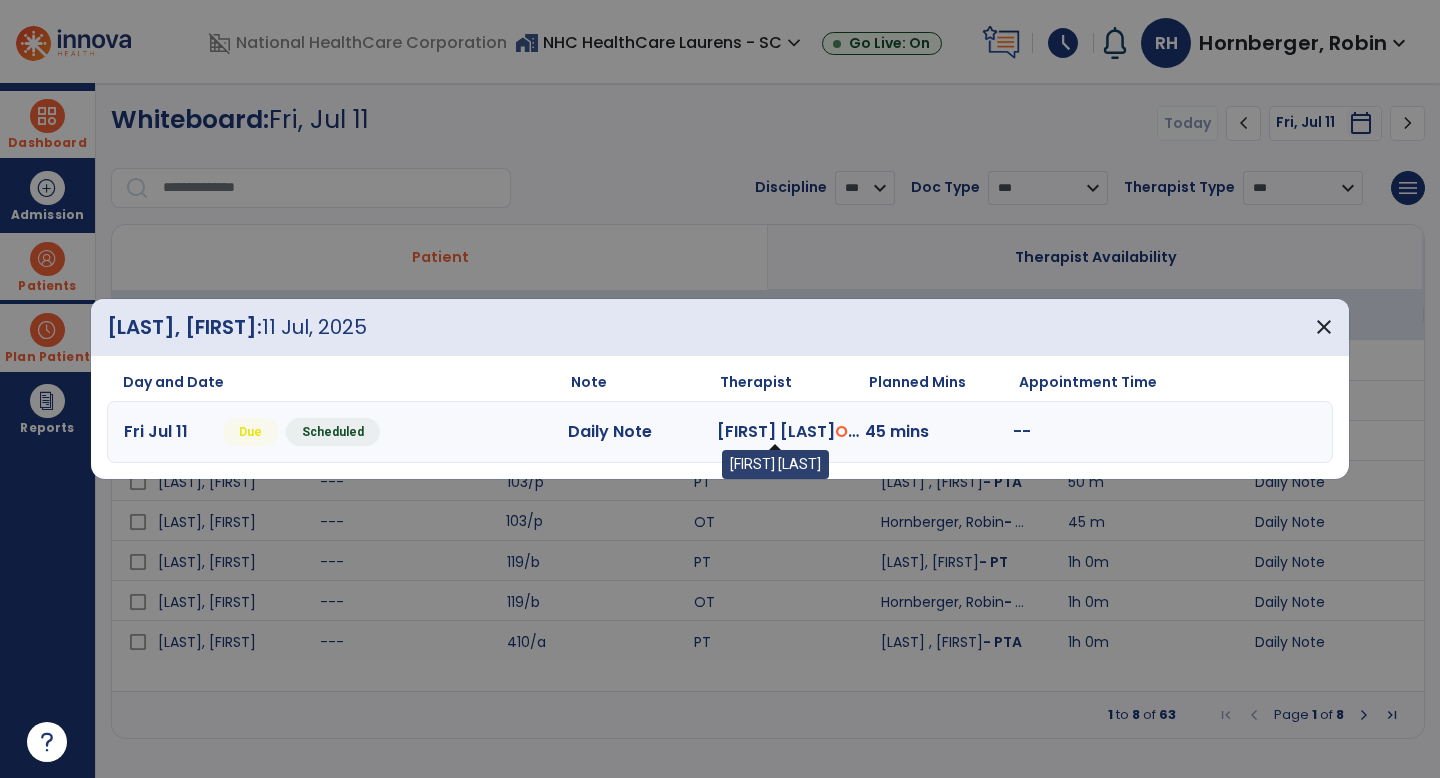 click on "Hornberger Robin   OTA" at bounding box center (791, 432) 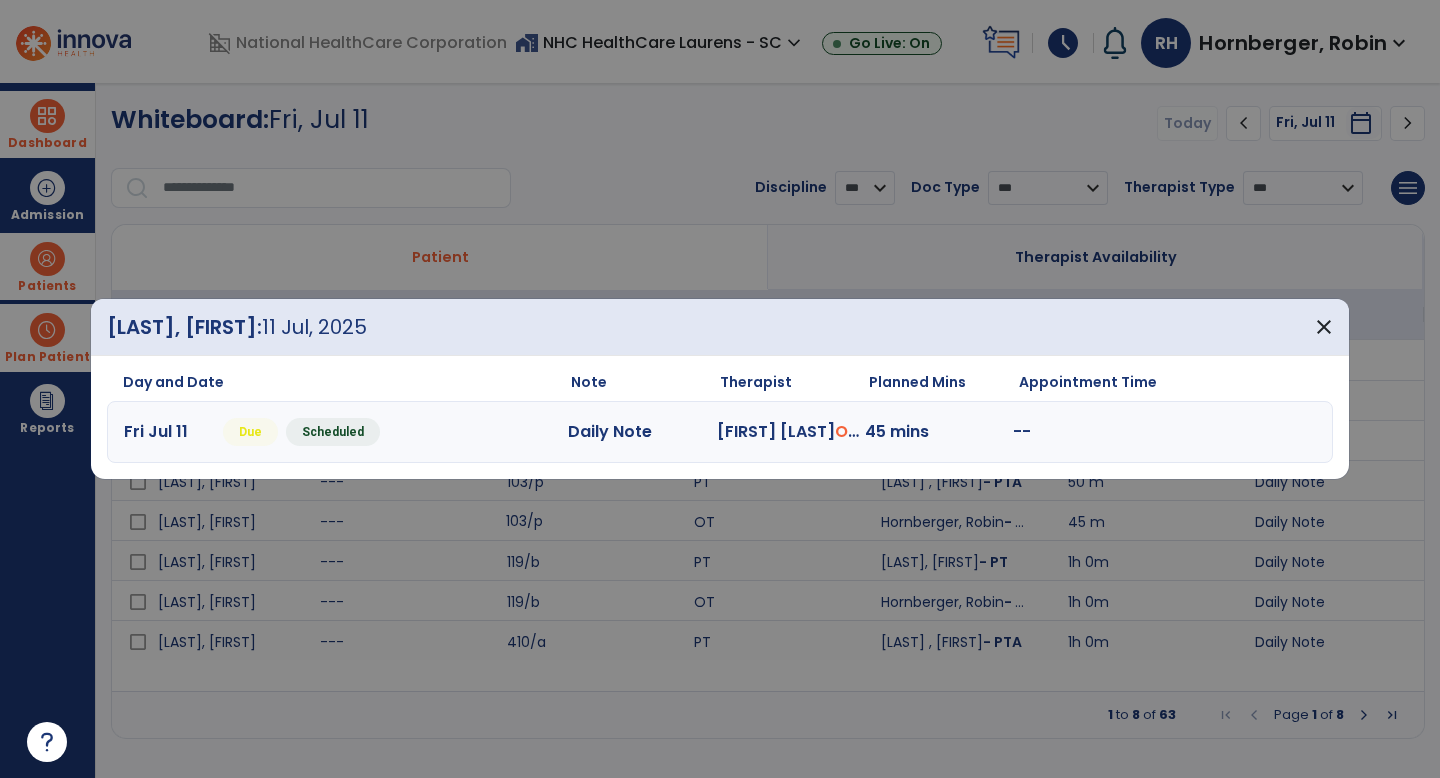 click on "Scheduled" at bounding box center (333, 432) 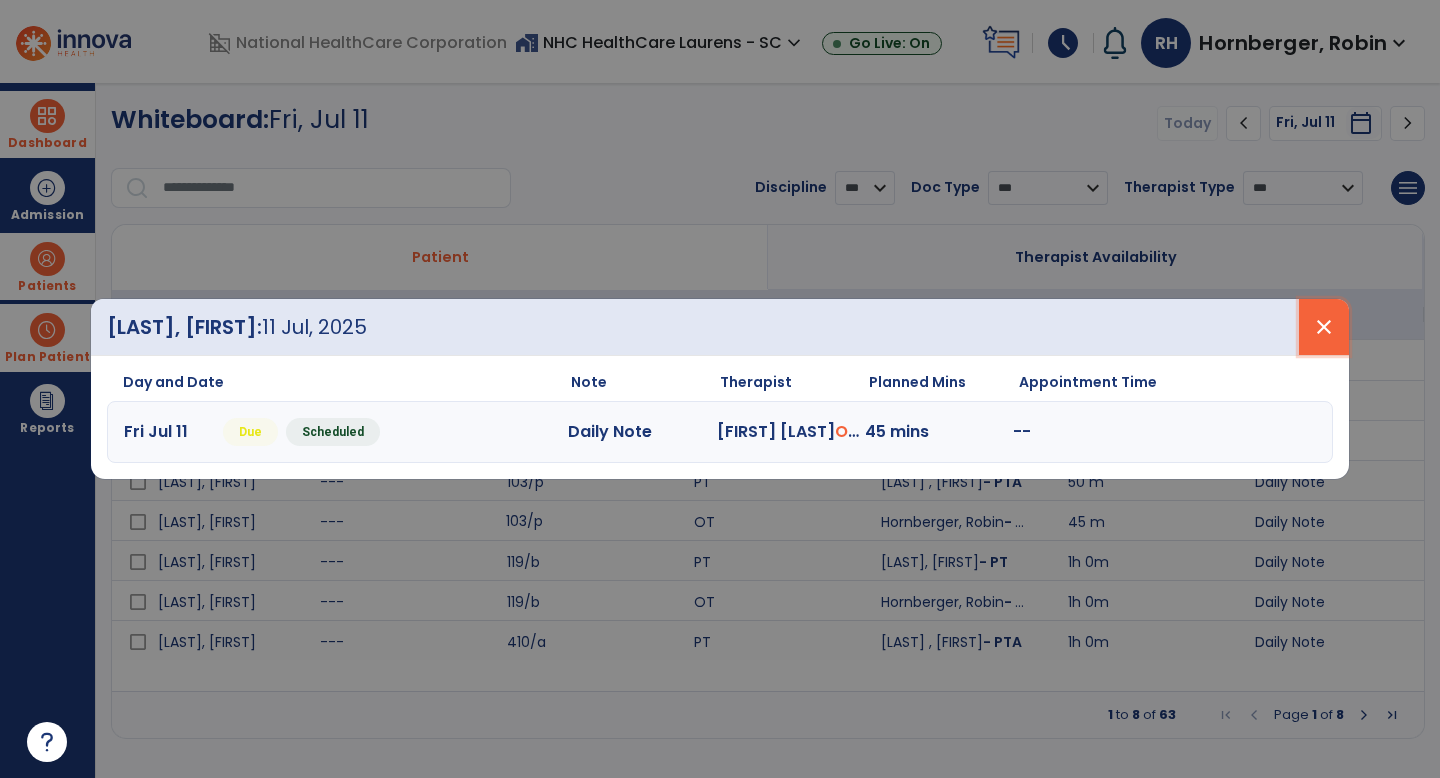 click on "close" at bounding box center [1324, 327] 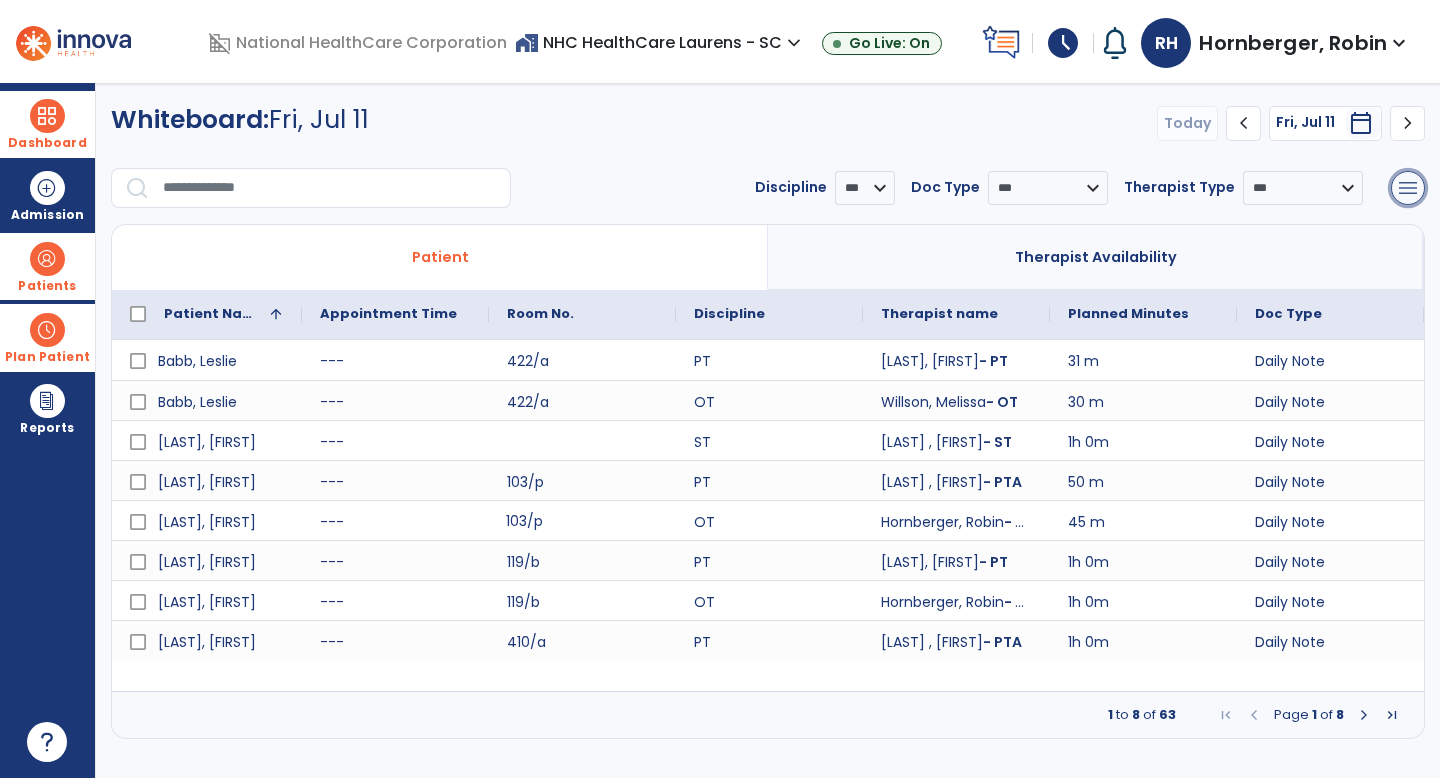 click on "menu" at bounding box center (1408, 188) 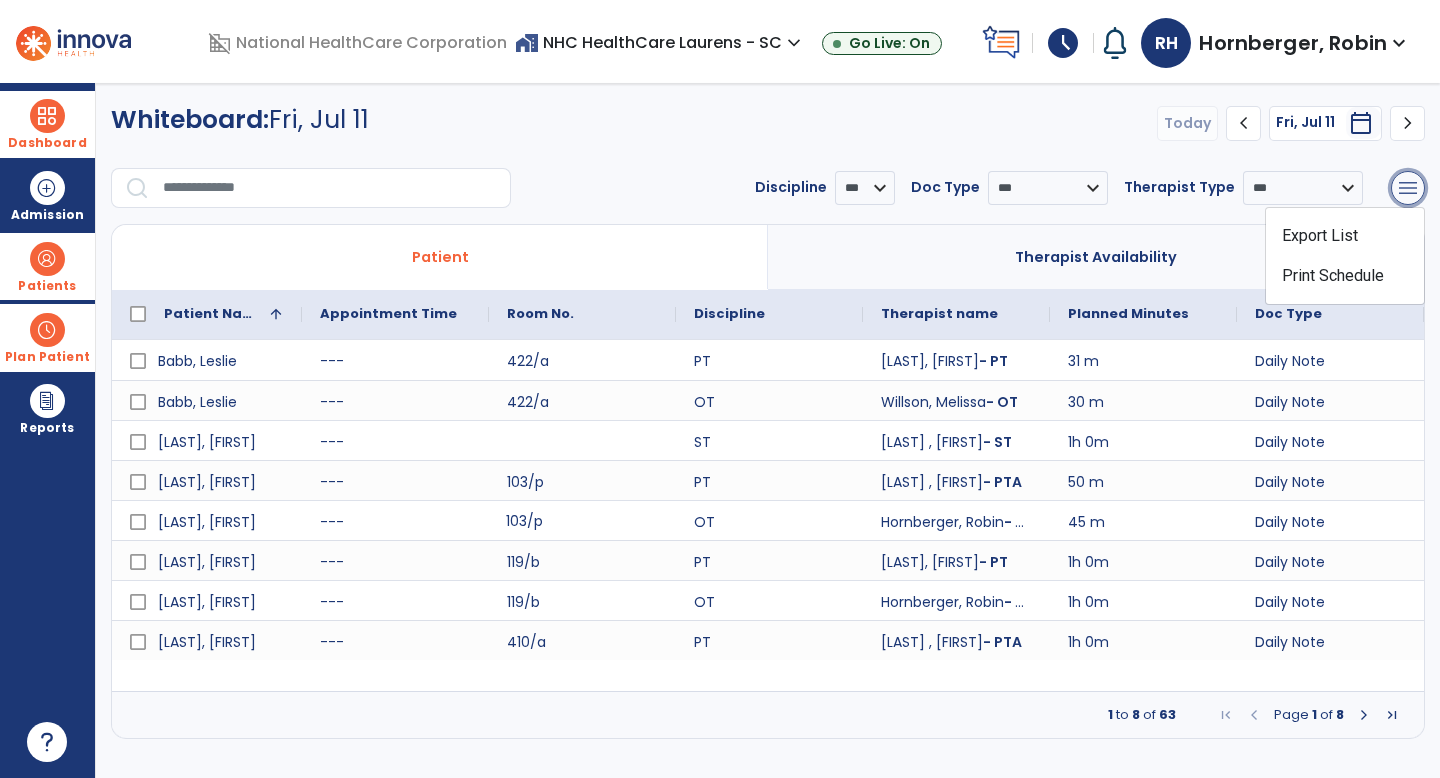 click on "menu" at bounding box center (1408, 188) 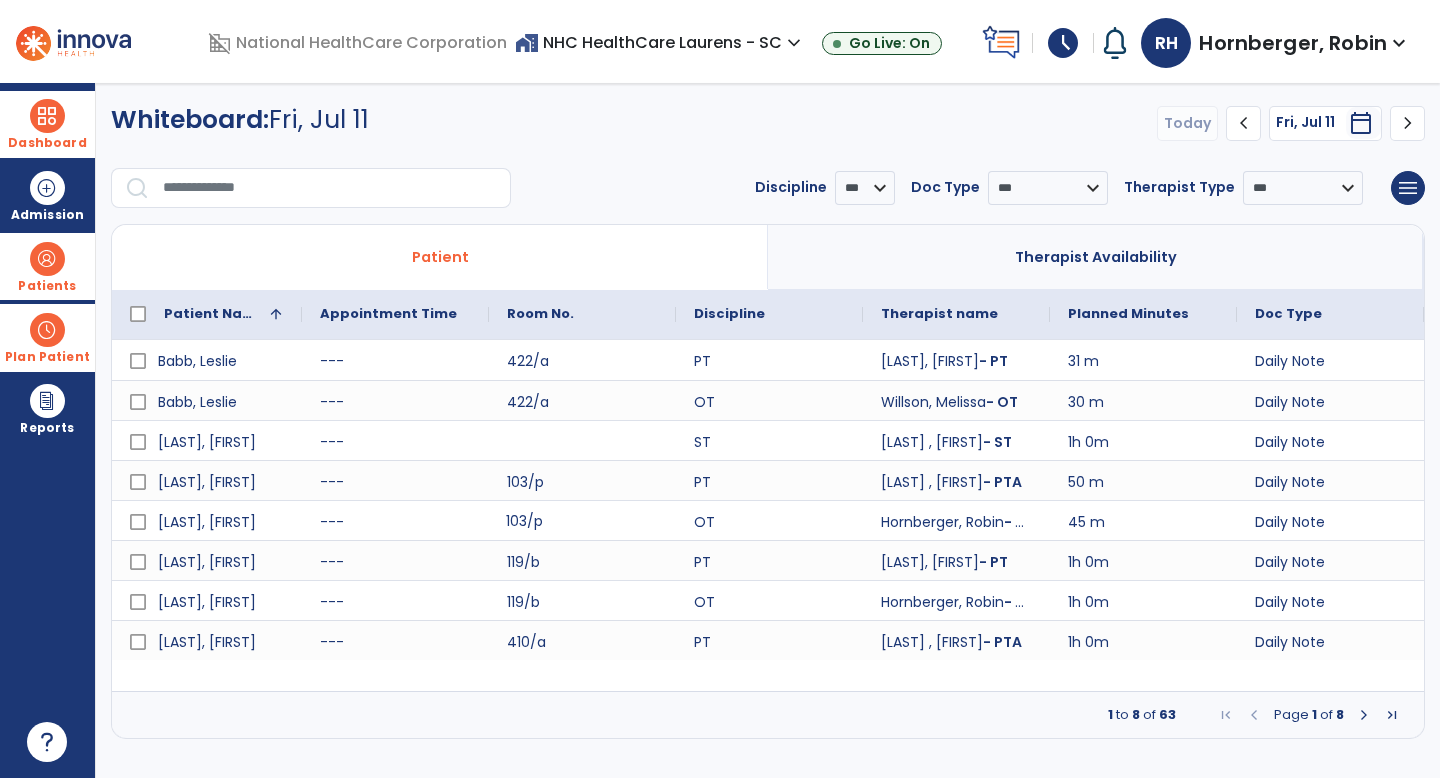 click at bounding box center [47, 259] 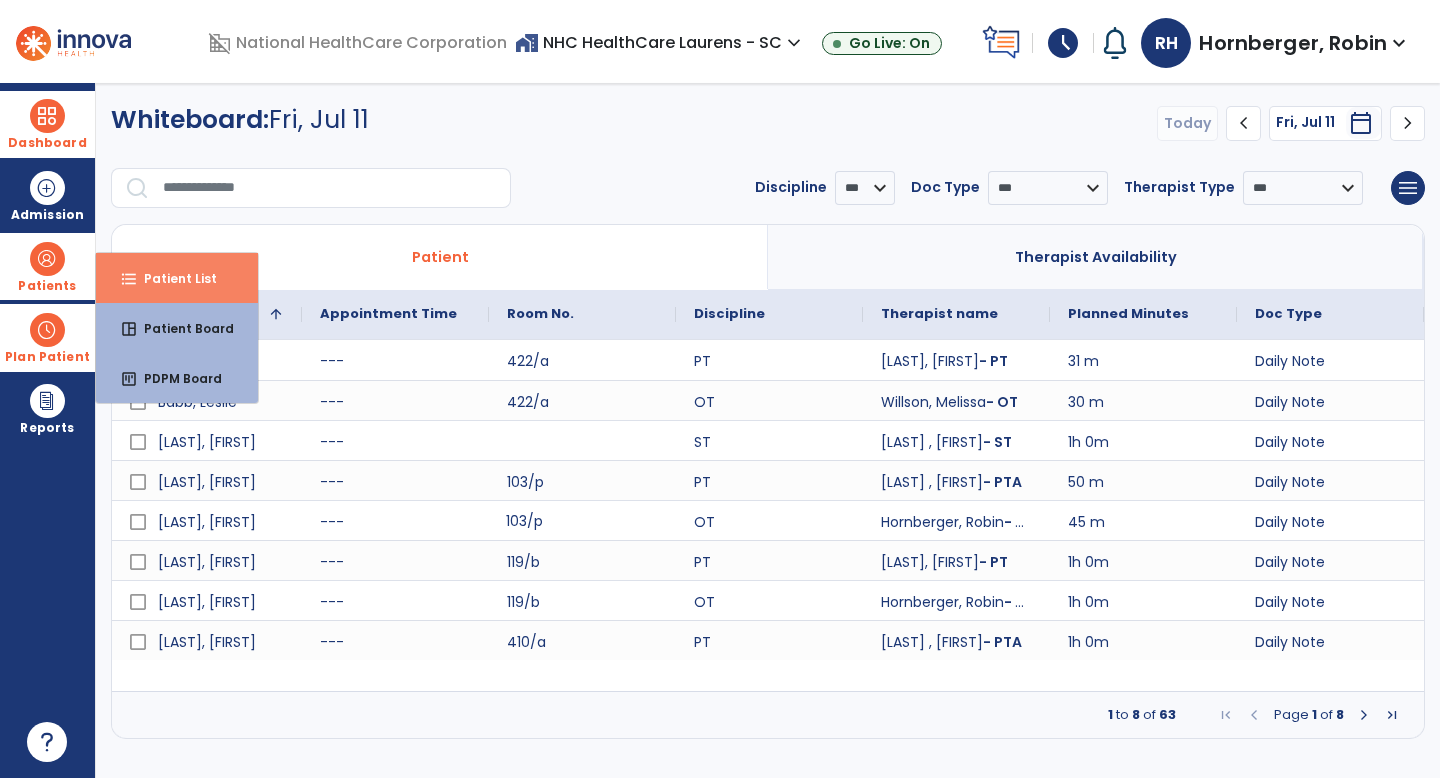 click on "Patient List" at bounding box center (172, 278) 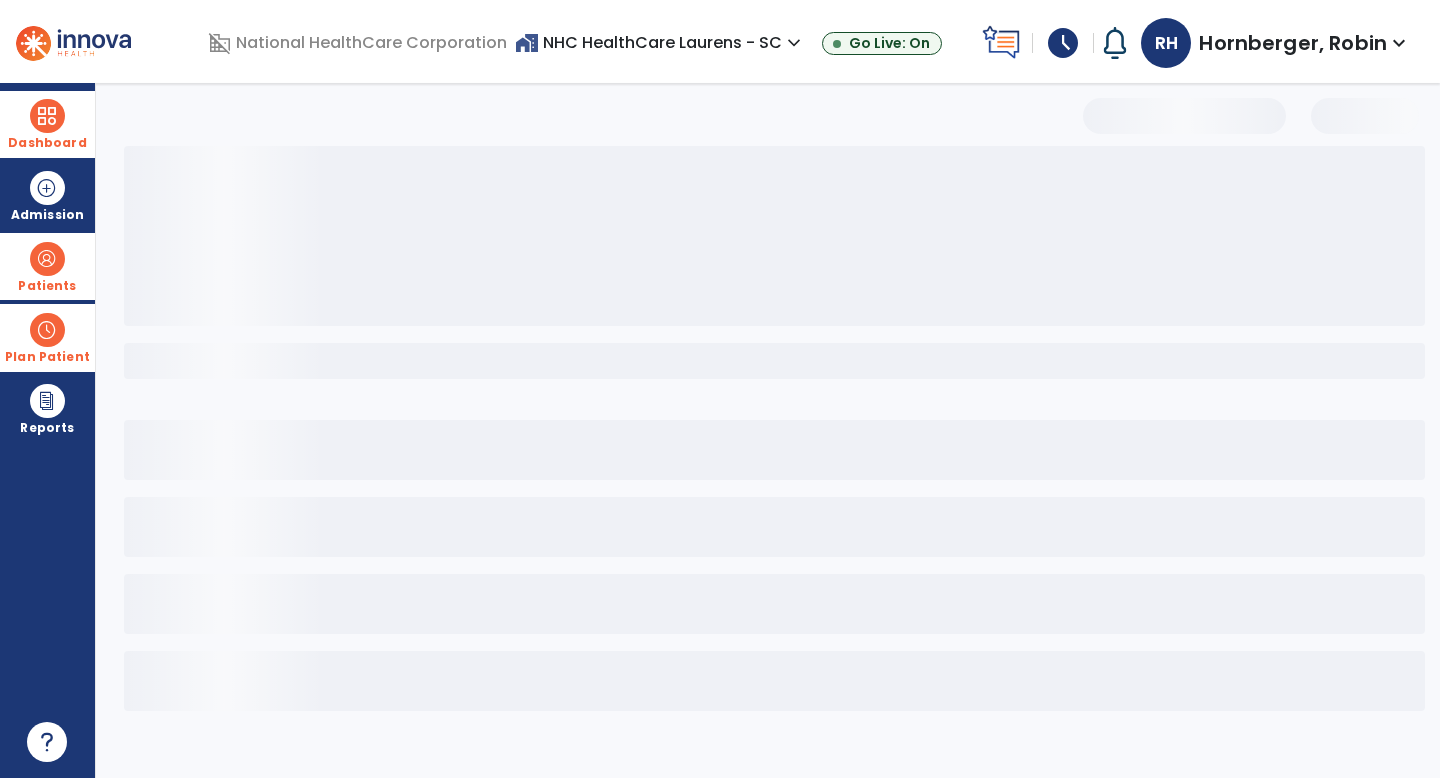select on "***" 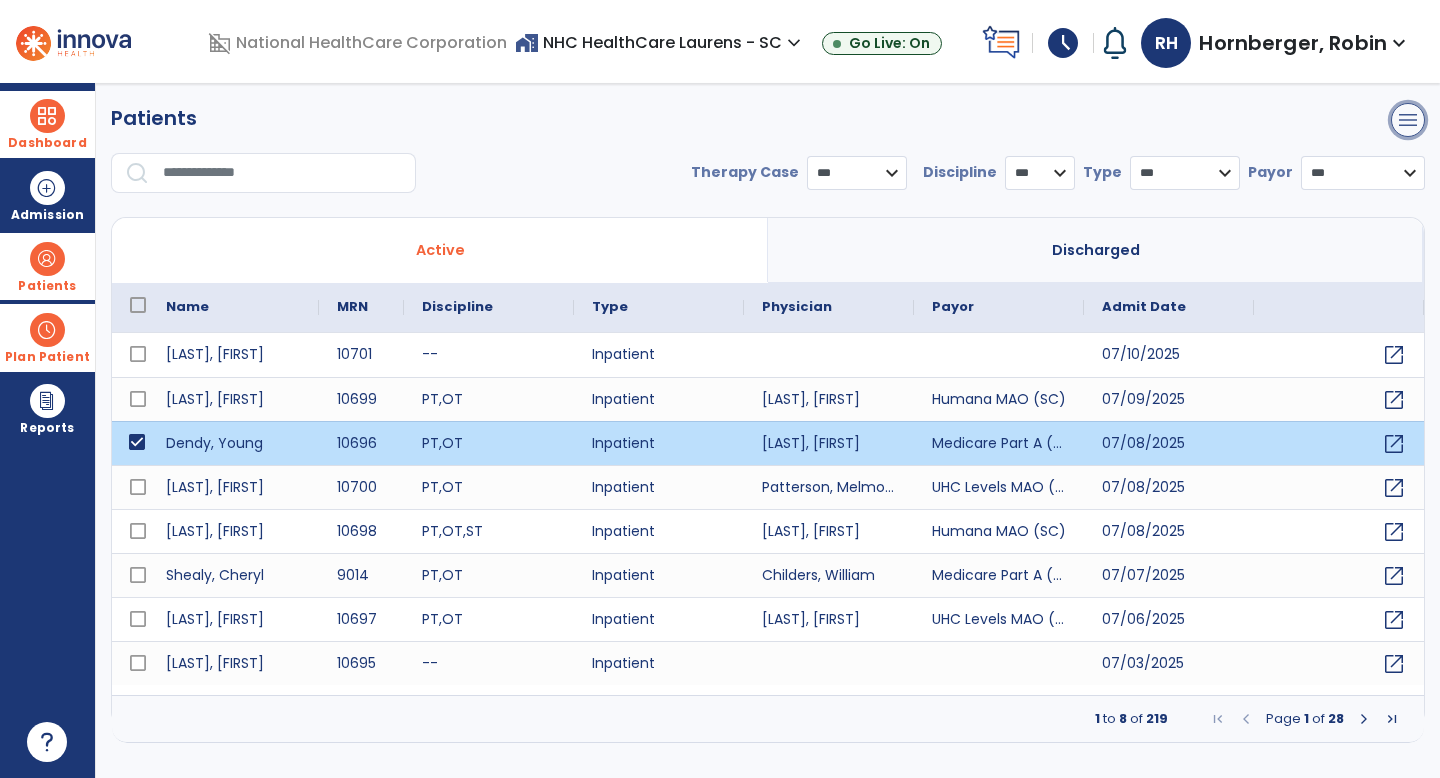 click on "menu" at bounding box center (1408, 120) 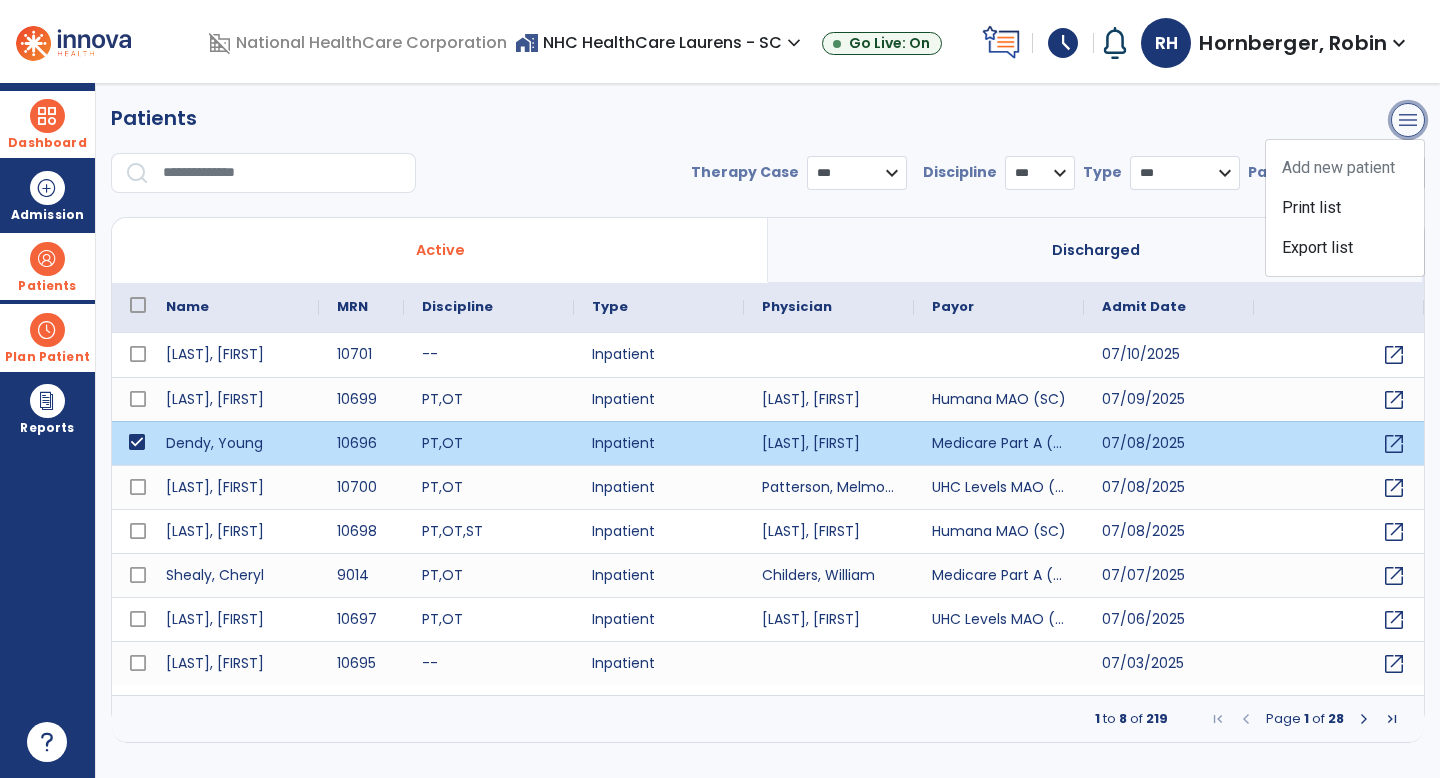 click on "menu" at bounding box center (1408, 120) 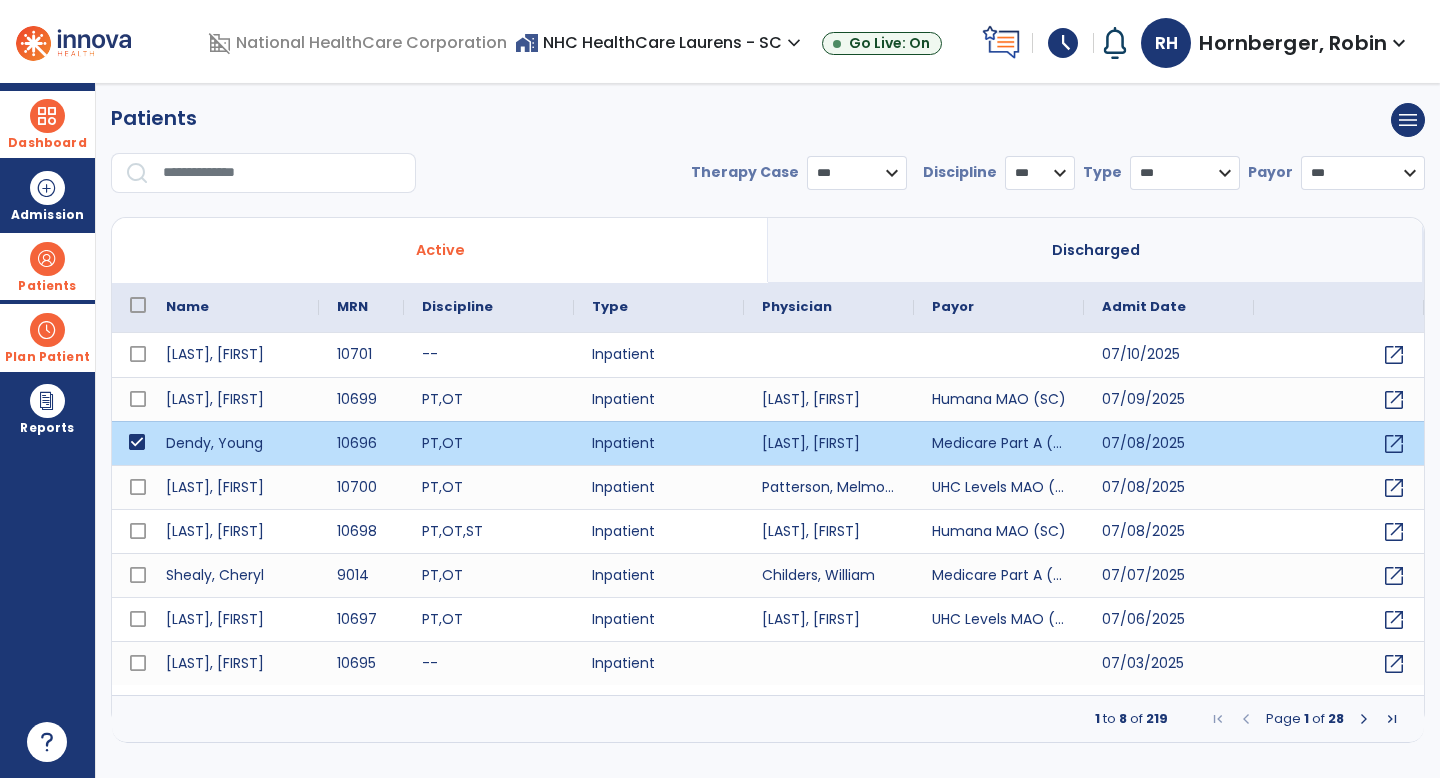 click on "Hornberger, Robin" at bounding box center (1293, 43) 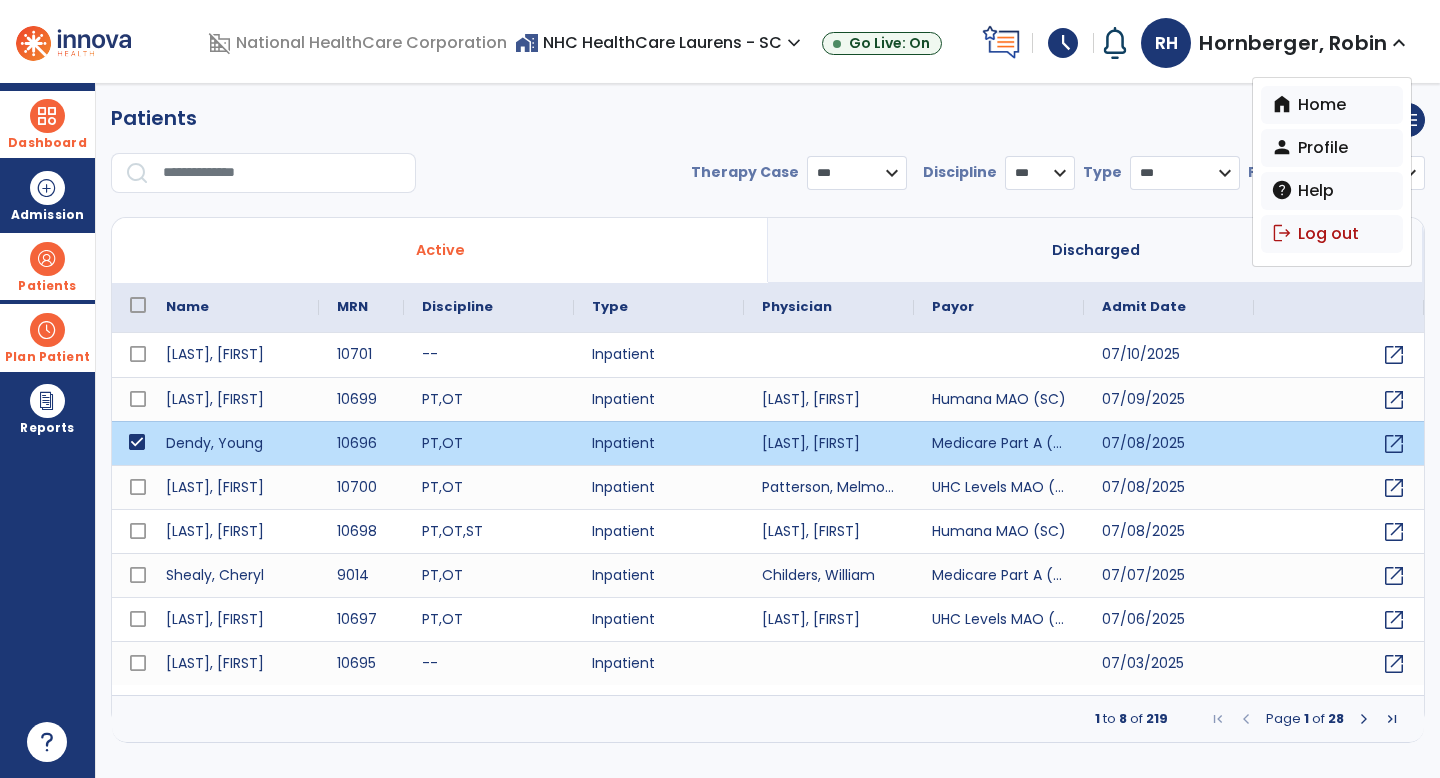click on "Dashboard" at bounding box center [47, 124] 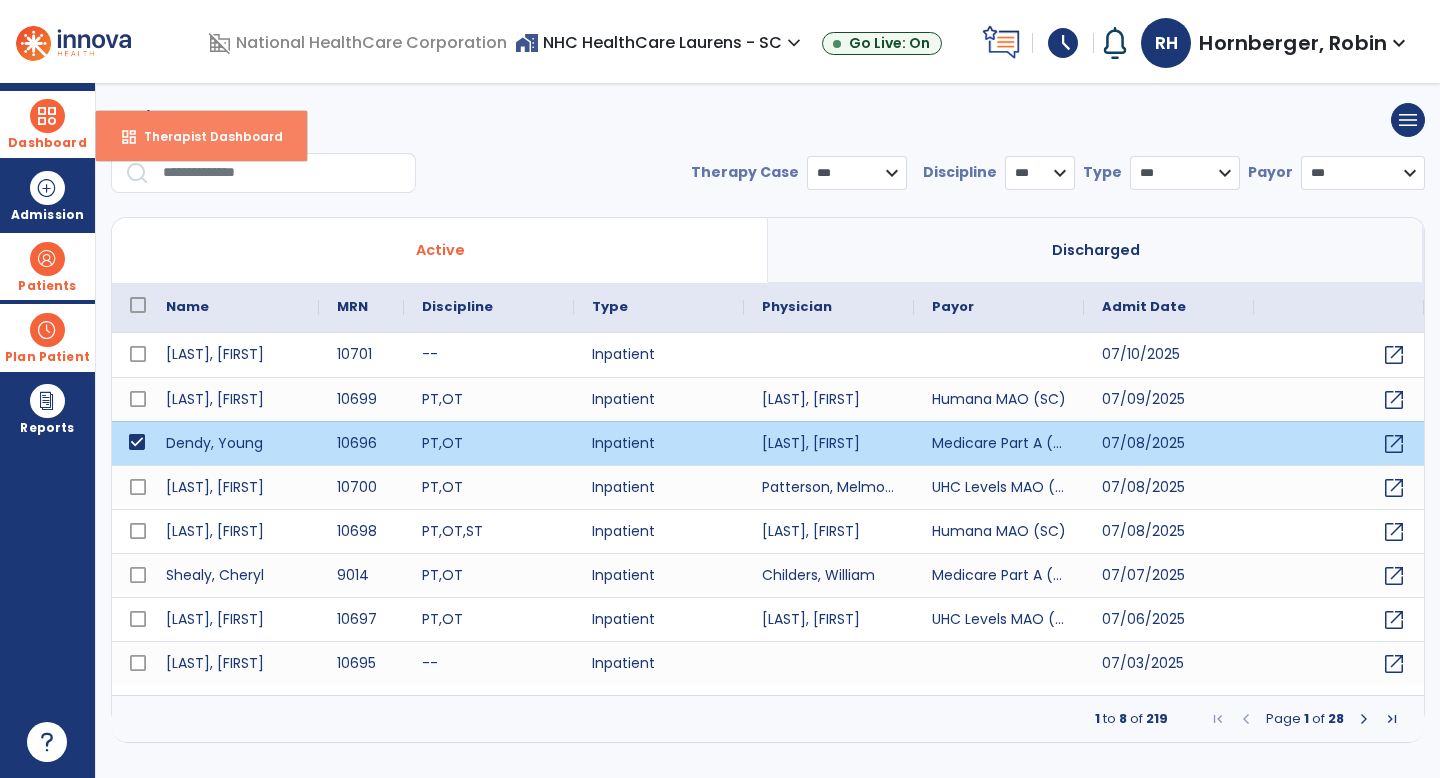 click on "Therapist Dashboard" at bounding box center [205, 136] 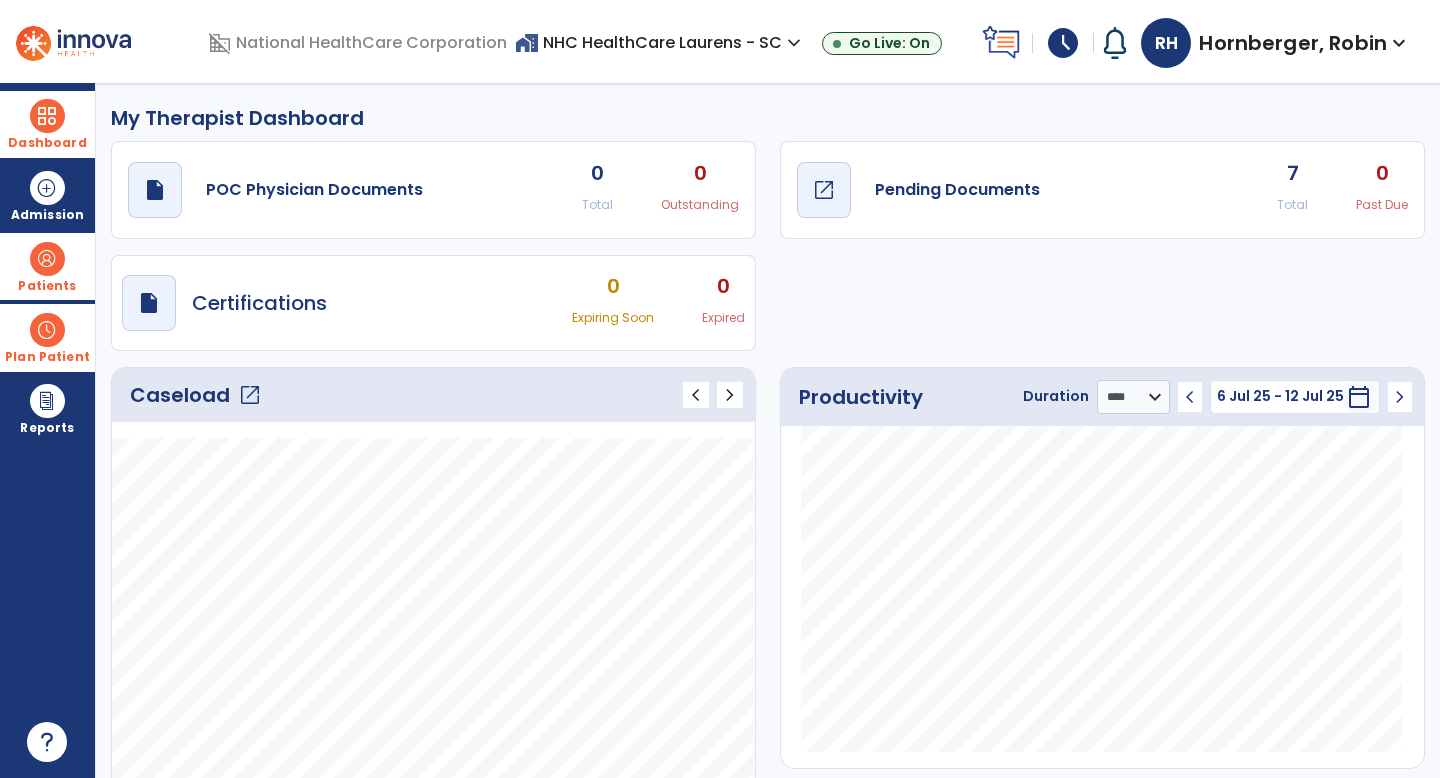 click on "Pending Documents" 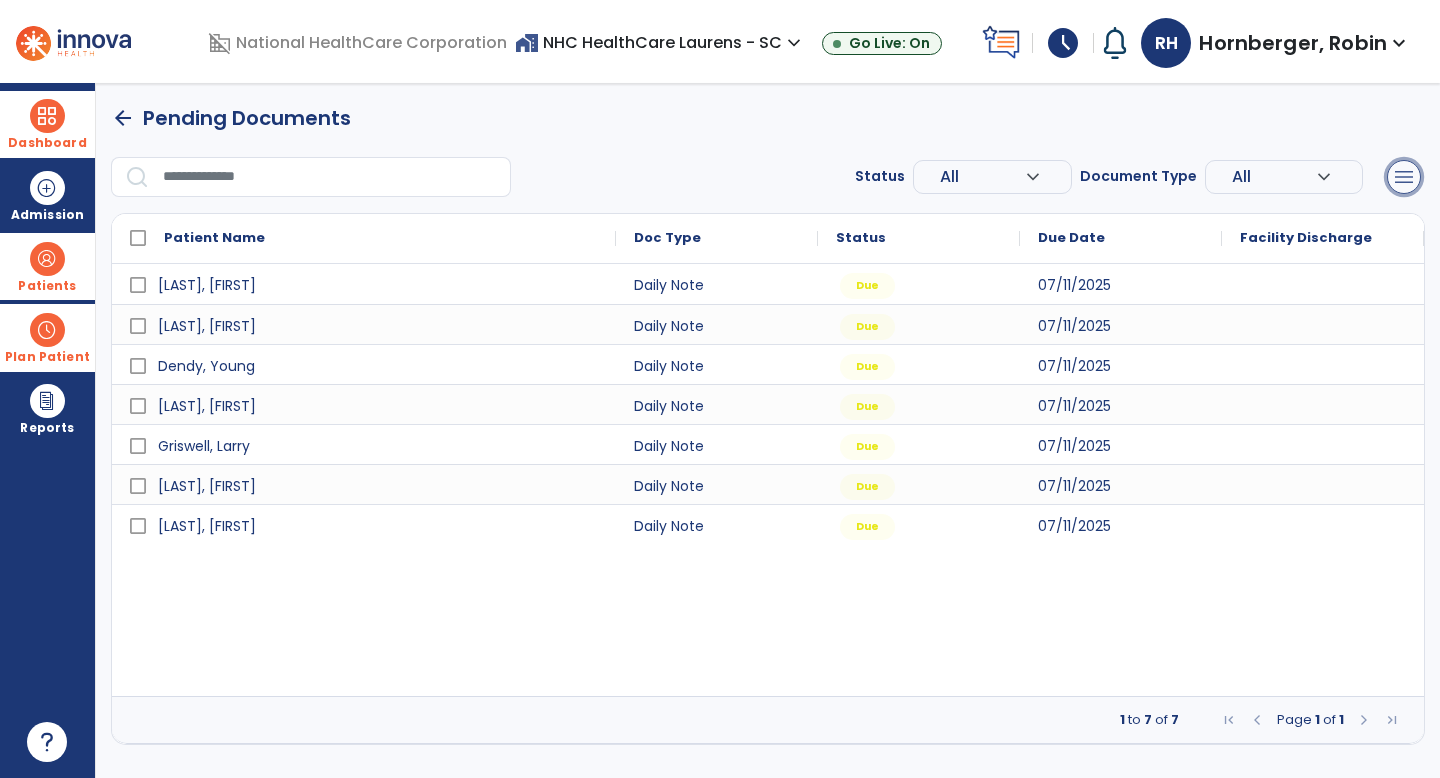 click on "menu" at bounding box center [1404, 177] 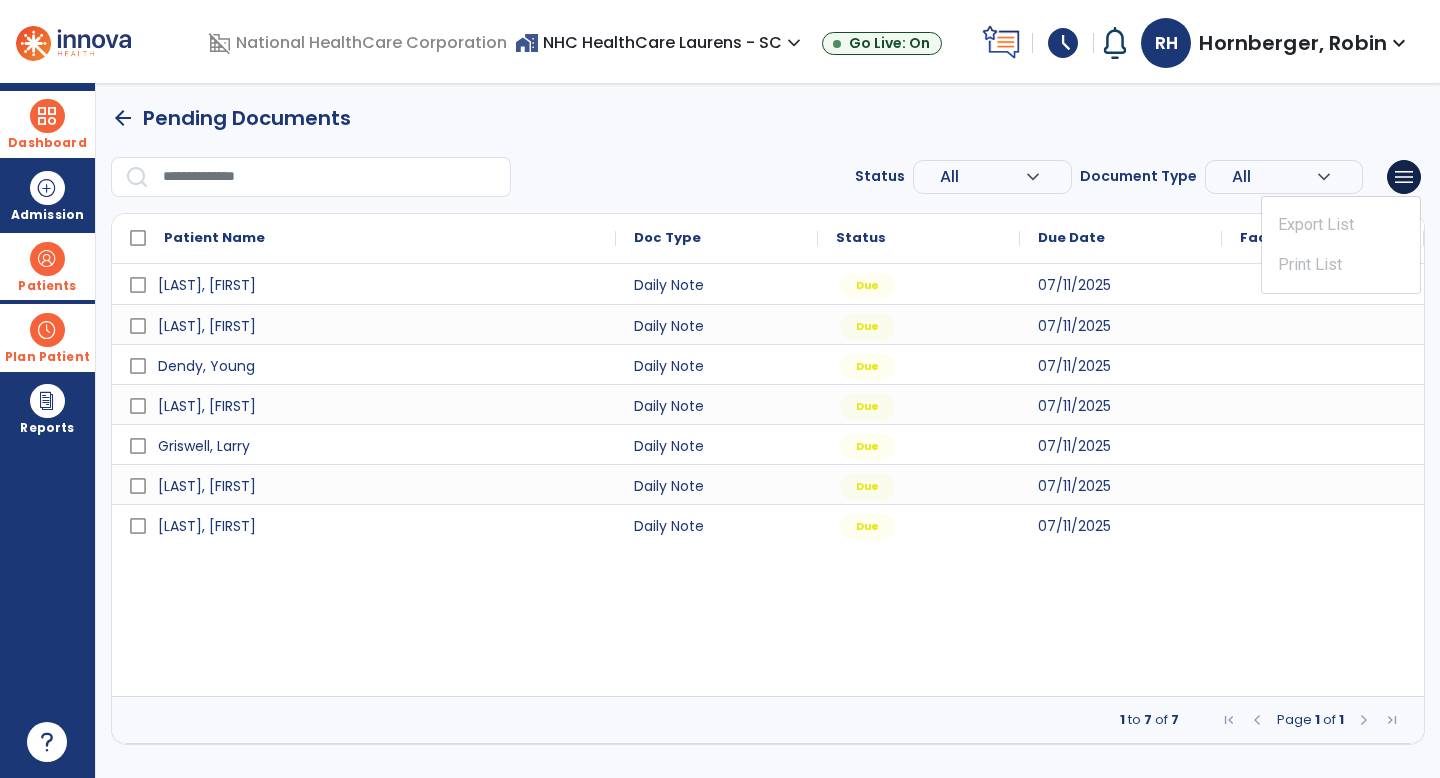 click at bounding box center [47, 330] 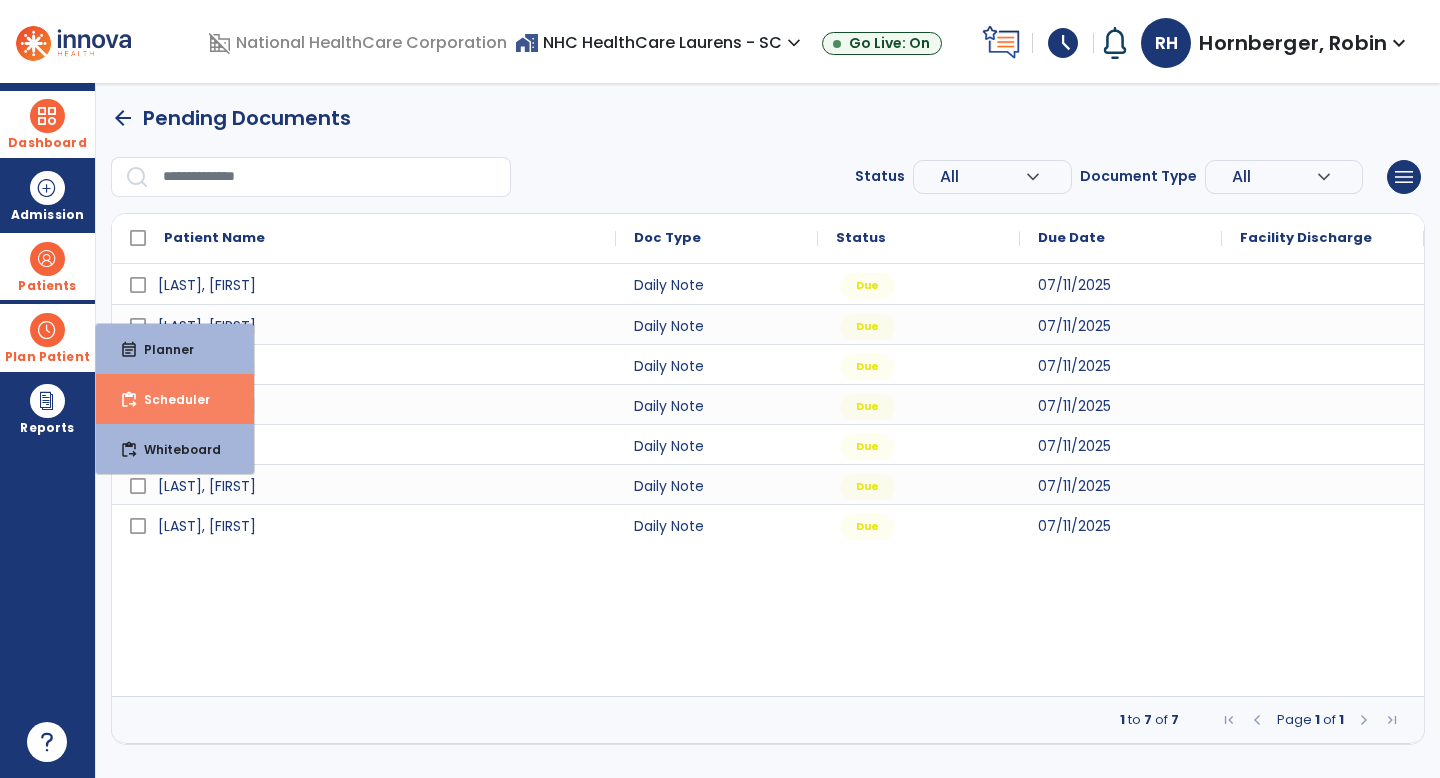 click on "Scheduler" at bounding box center (169, 399) 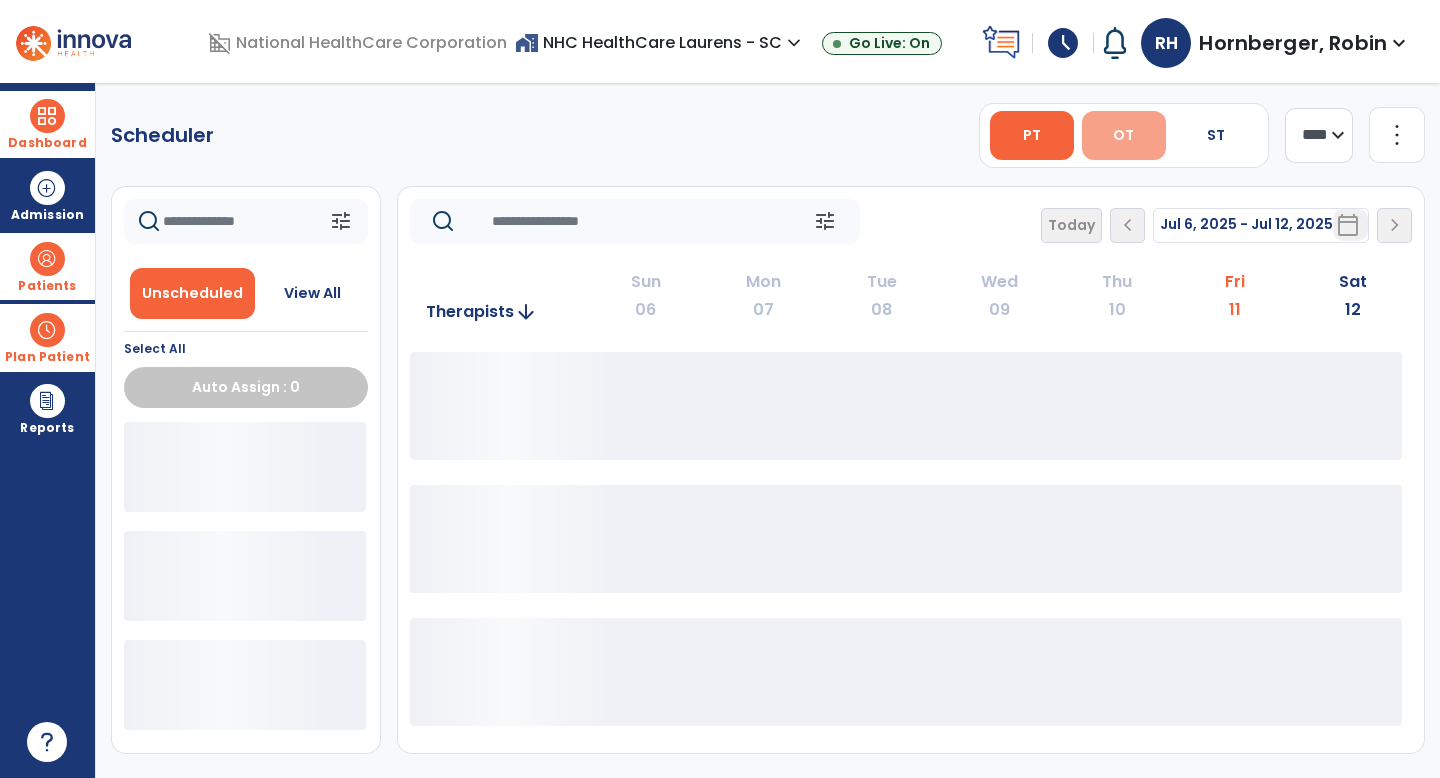 click on "OT" at bounding box center (1124, 135) 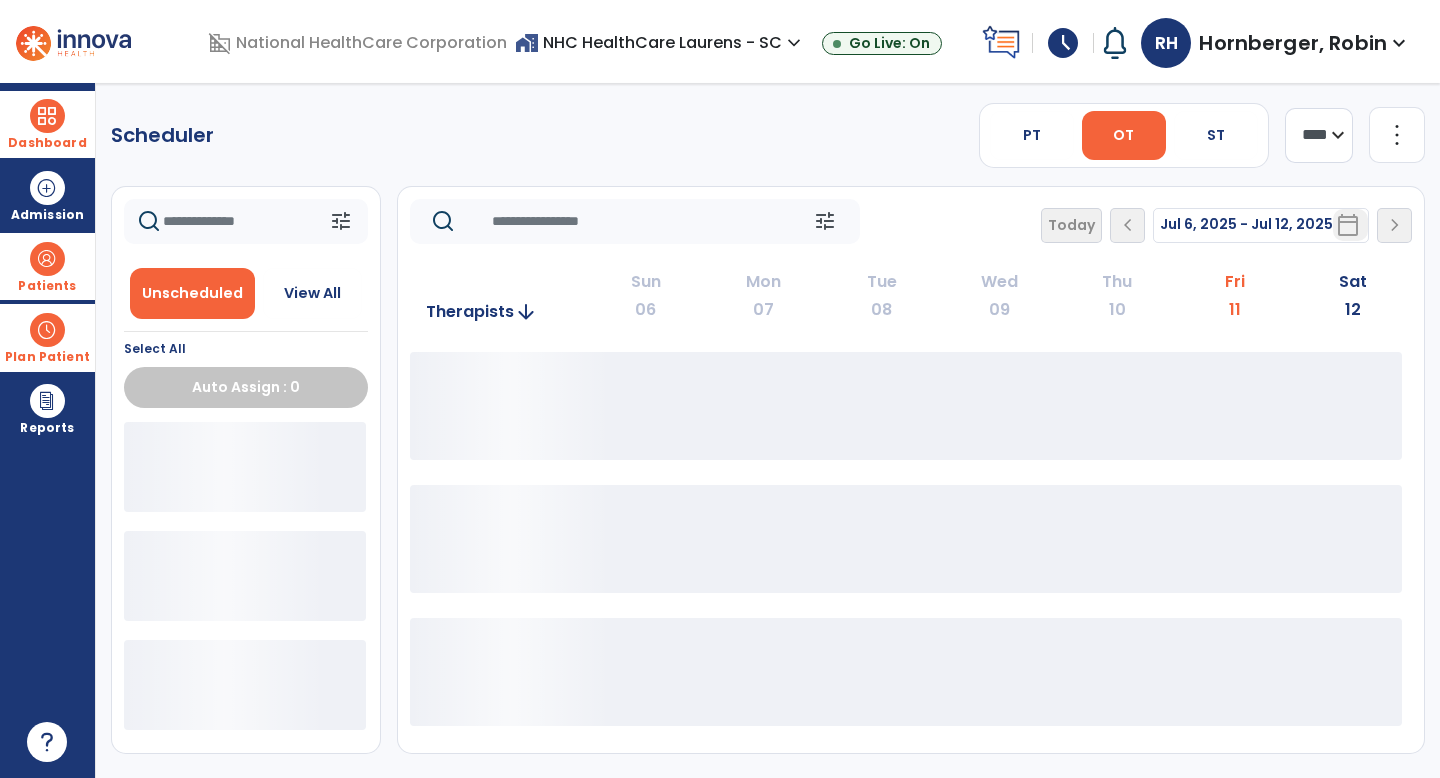 click on "**** ***" 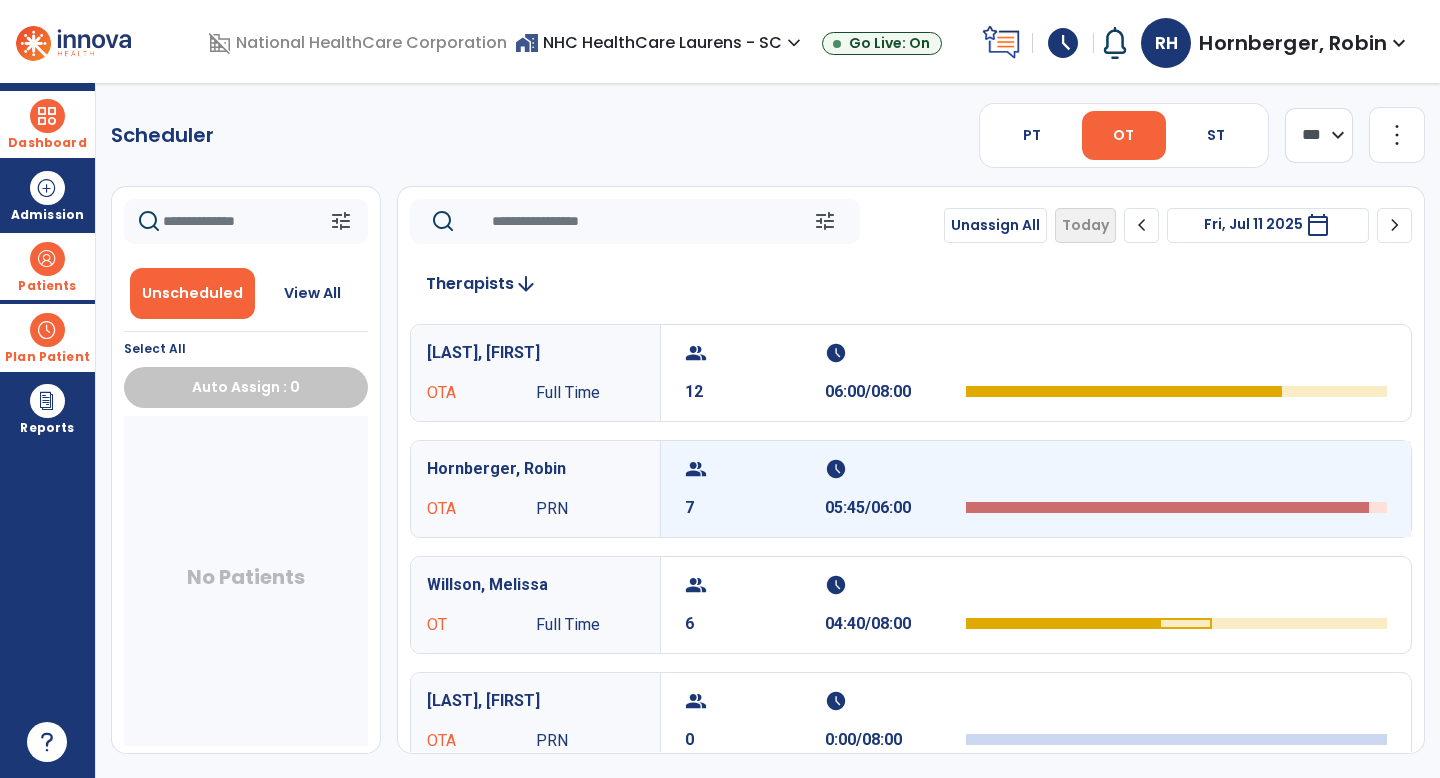 click on "group  7  schedule  05:45/06:00" at bounding box center [1036, 489] 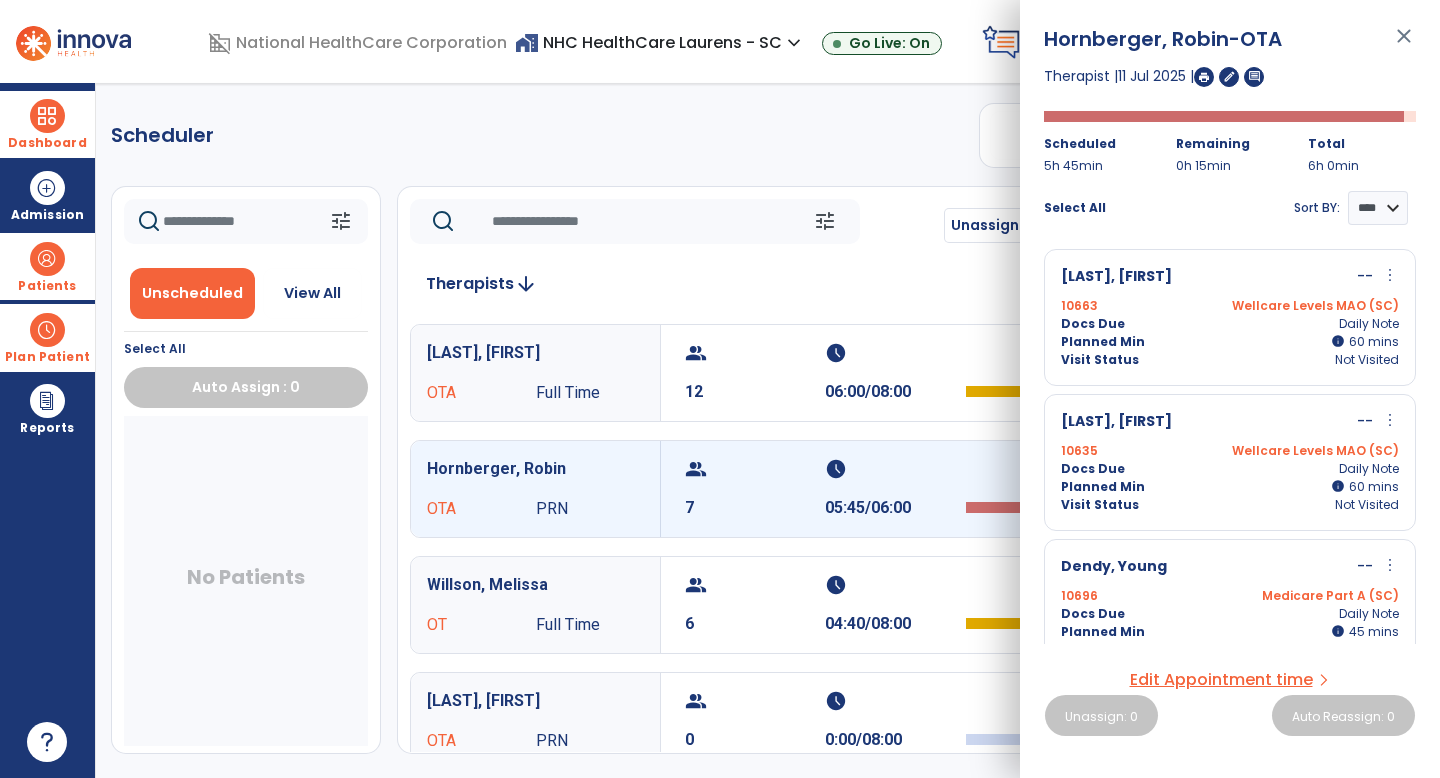 click on "more_vert" at bounding box center (1390, 275) 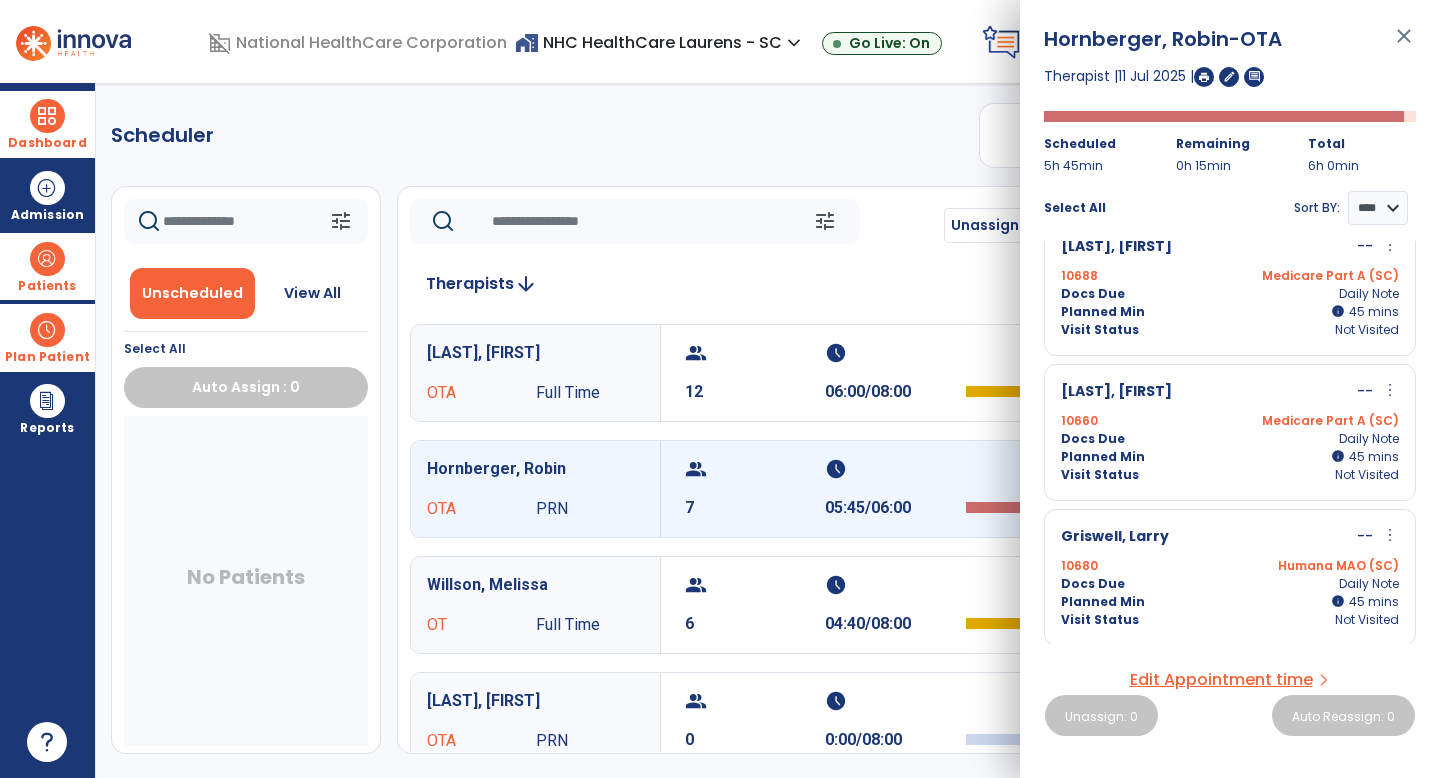 scroll, scrollTop: 612, scrollLeft: 0, axis: vertical 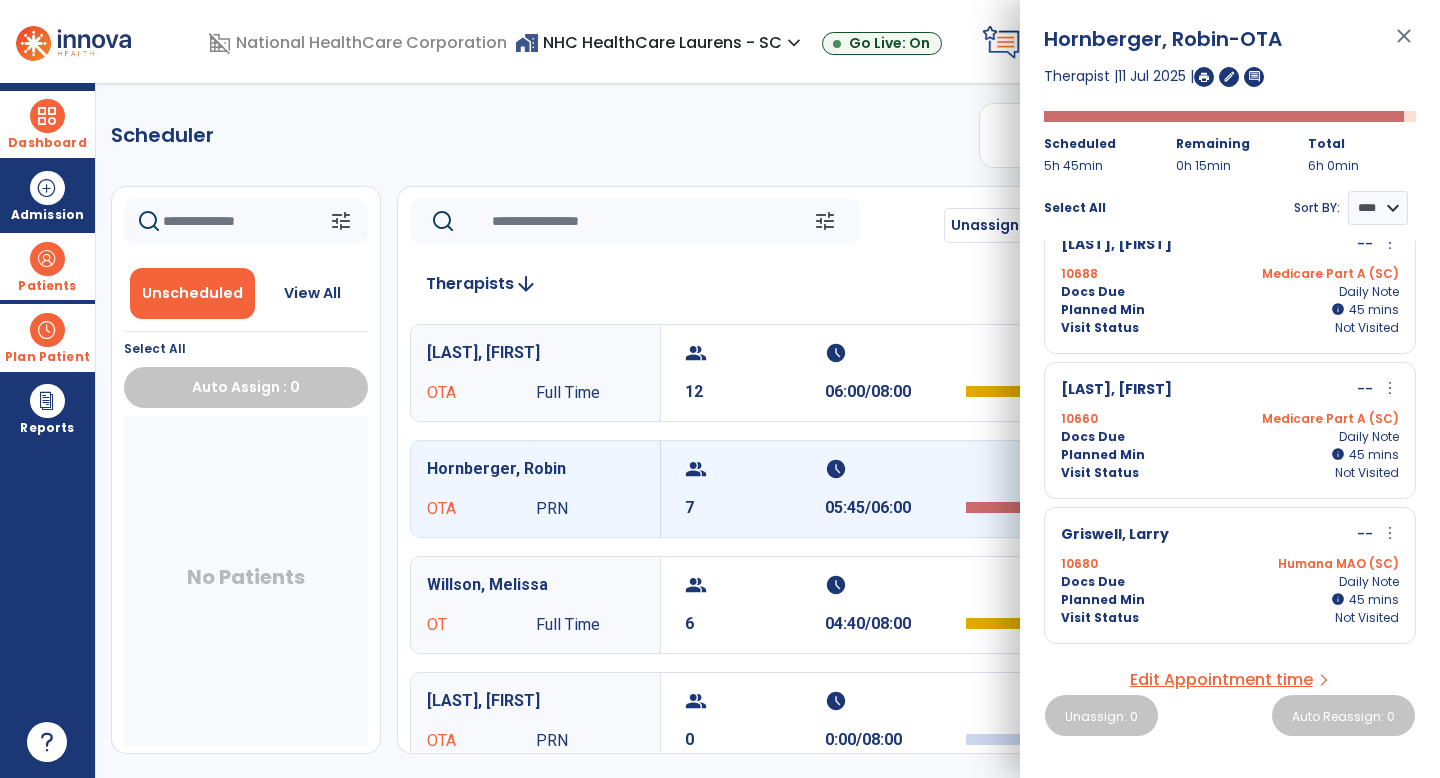 click on "more_vert" at bounding box center [1390, 533] 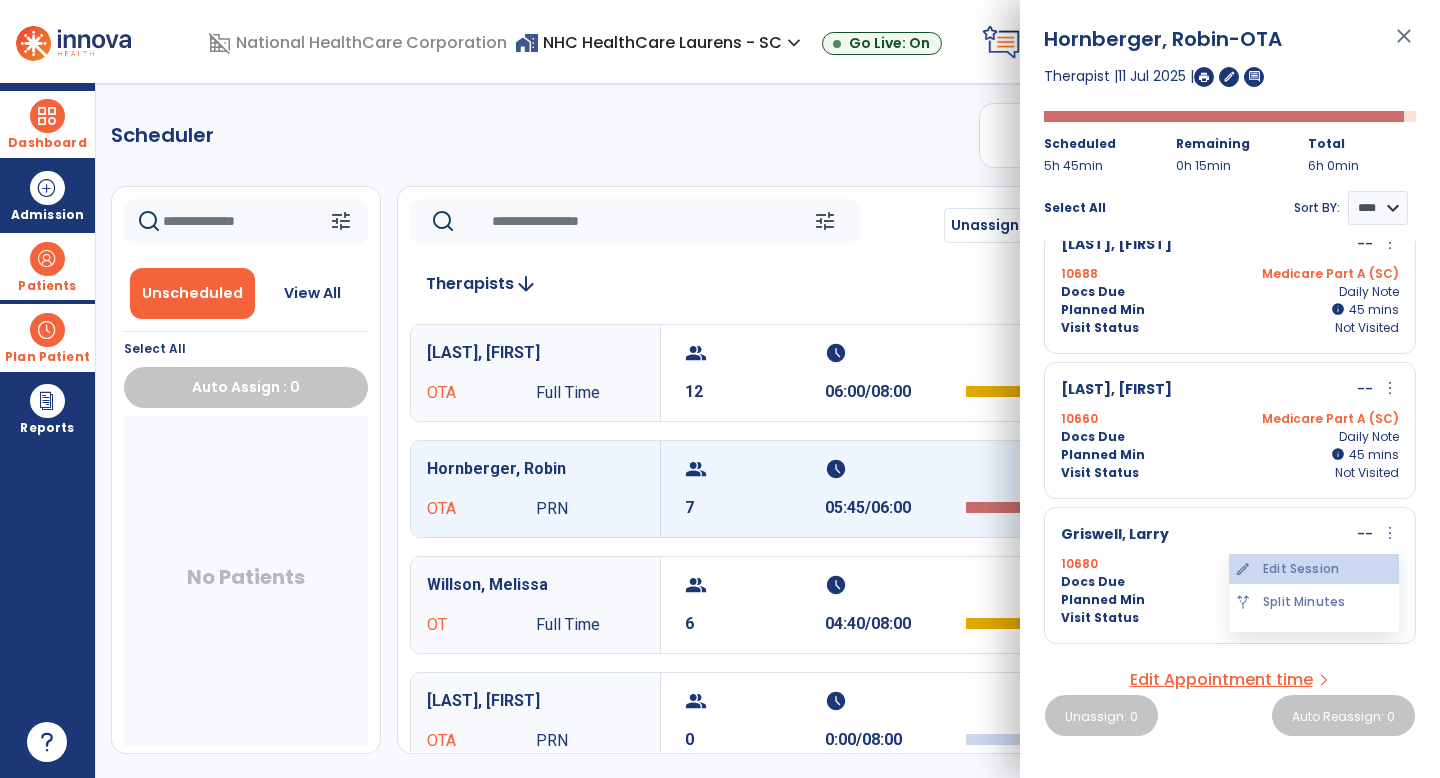 click on "edit   Edit Session" at bounding box center [1314, 569] 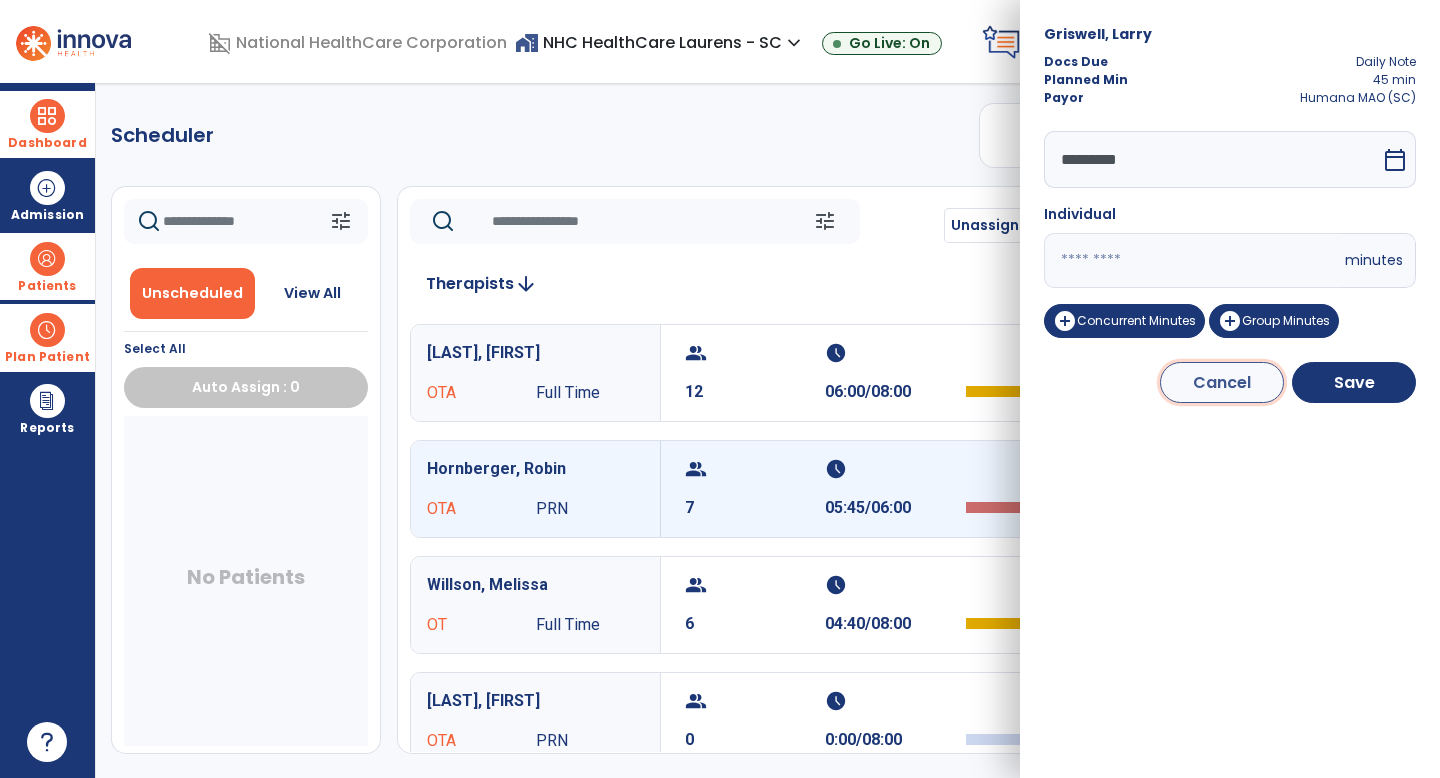 click on "Cancel" at bounding box center [1222, 382] 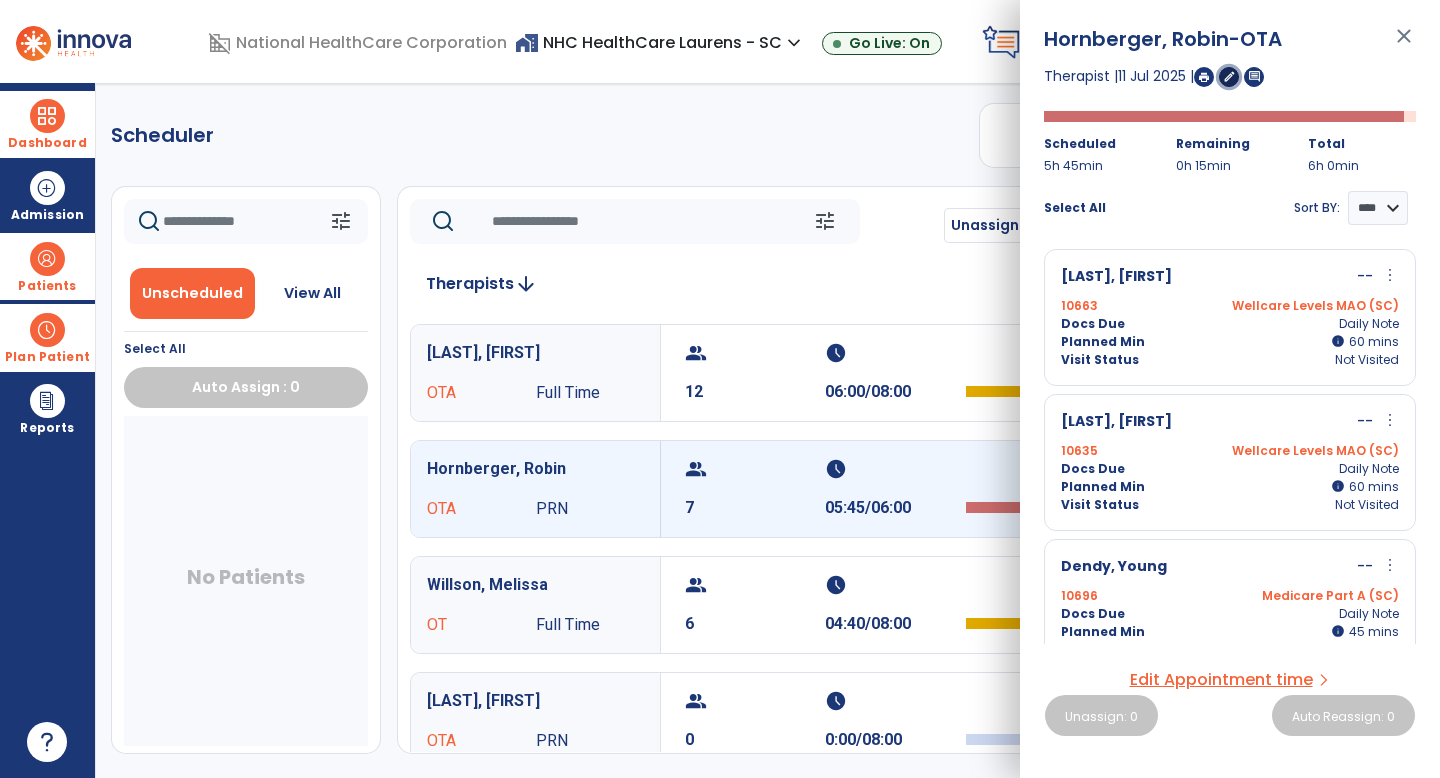 click on "edit" at bounding box center [1229, 76] 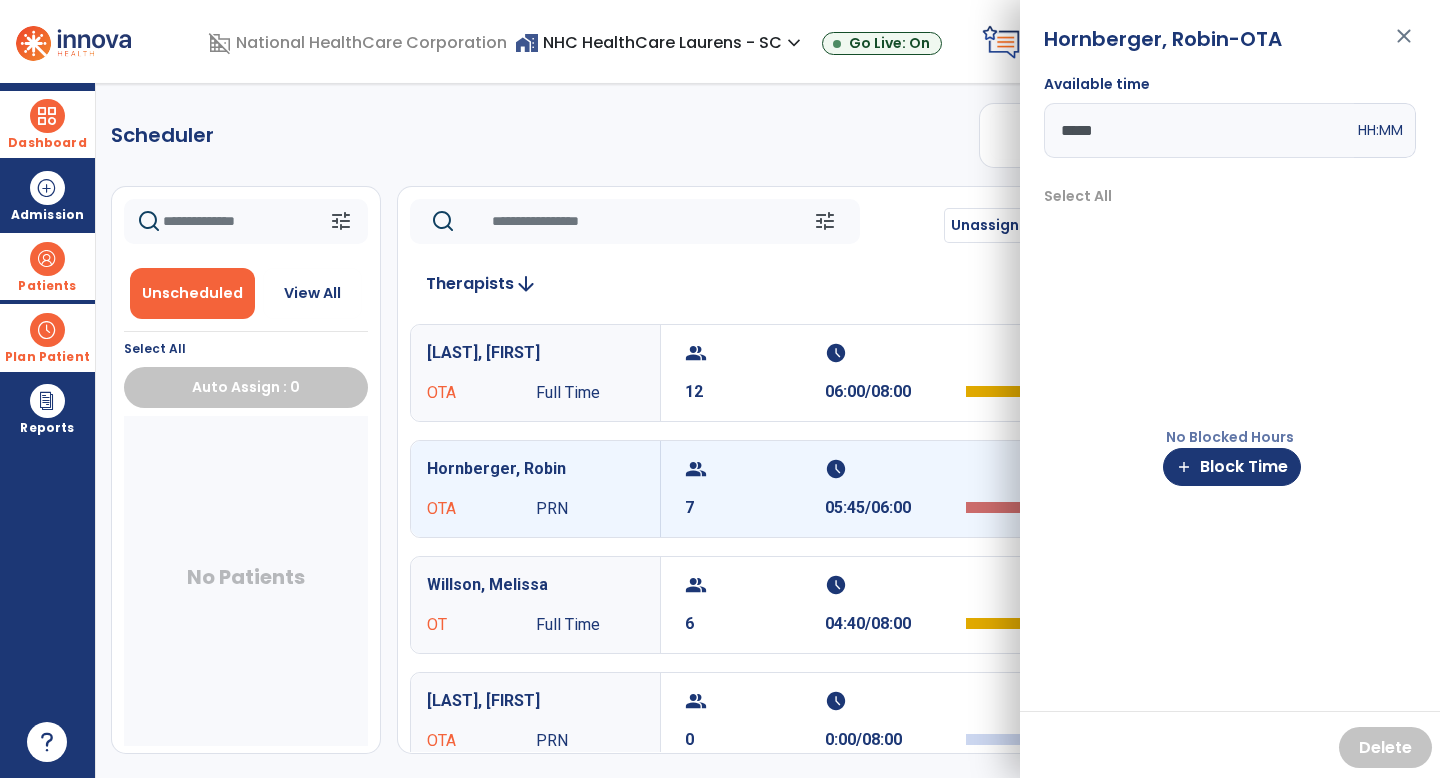 click on "close" at bounding box center [1404, 45] 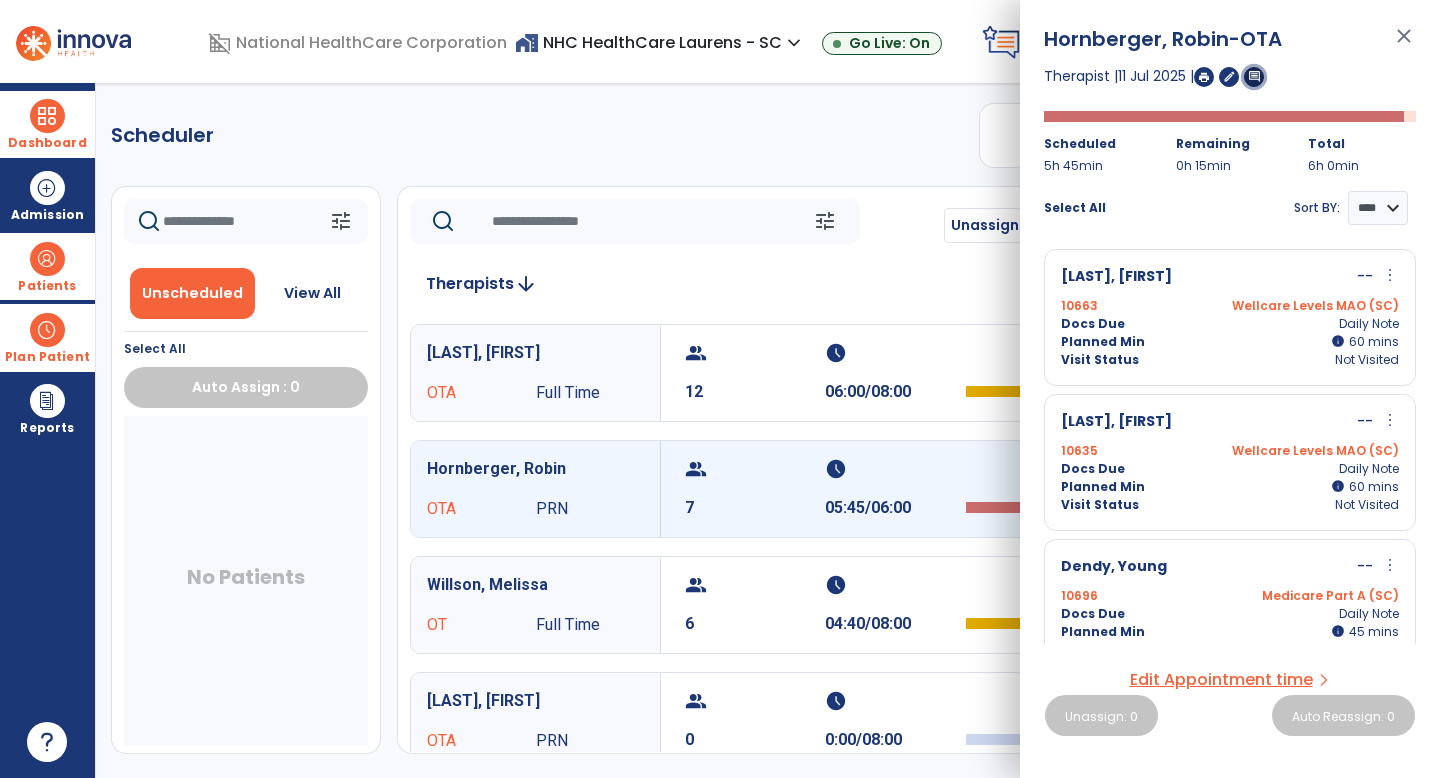 click on "comment" at bounding box center [1254, 76] 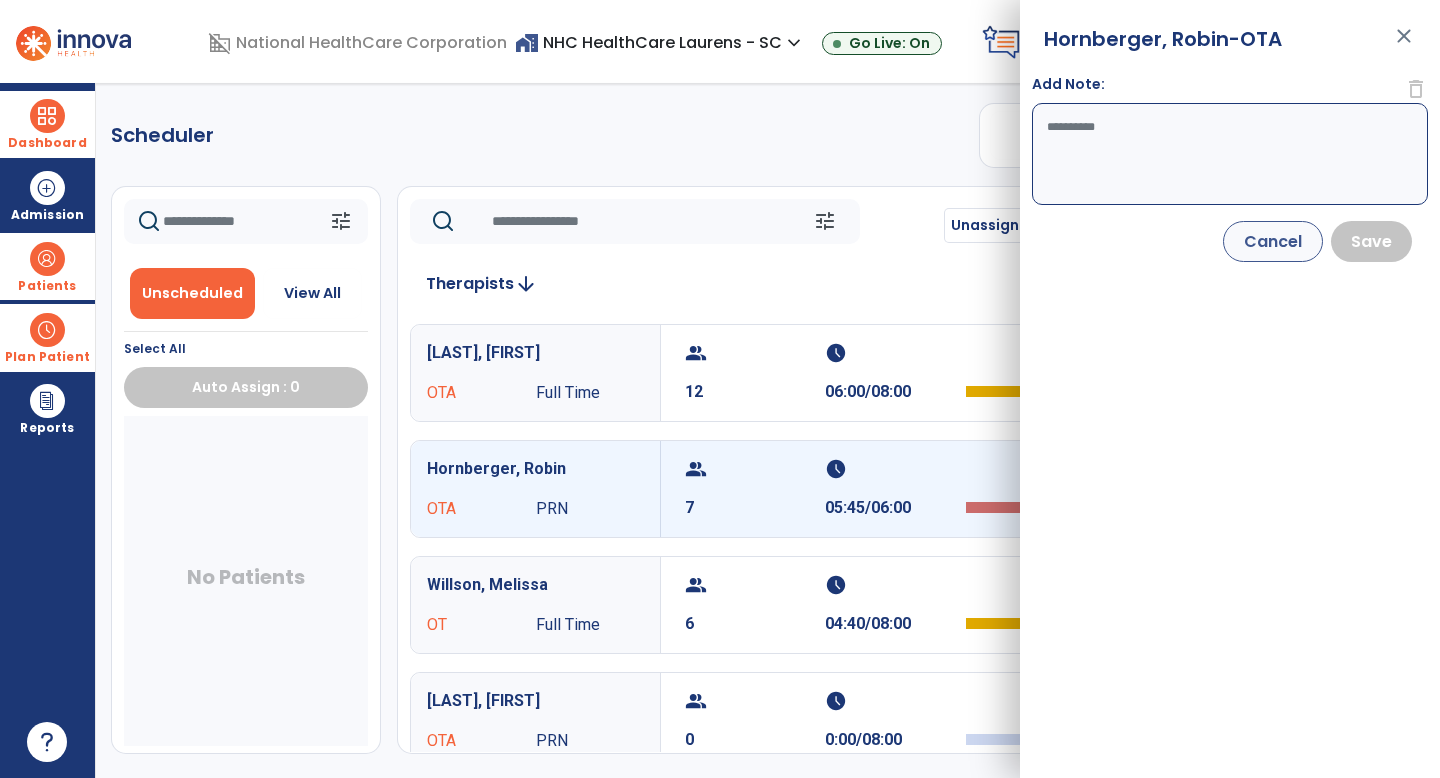 click on "close" at bounding box center [1404, 45] 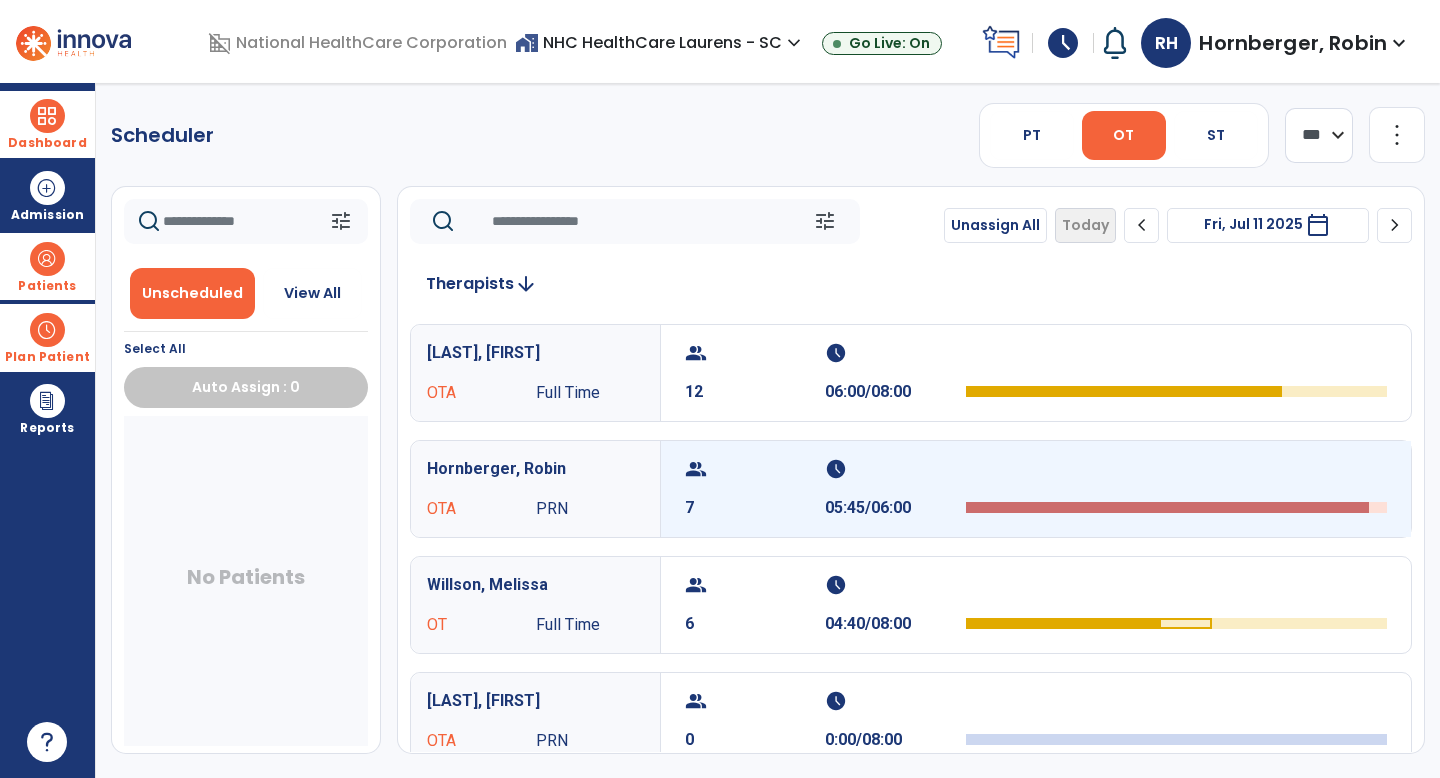 click at bounding box center (1176, 475) 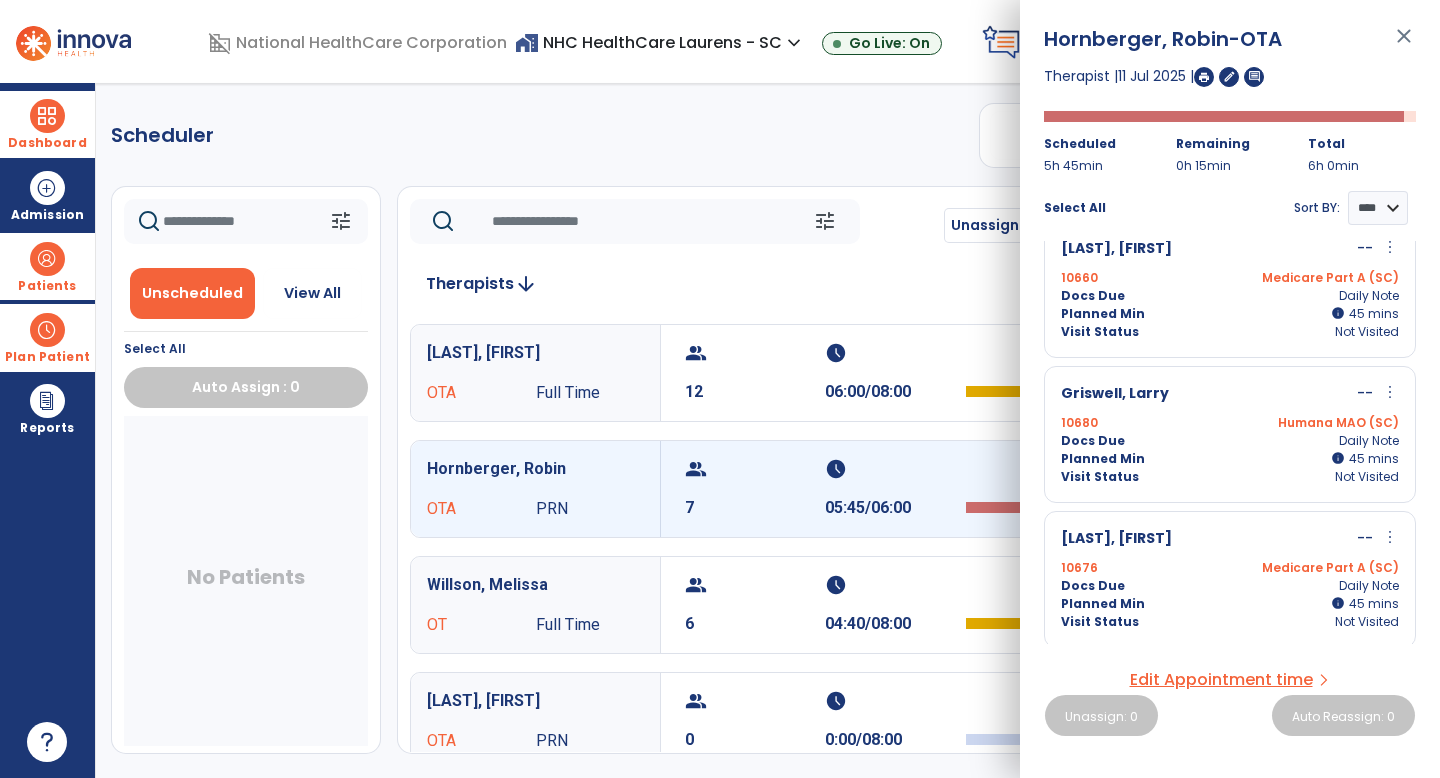 scroll, scrollTop: 612, scrollLeft: 0, axis: vertical 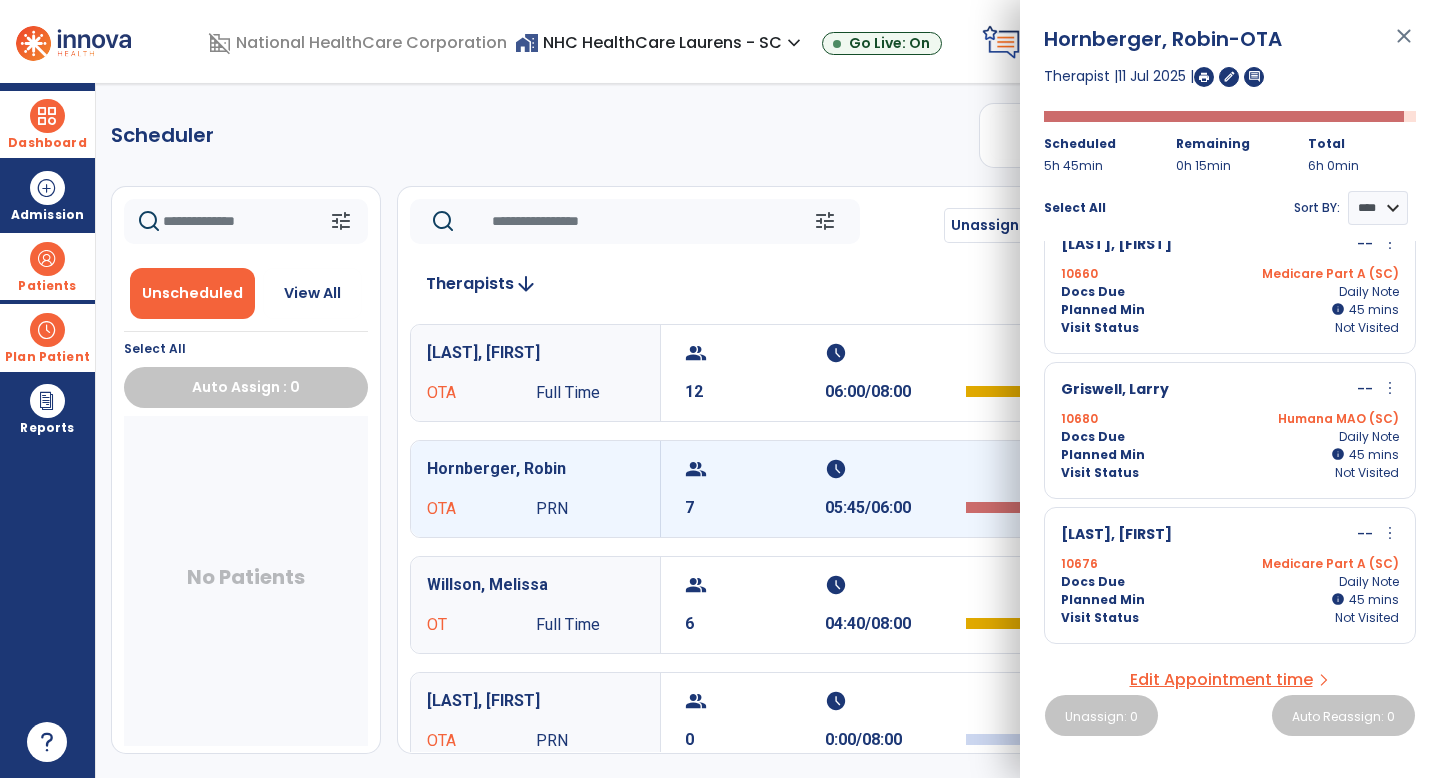 click on "Visit Status  Not Visited" at bounding box center (1230, 473) 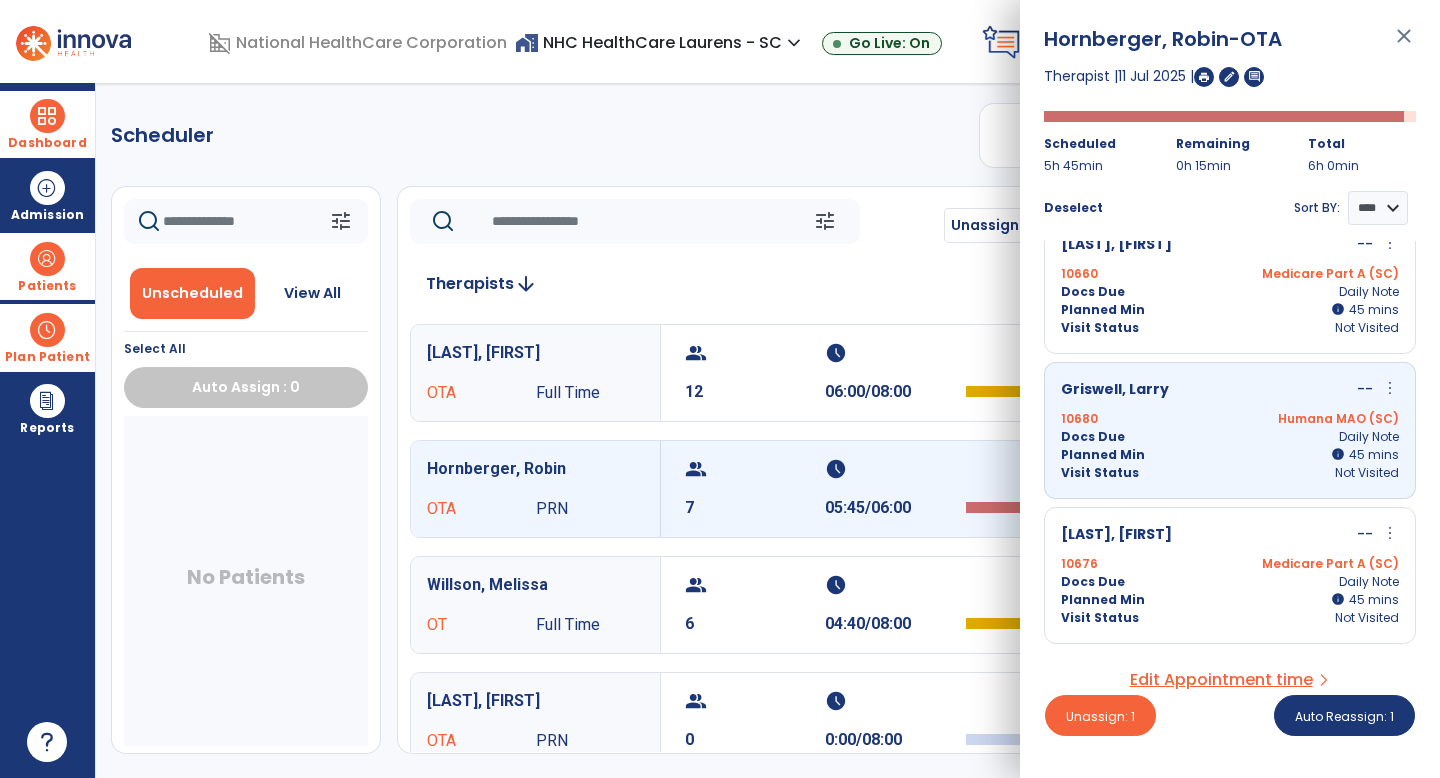click on "Edit Appointment time" at bounding box center [1221, 680] 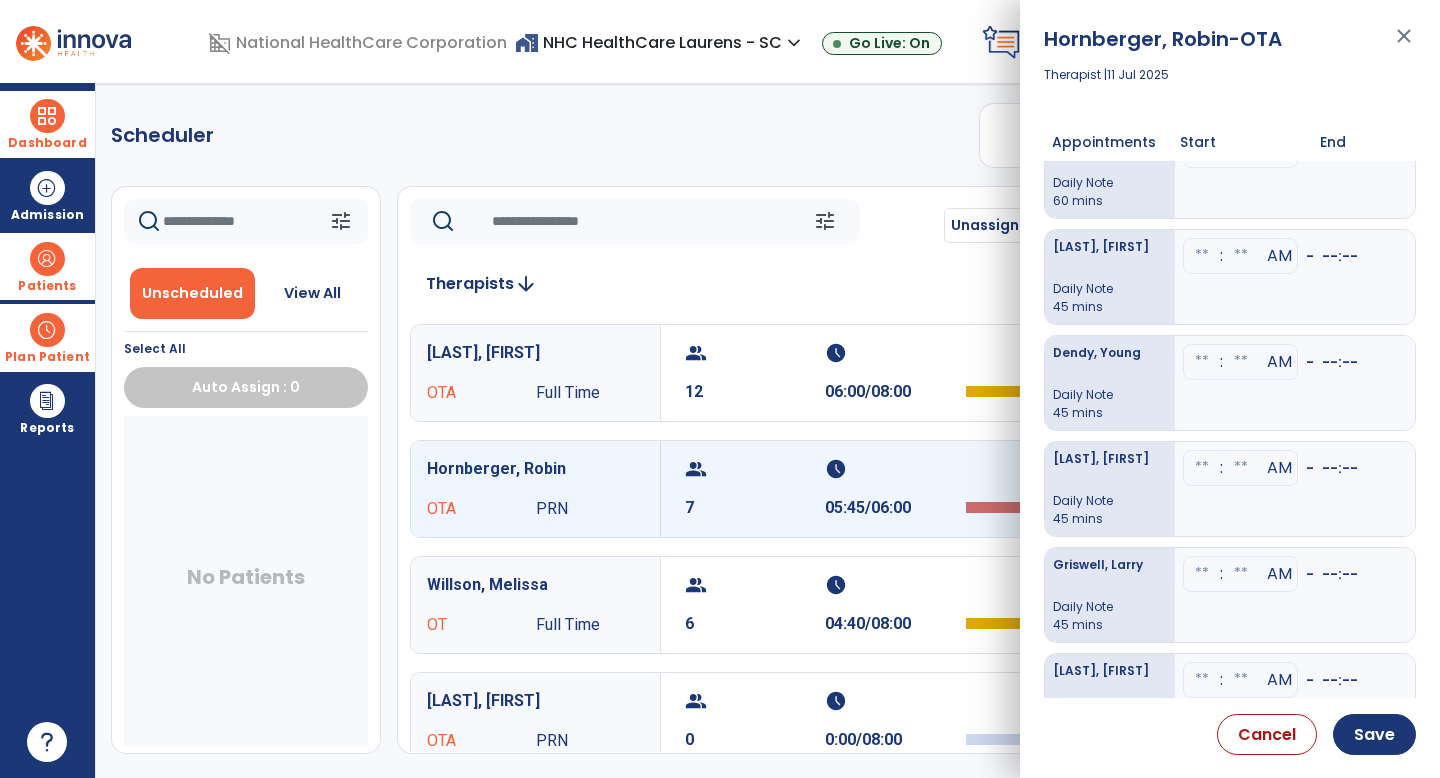 scroll, scrollTop: 205, scrollLeft: 0, axis: vertical 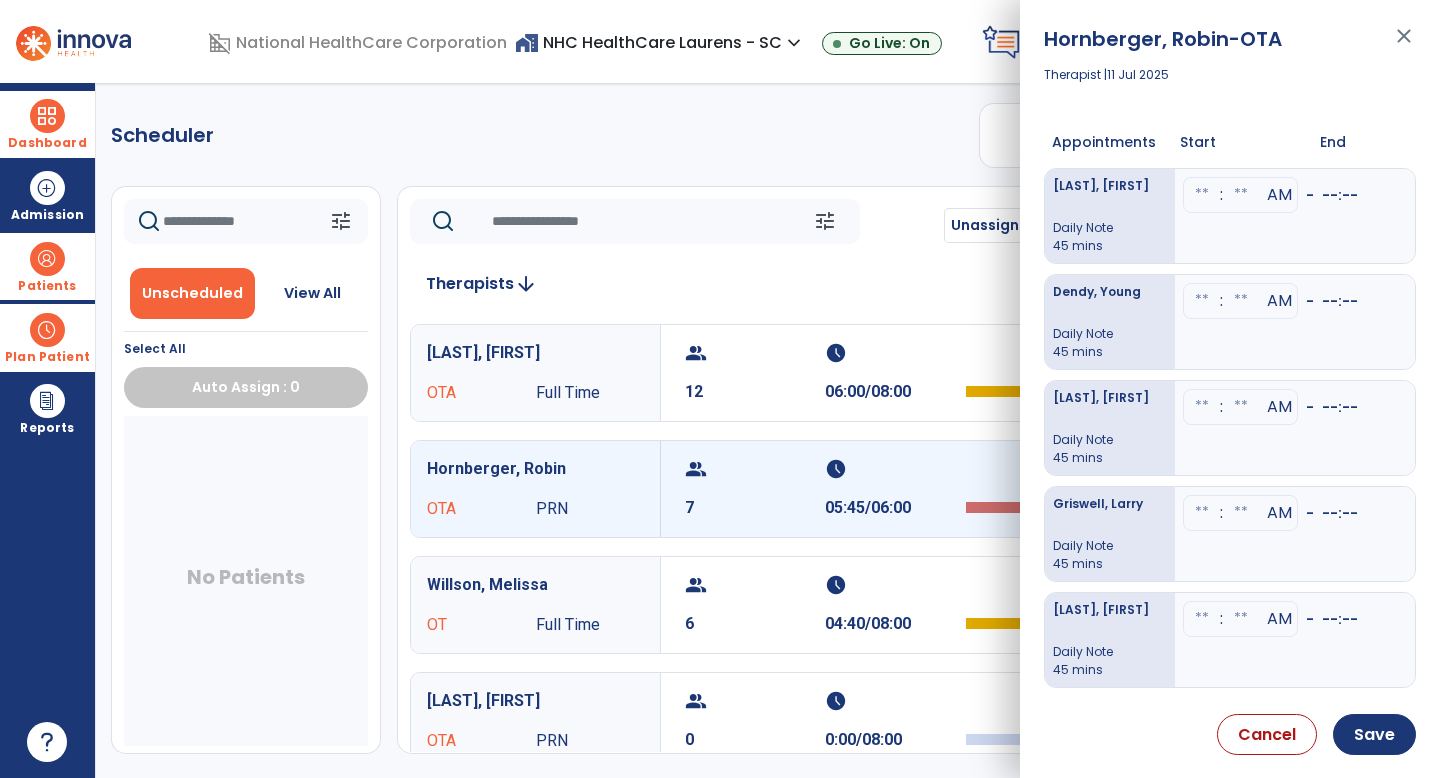 click at bounding box center (1241, -17) 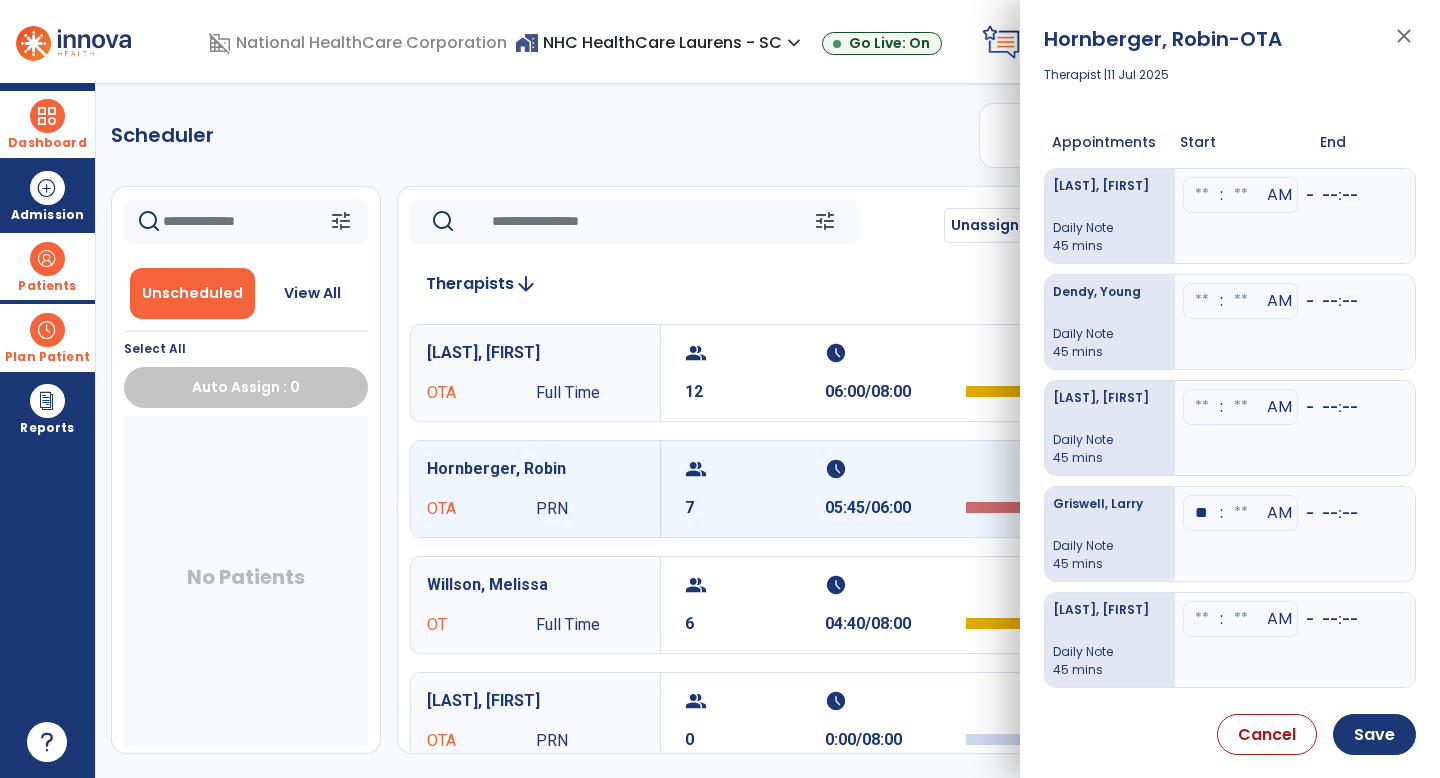 type on "**" 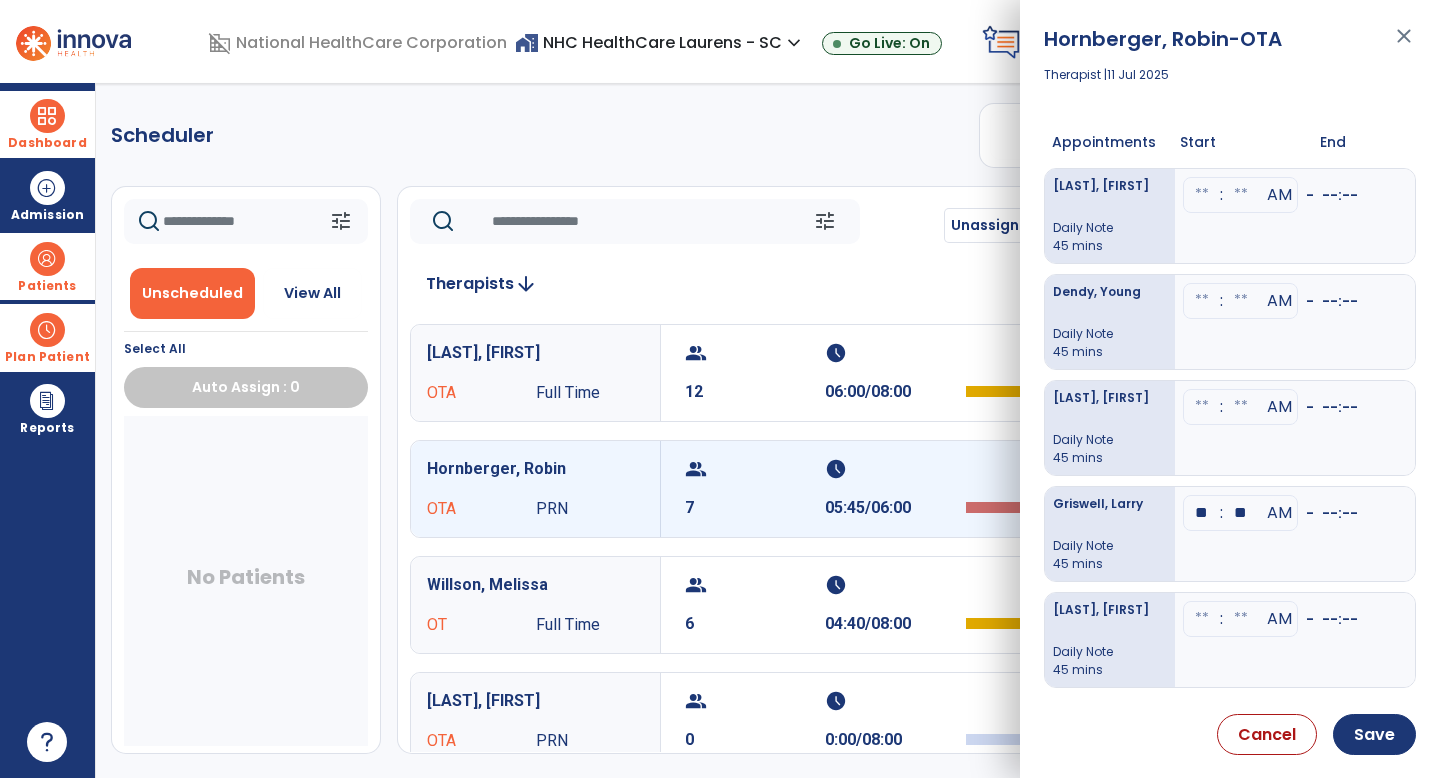 type on "**" 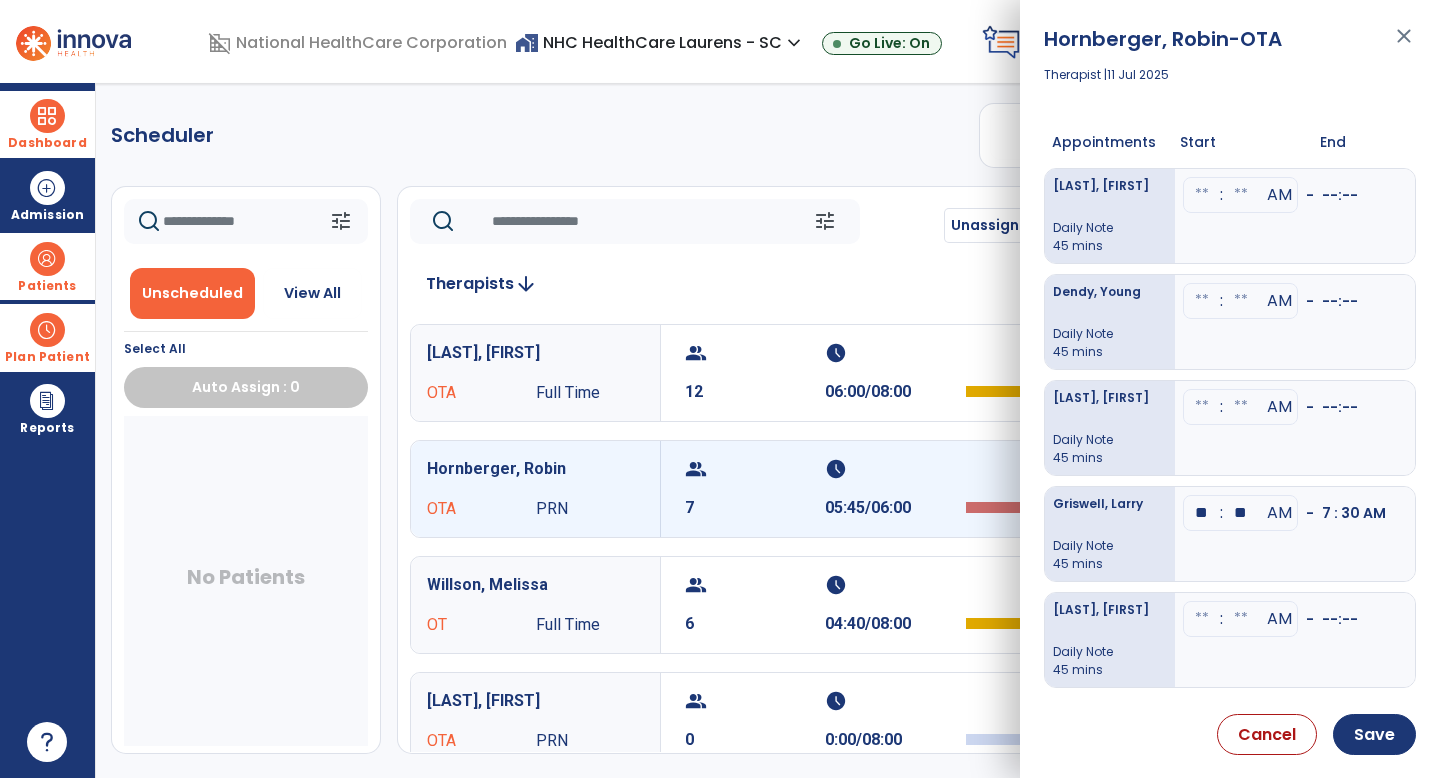 click at bounding box center [1202, -17] 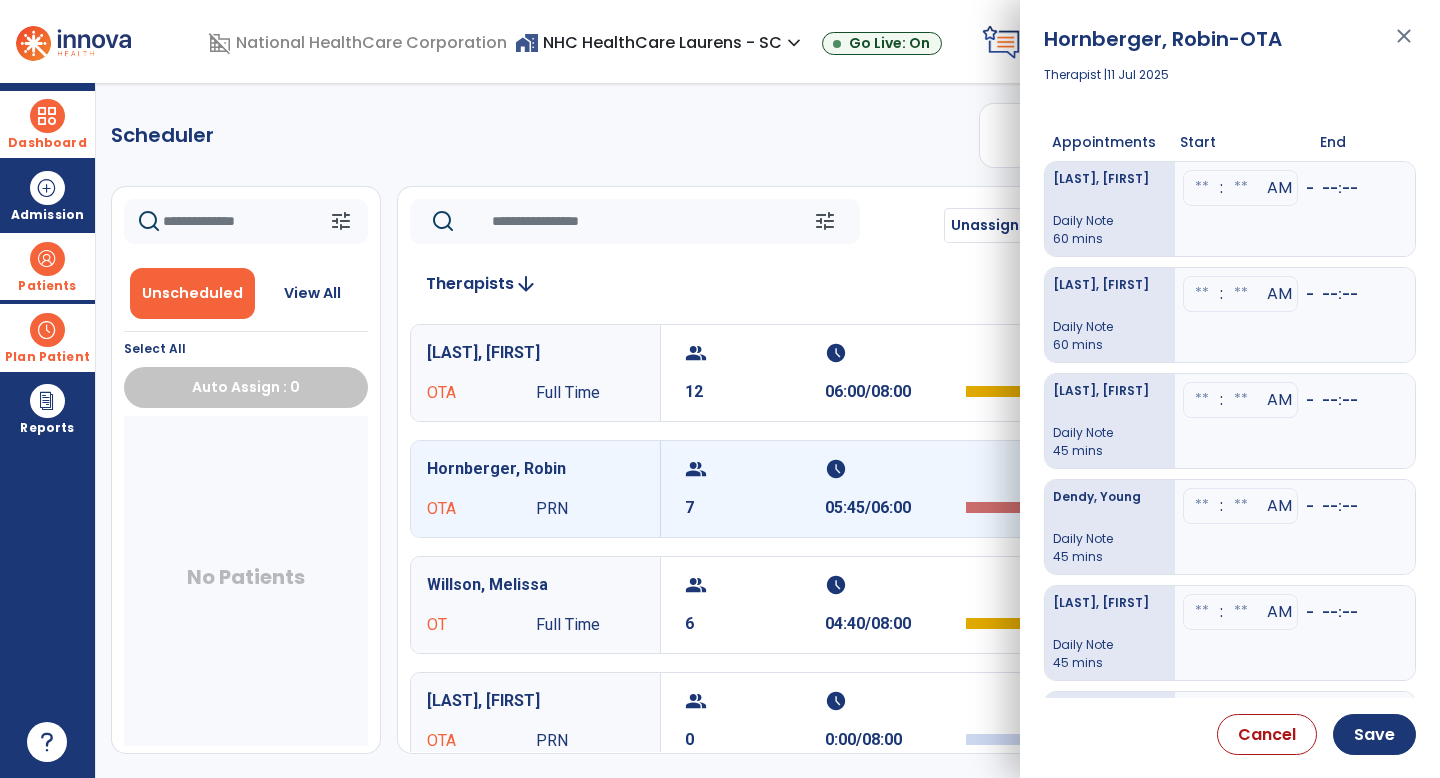 scroll, scrollTop: 3, scrollLeft: 0, axis: vertical 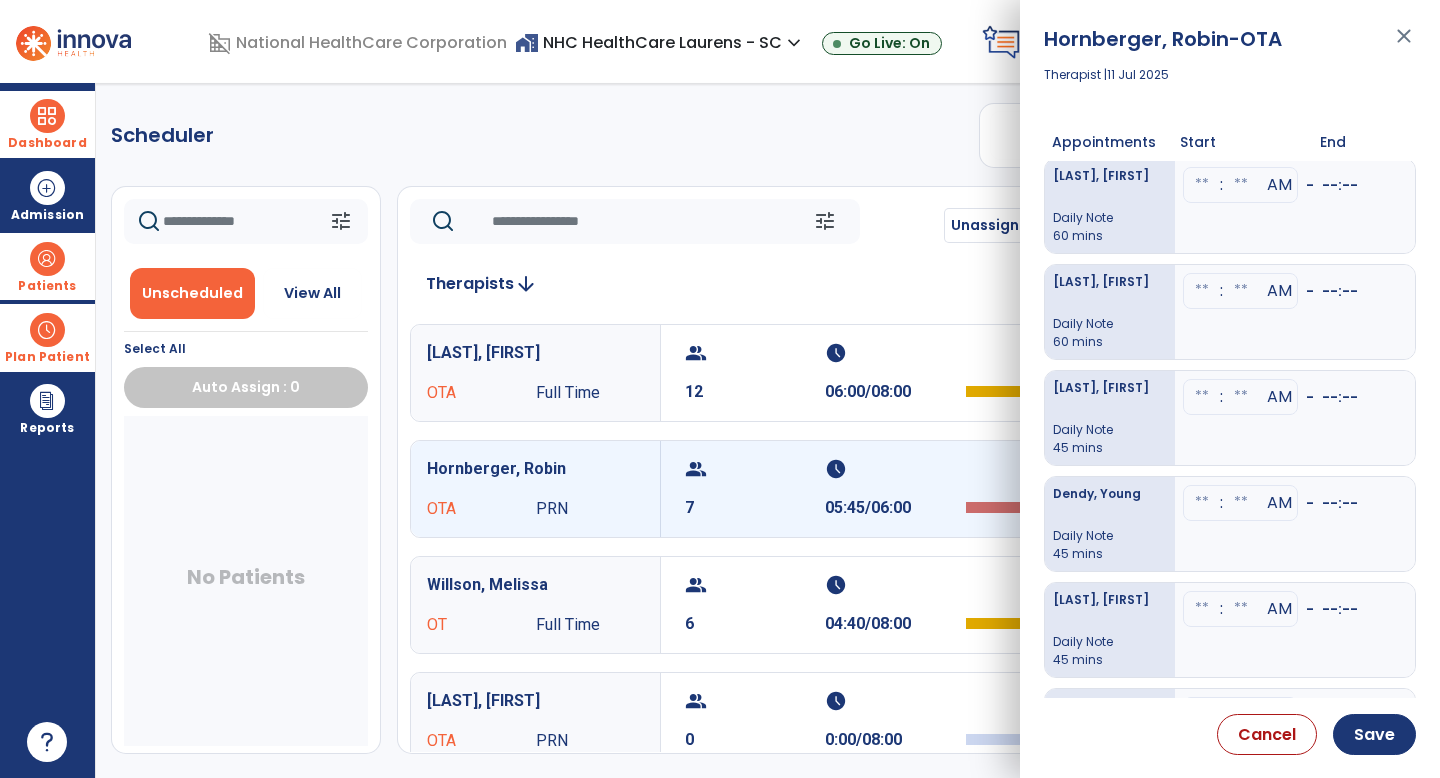 click at bounding box center [1202, 185] 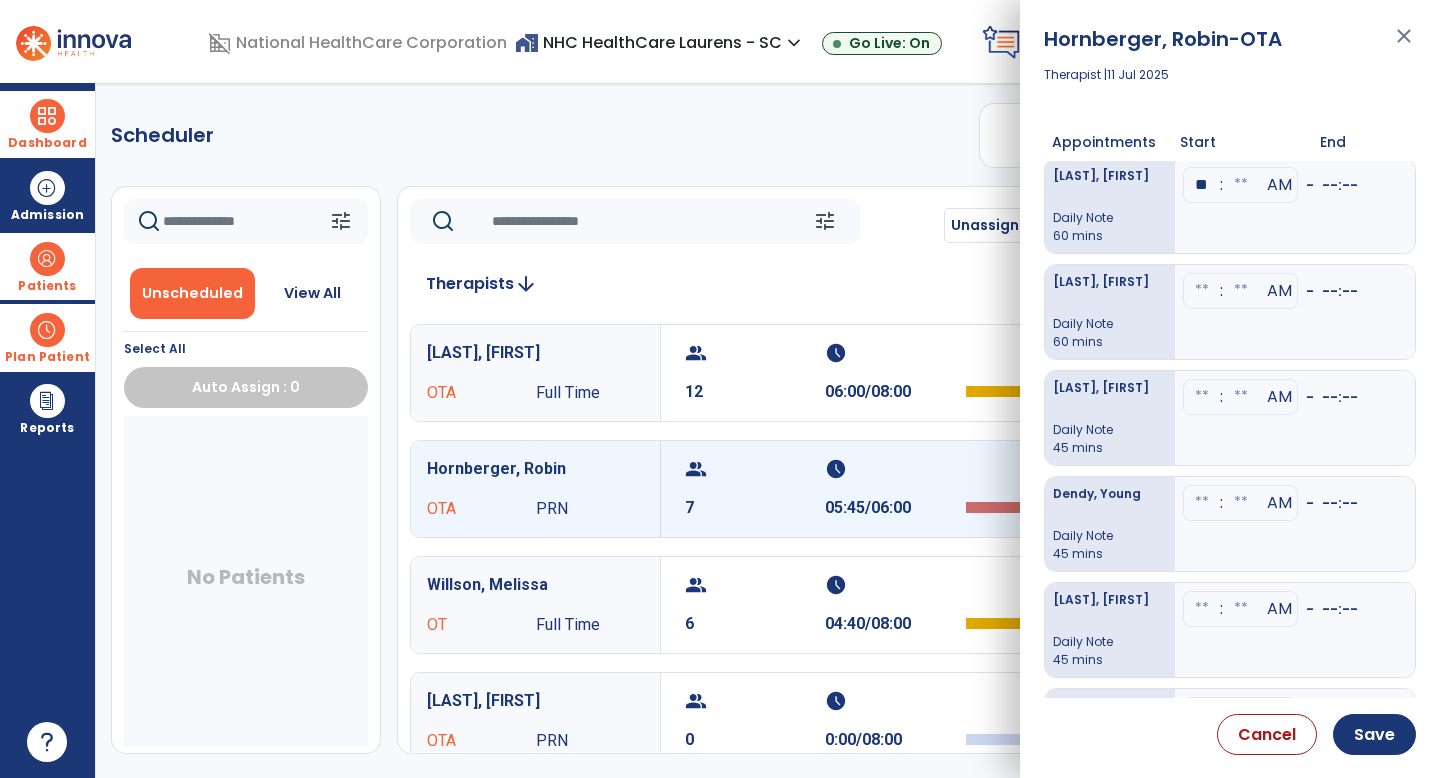 type on "**" 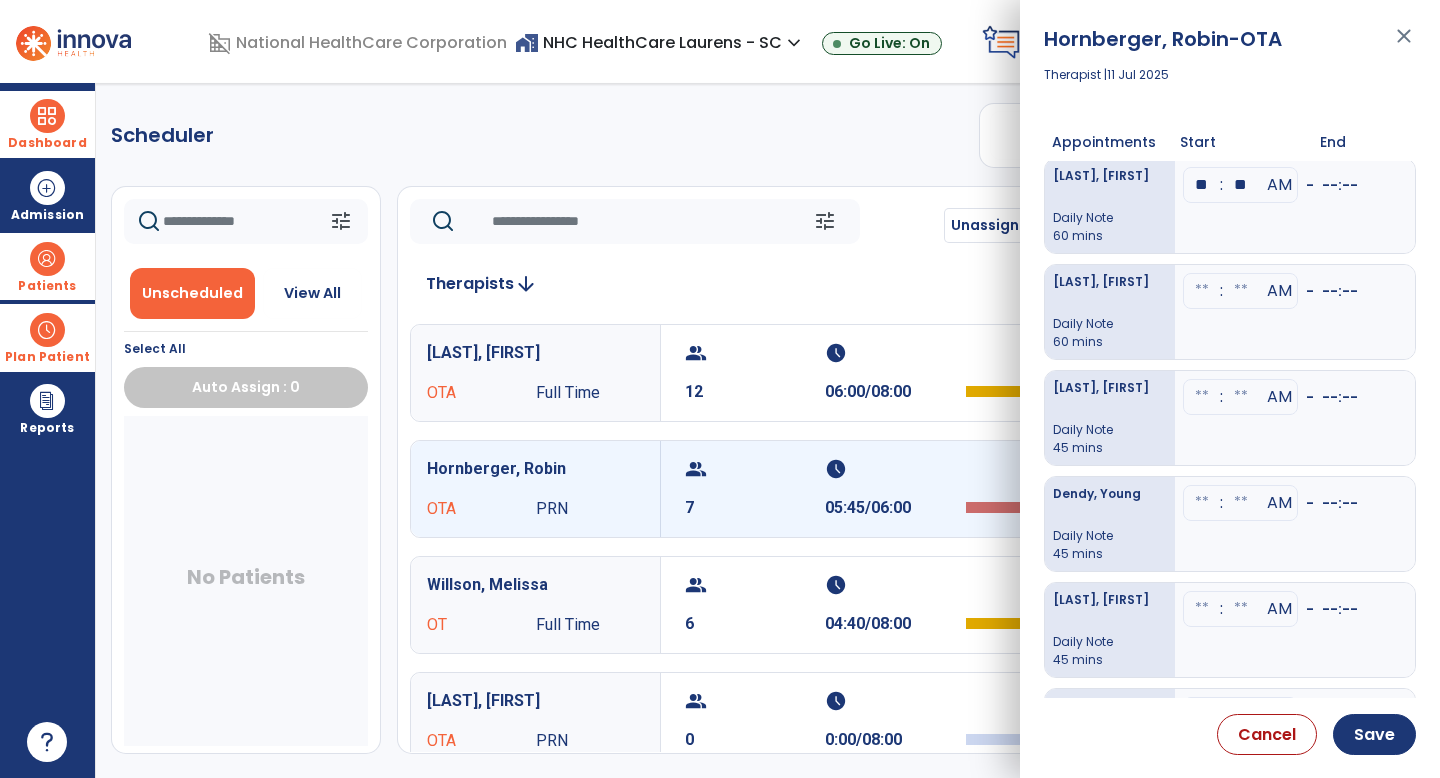 type on "**" 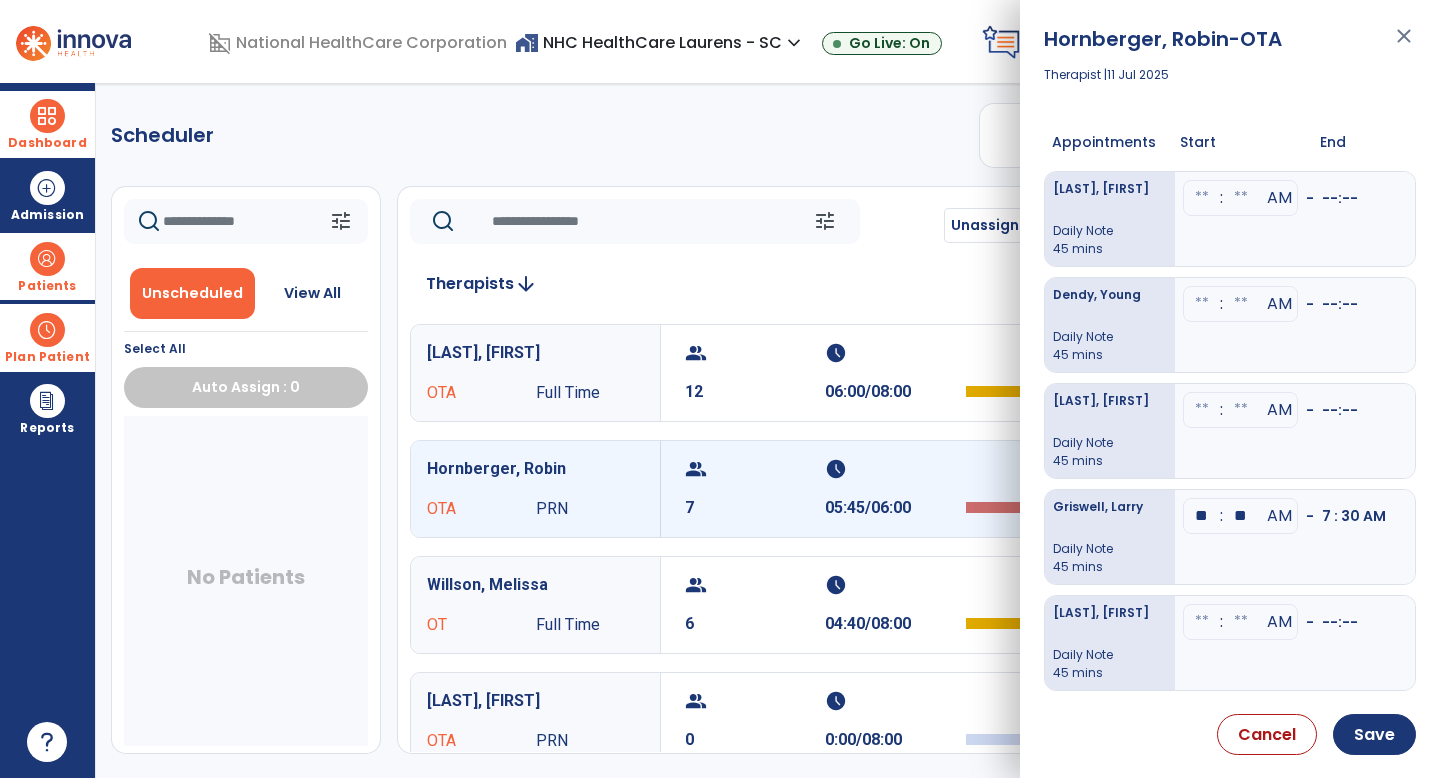 scroll, scrollTop: 205, scrollLeft: 0, axis: vertical 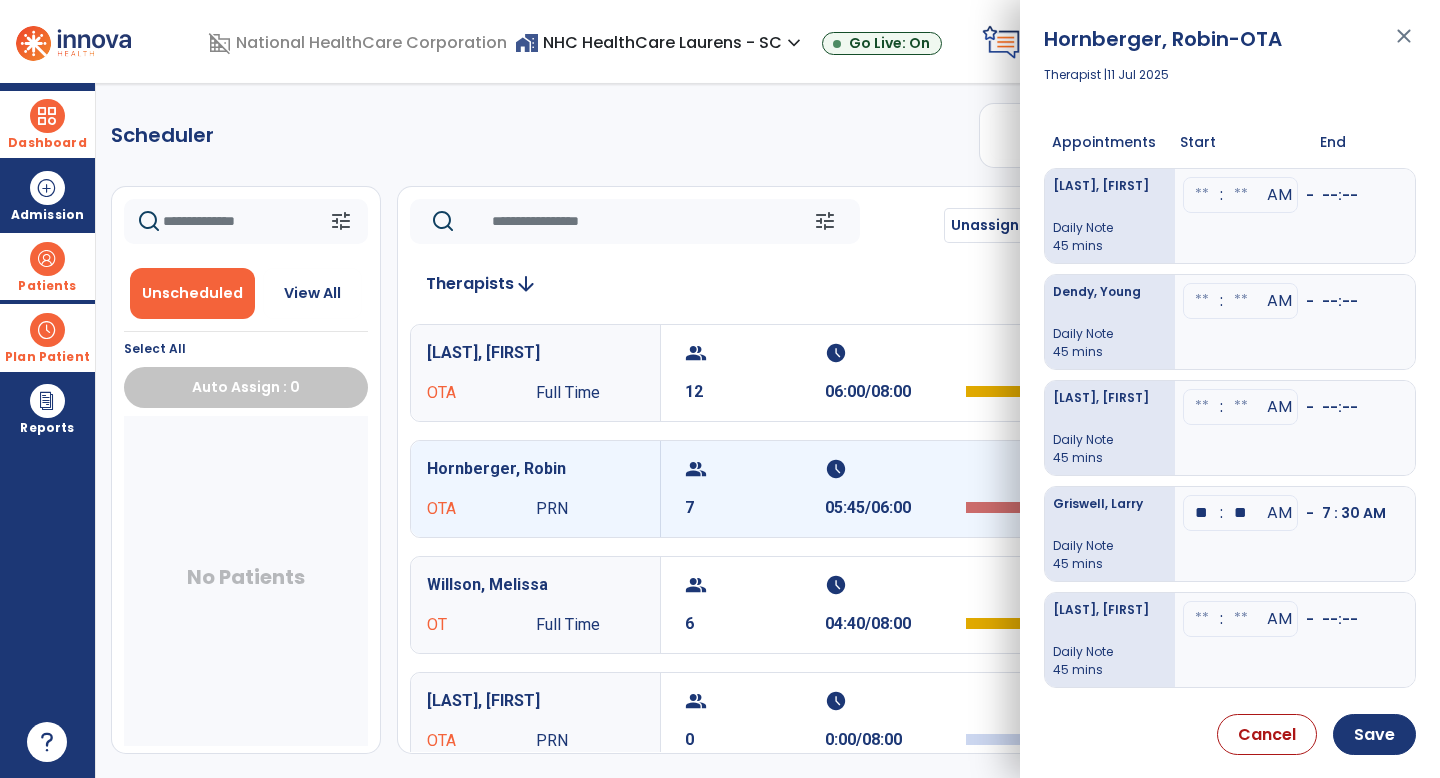 click at bounding box center [1202, 89] 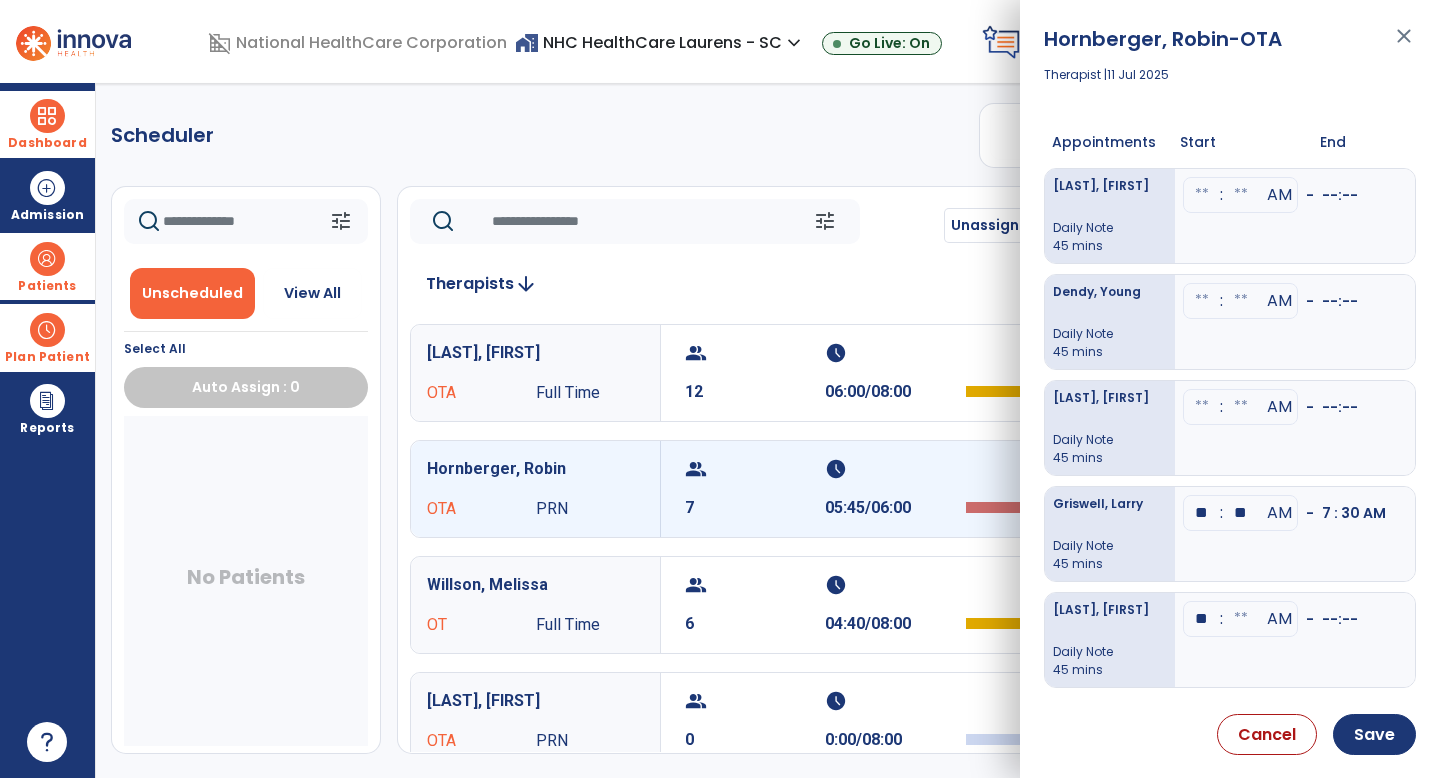 type on "**" 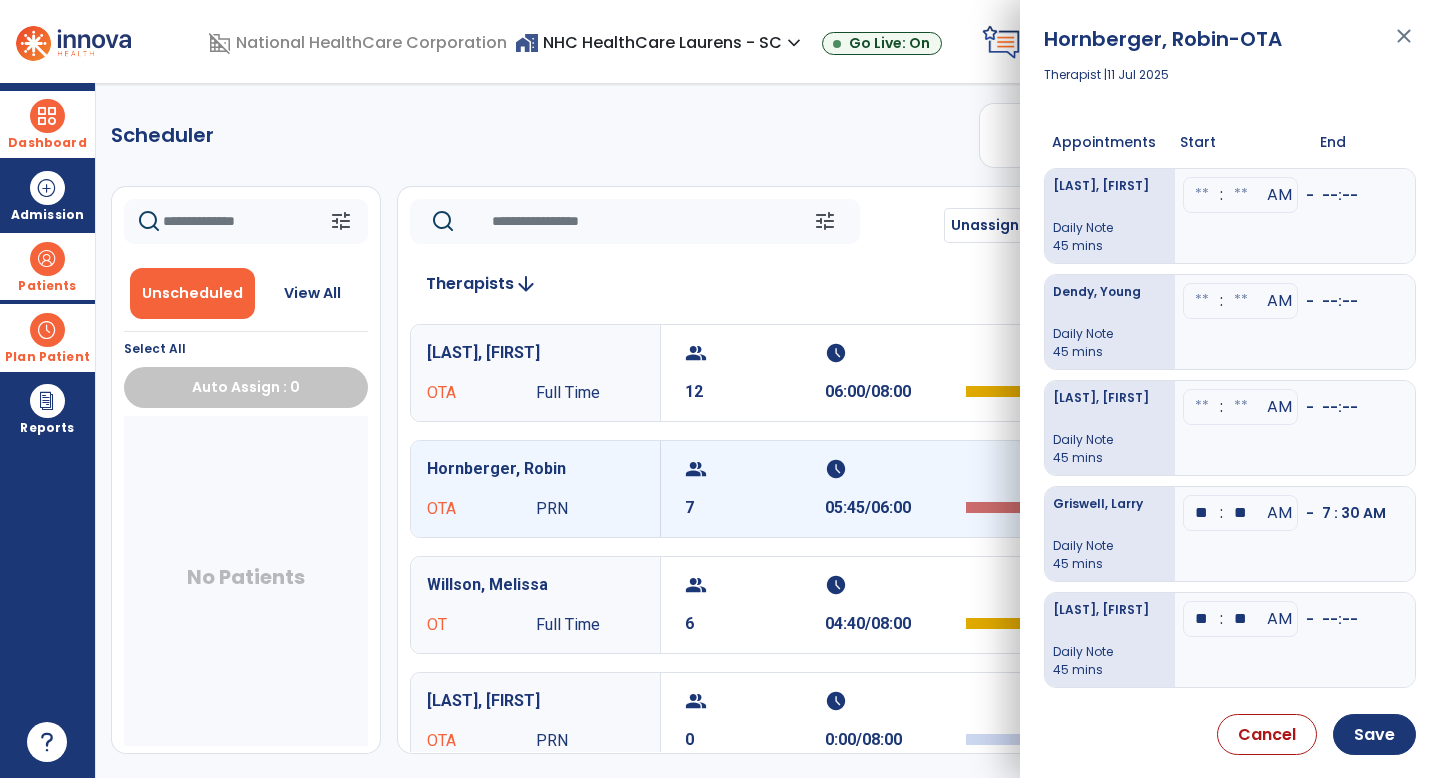 type on "**" 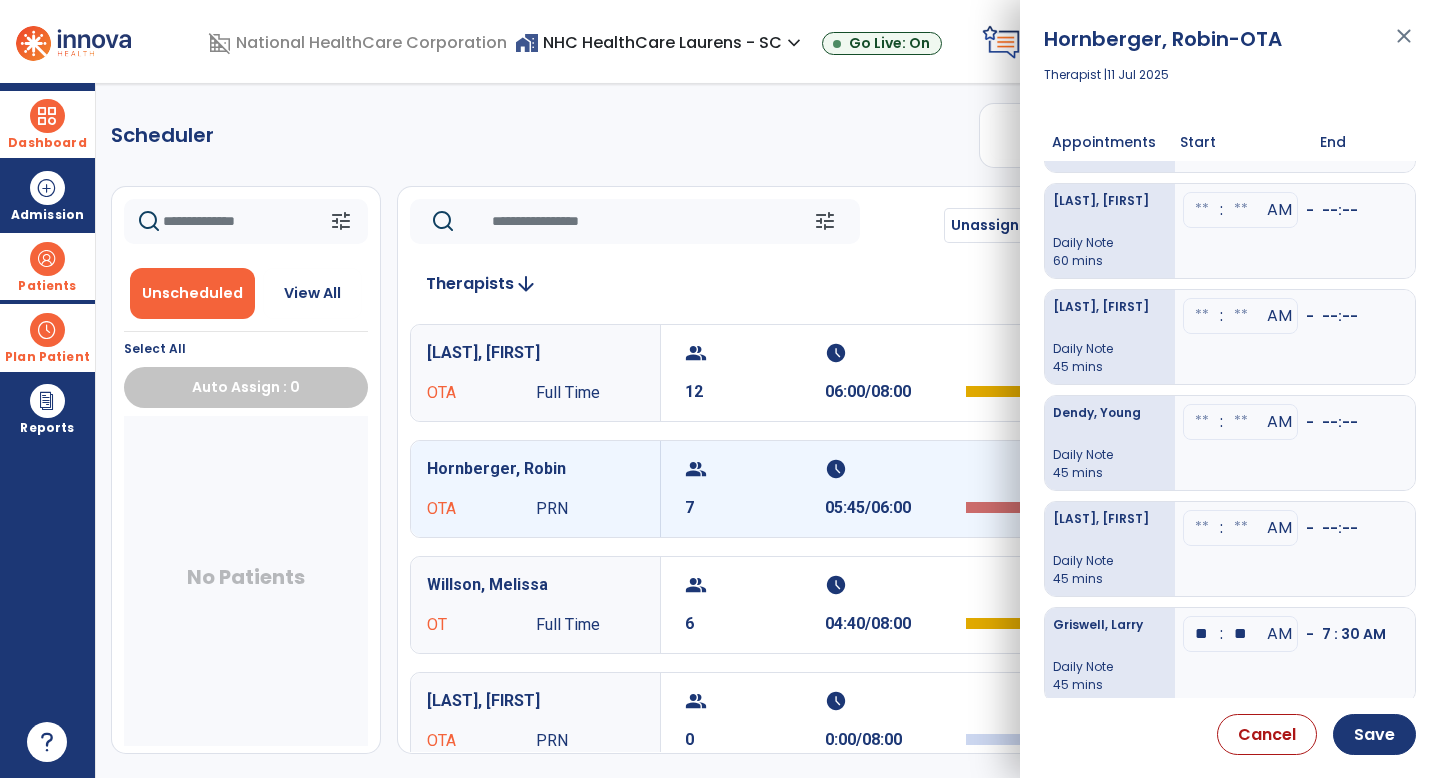 scroll, scrollTop: 87, scrollLeft: 0, axis: vertical 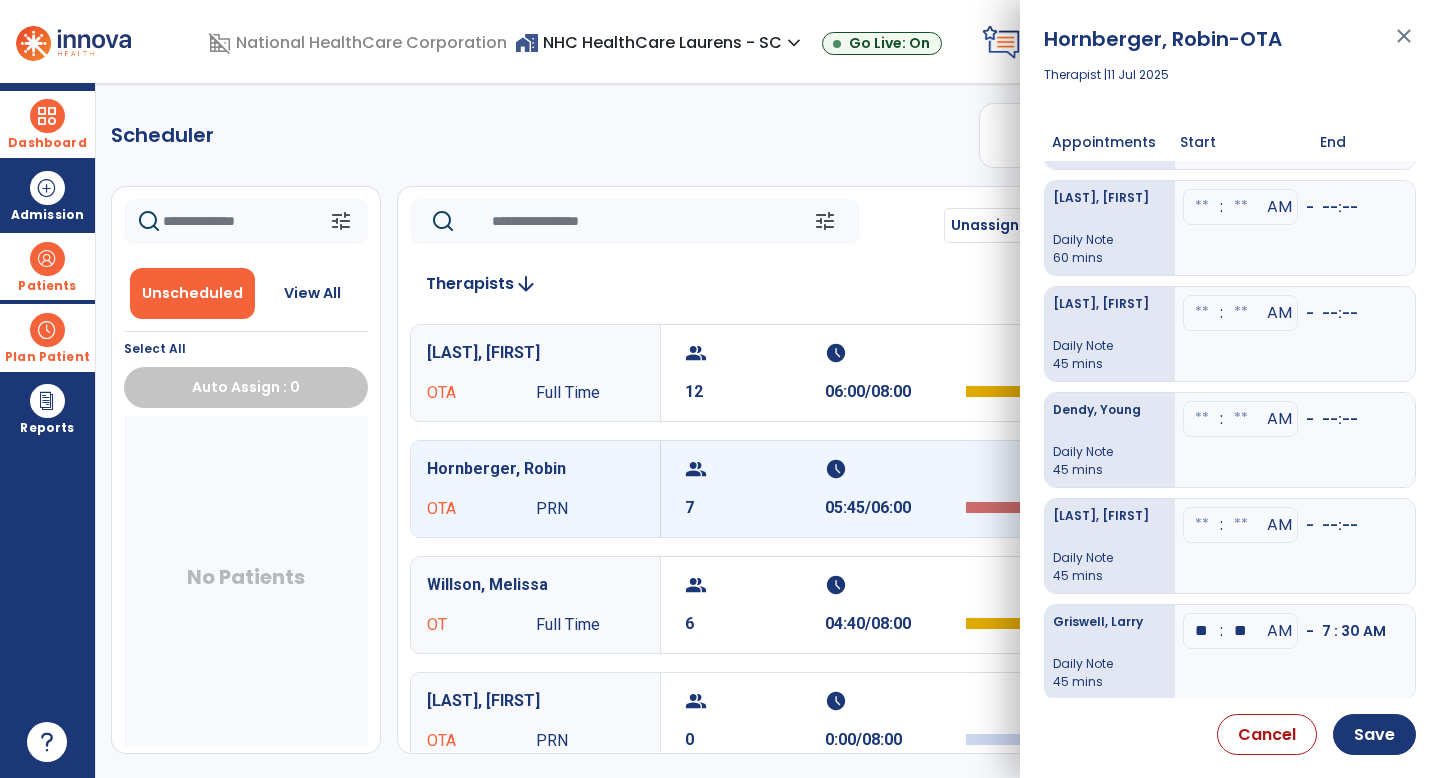 click at bounding box center [1202, 207] 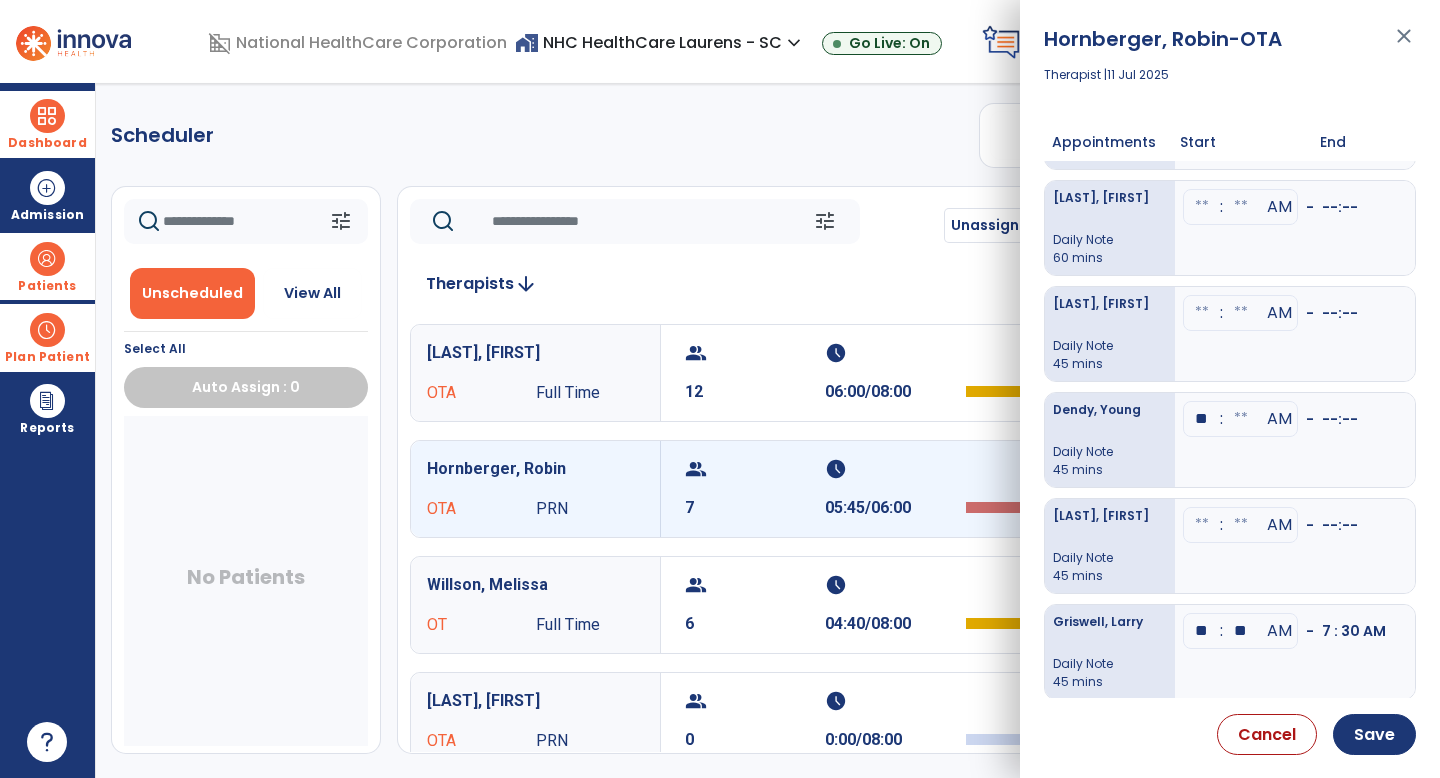 type on "**" 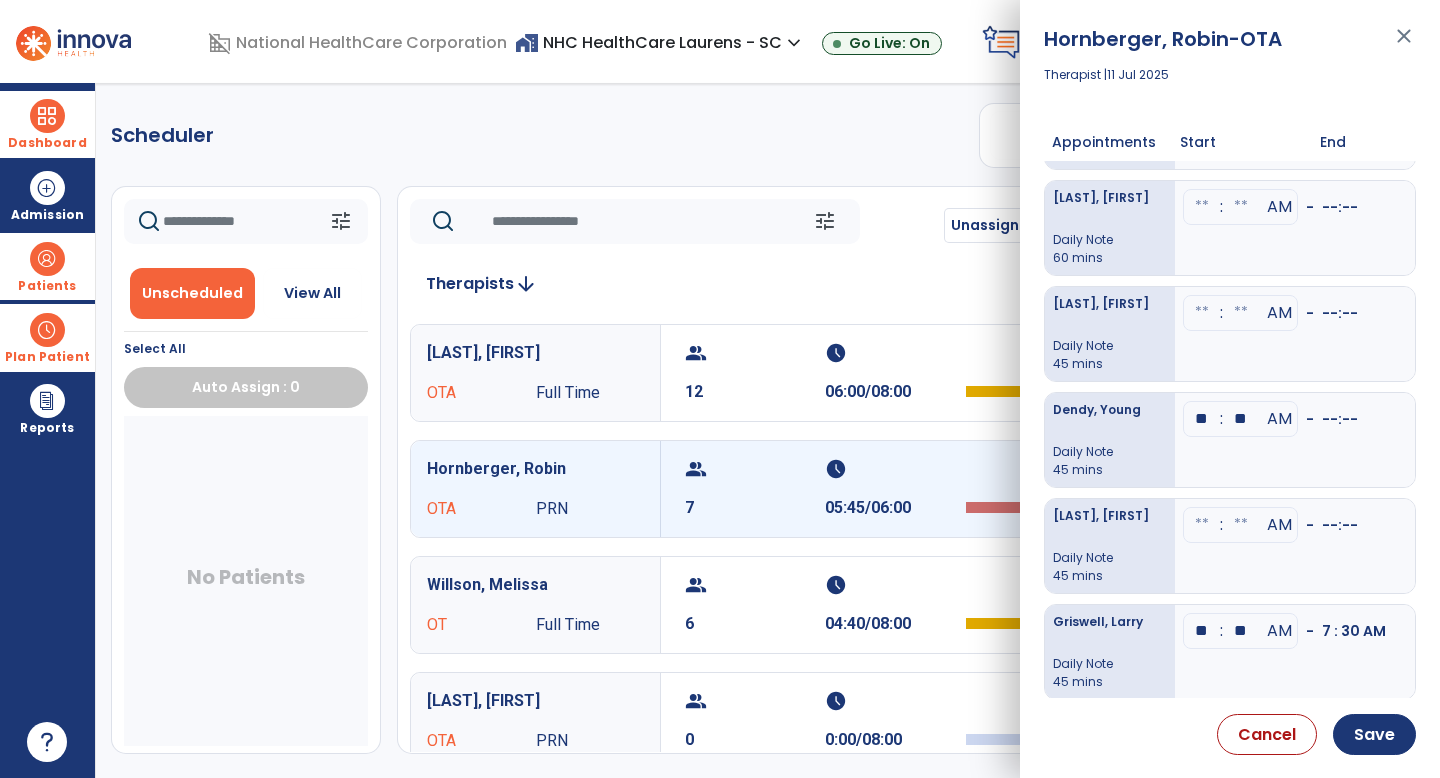 type on "**" 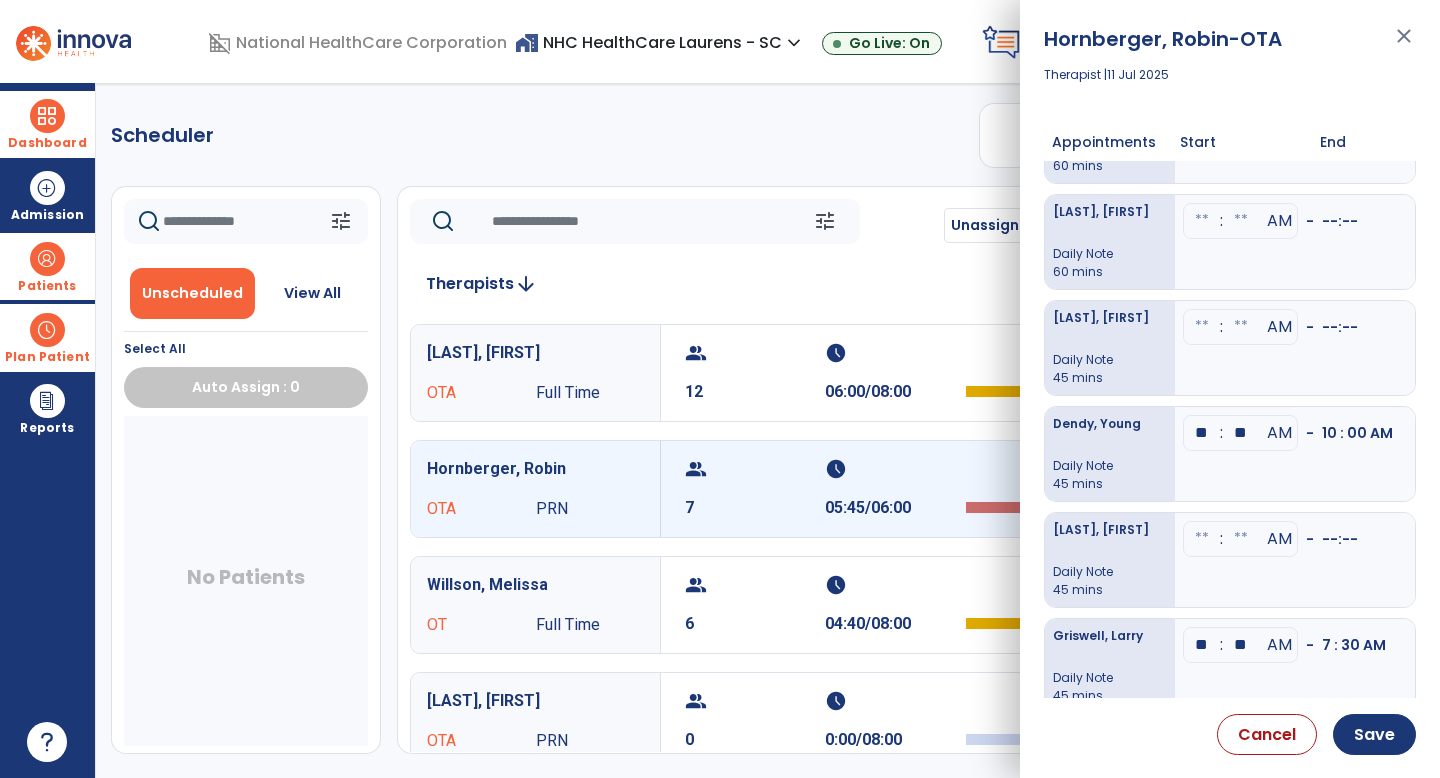 scroll, scrollTop: 0, scrollLeft: 0, axis: both 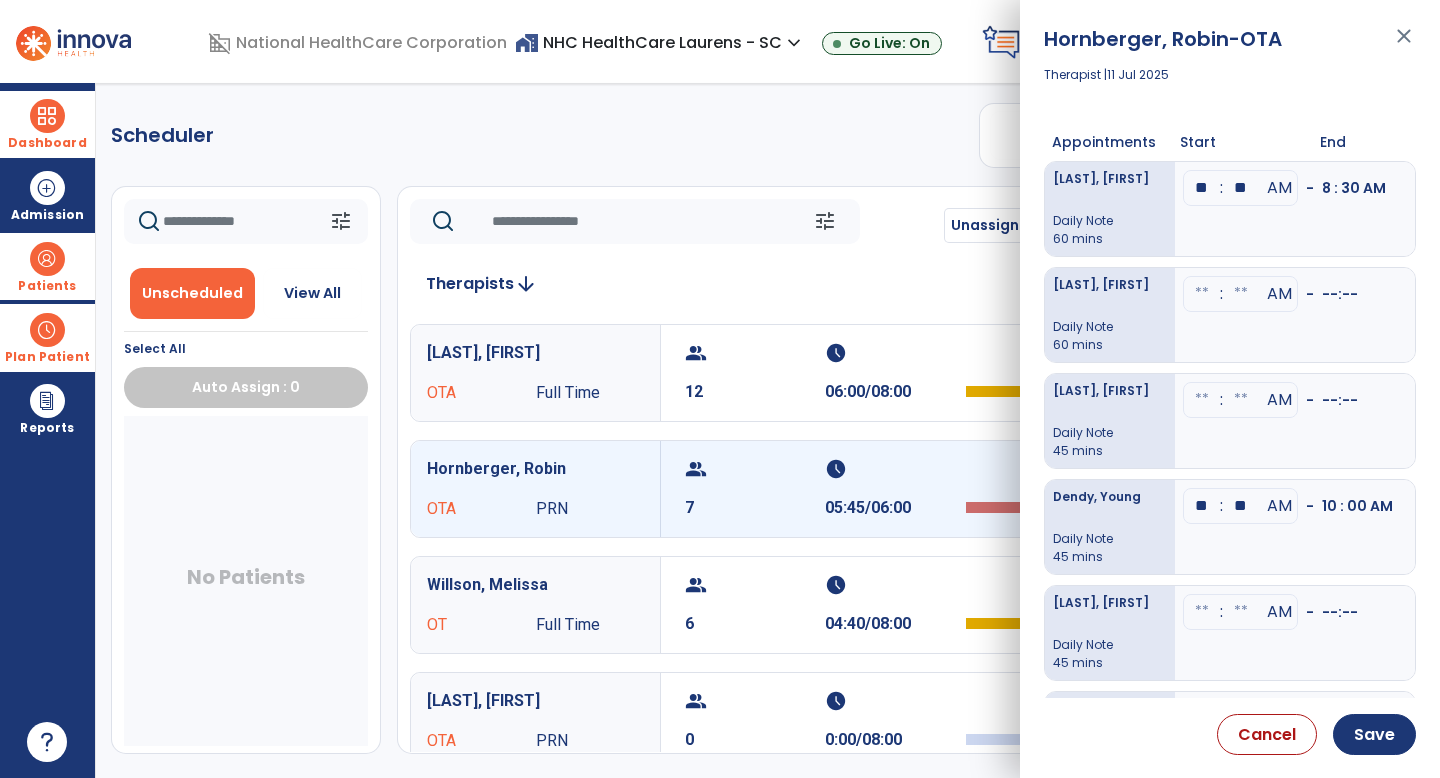 click at bounding box center [1202, 294] 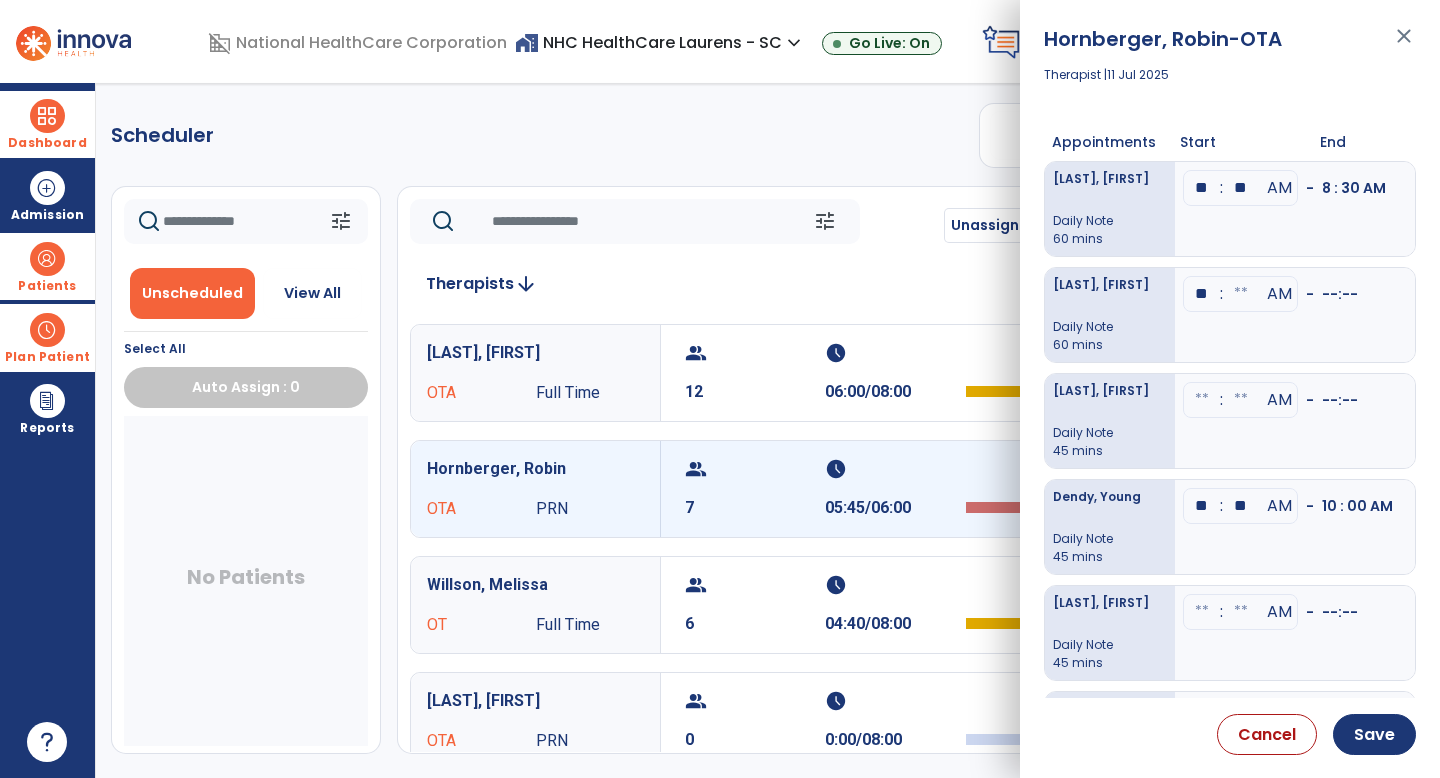 type on "**" 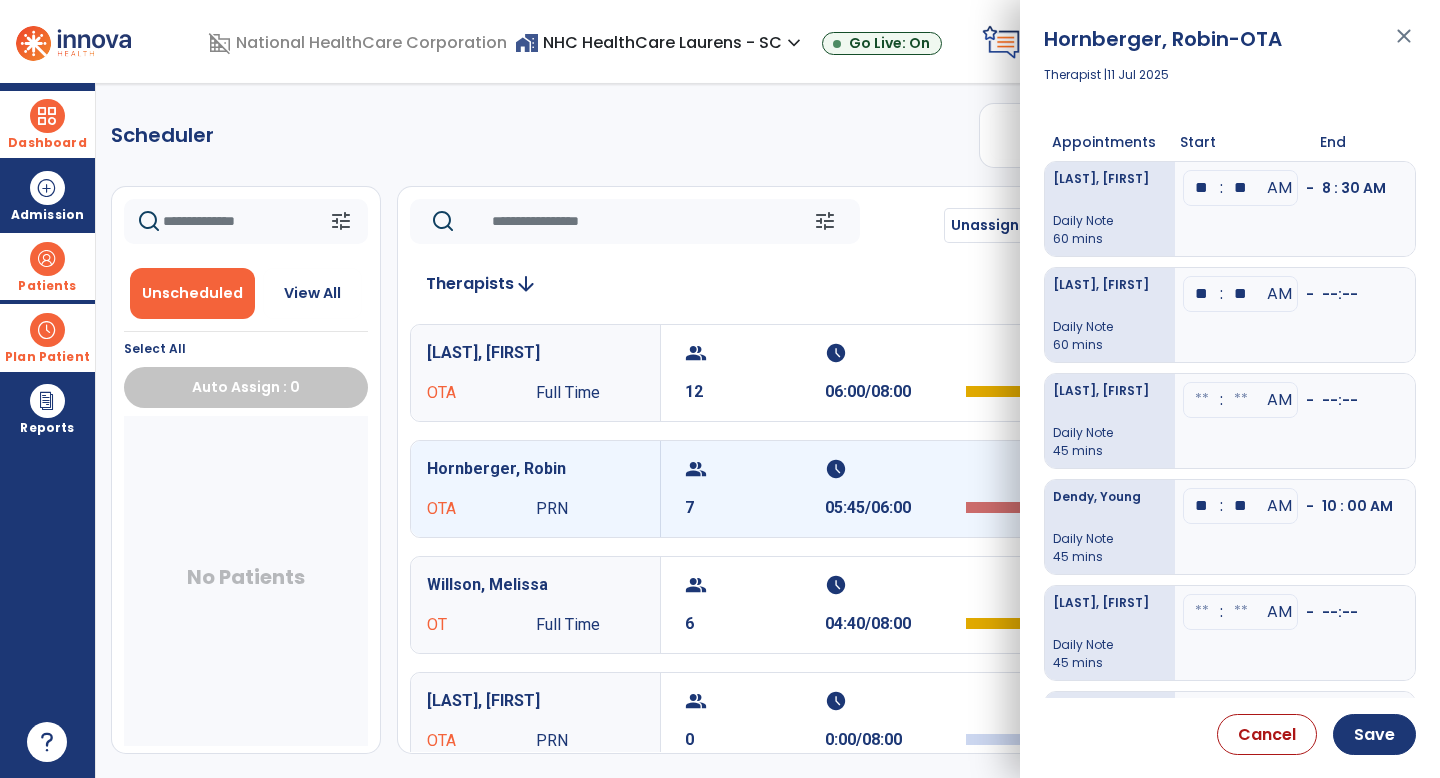 type on "**" 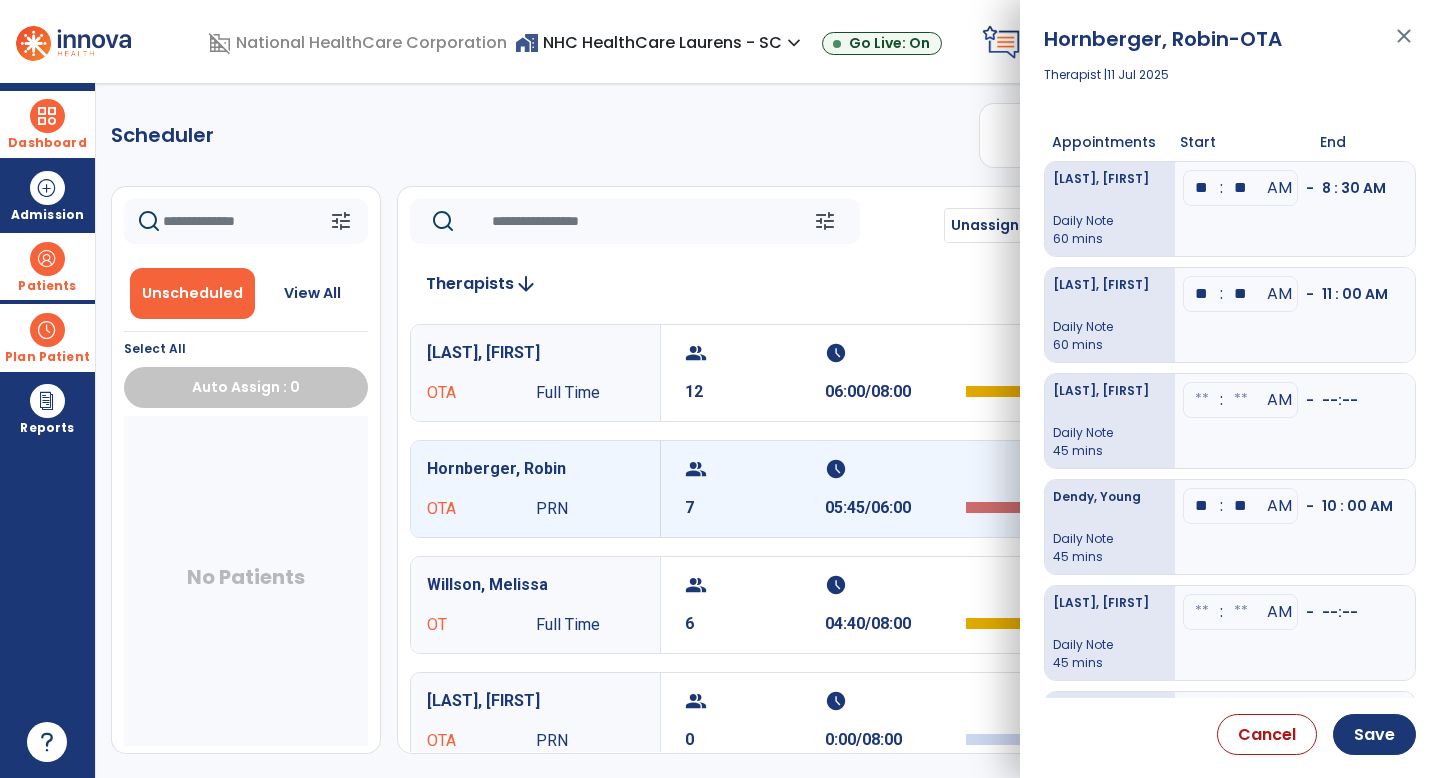 click at bounding box center [1202, 400] 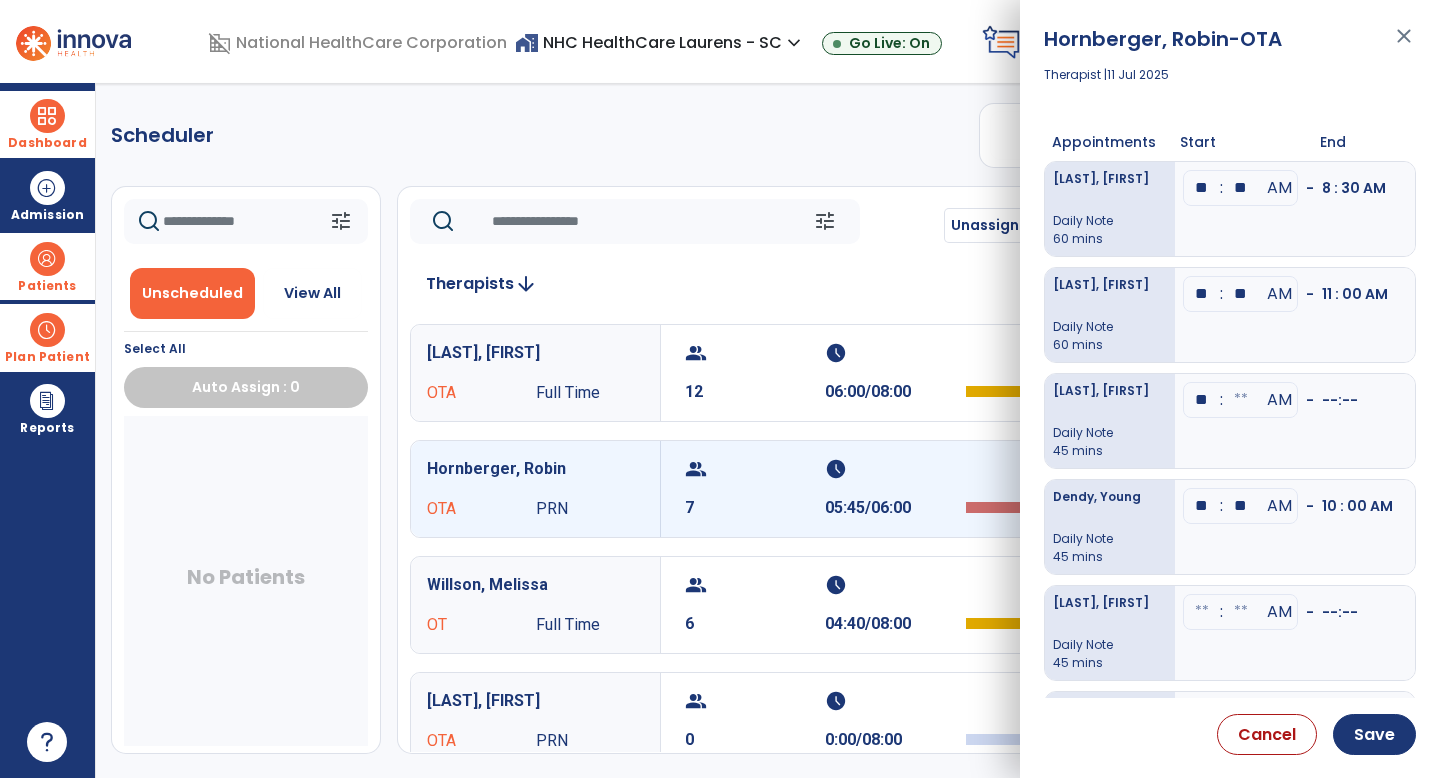 type on "**" 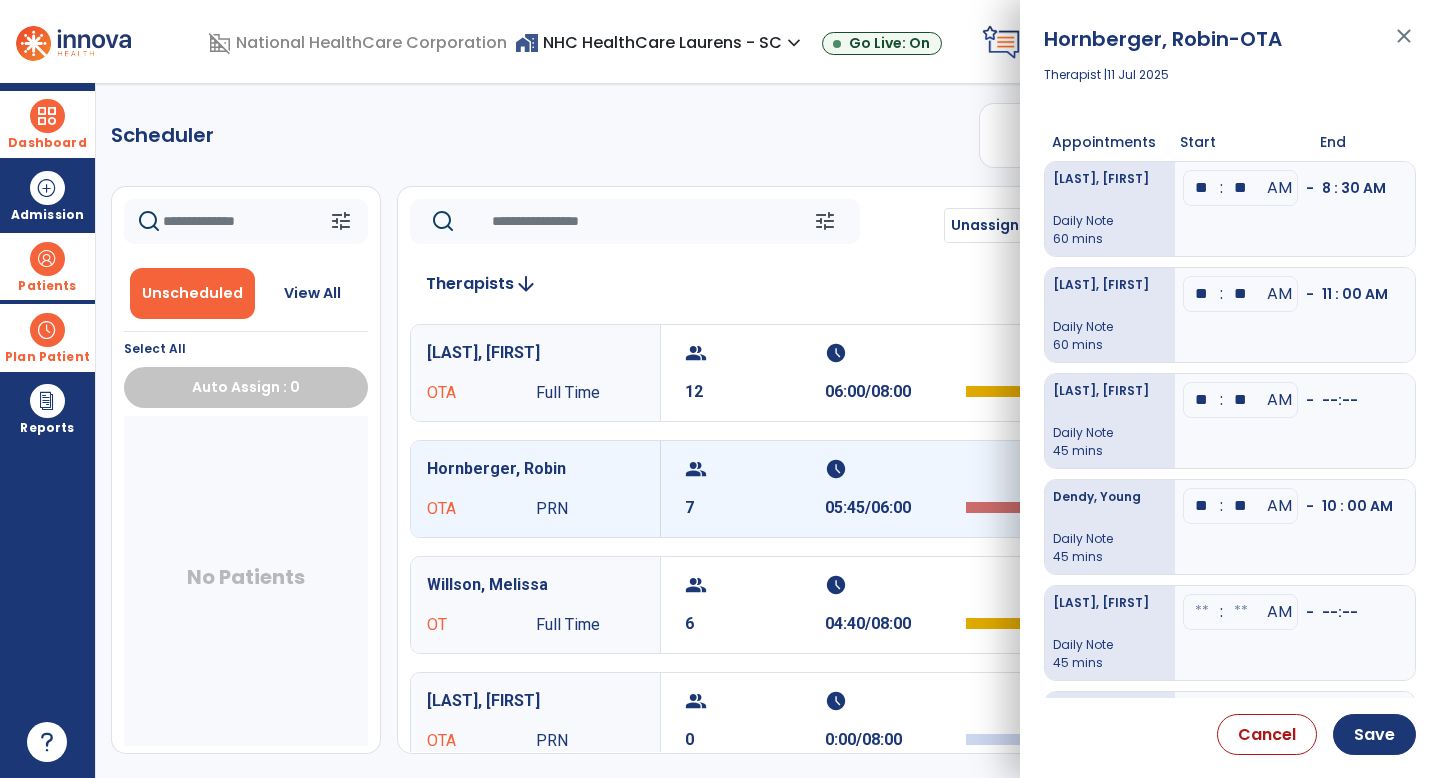 type on "**" 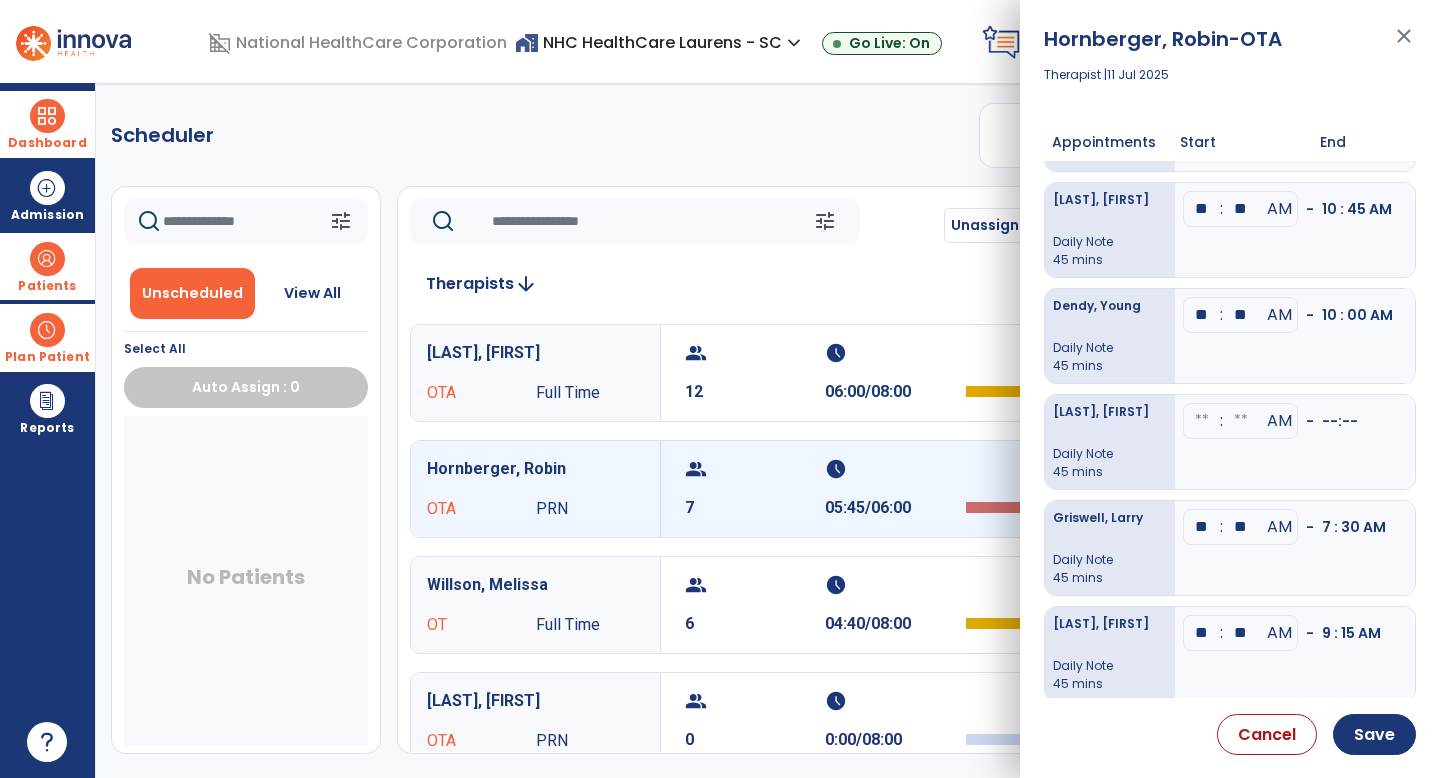 scroll, scrollTop: 193, scrollLeft: 0, axis: vertical 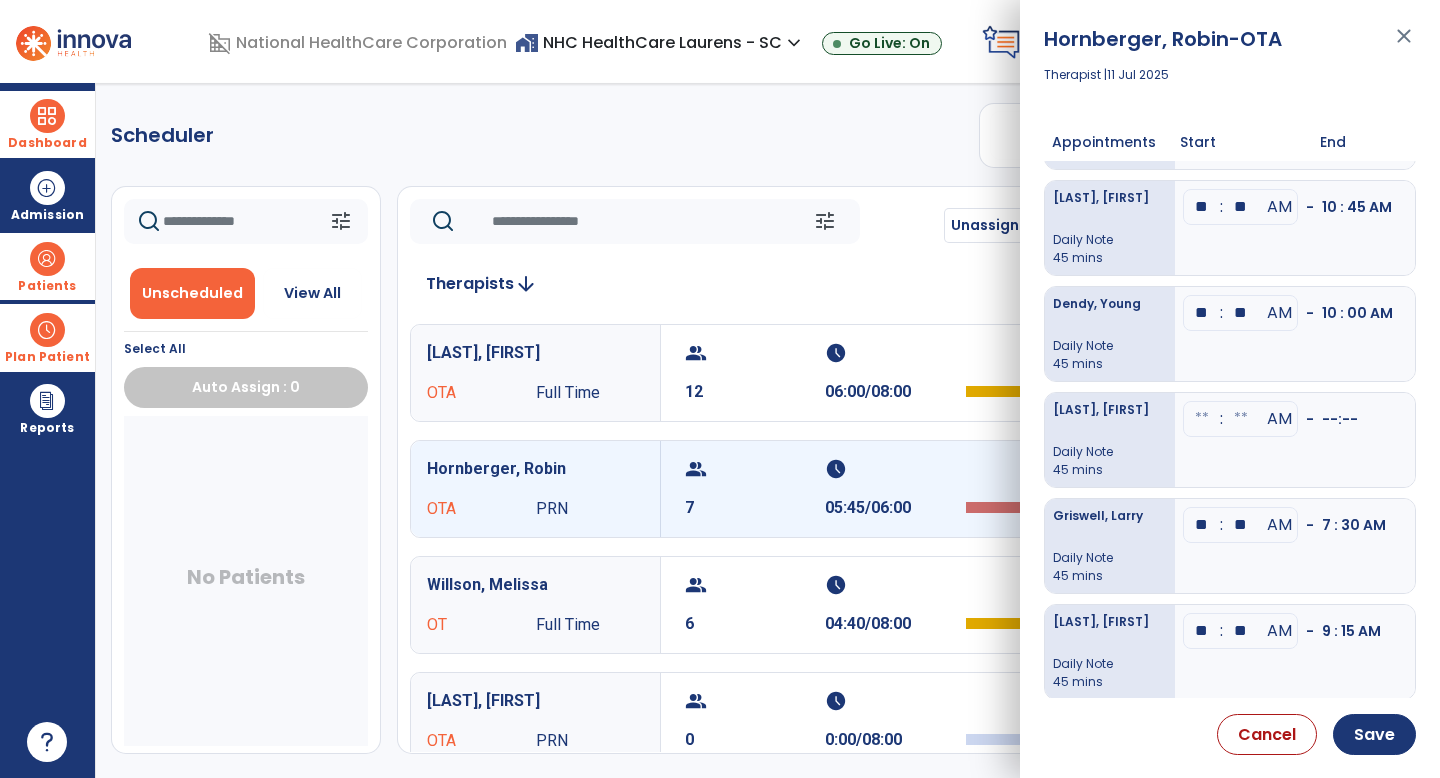 click at bounding box center [1202, 419] 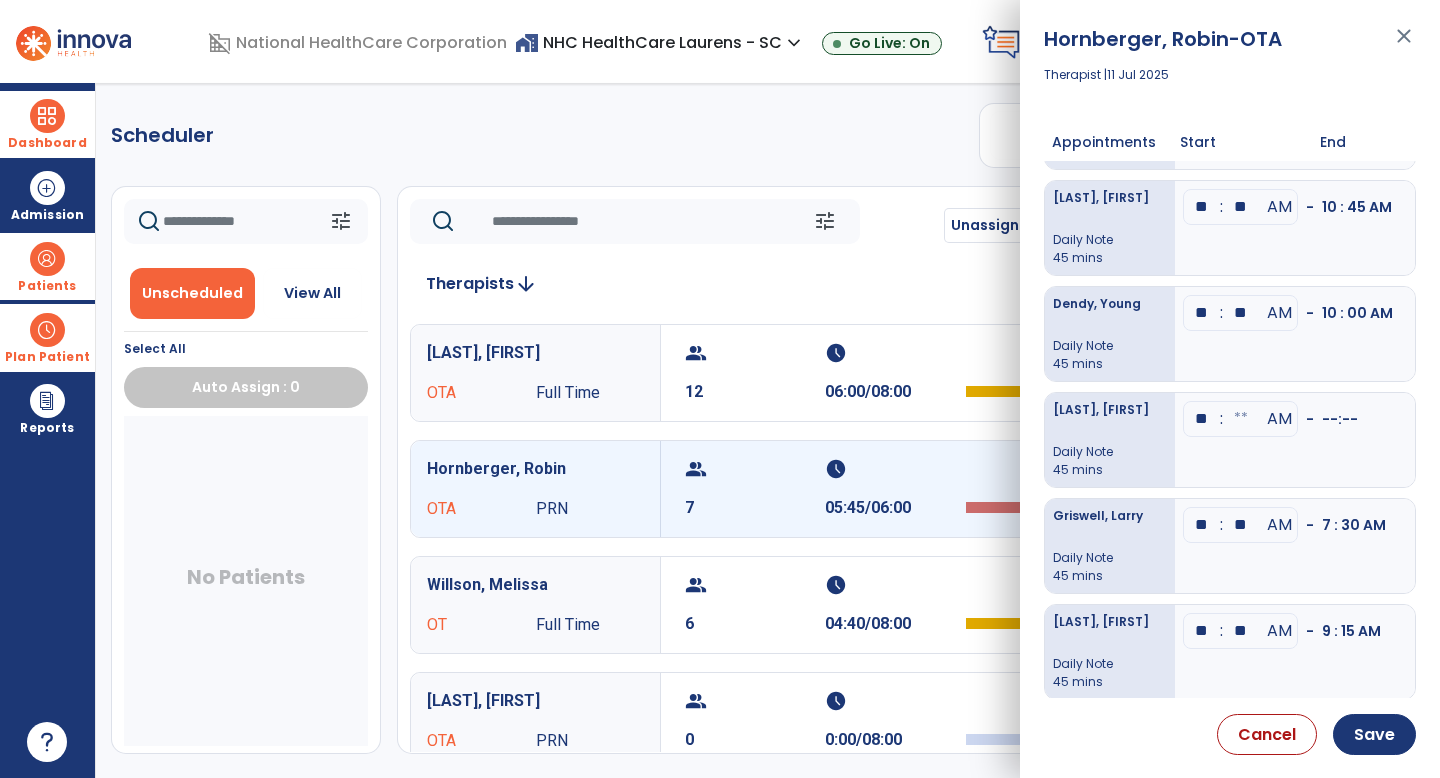 type on "**" 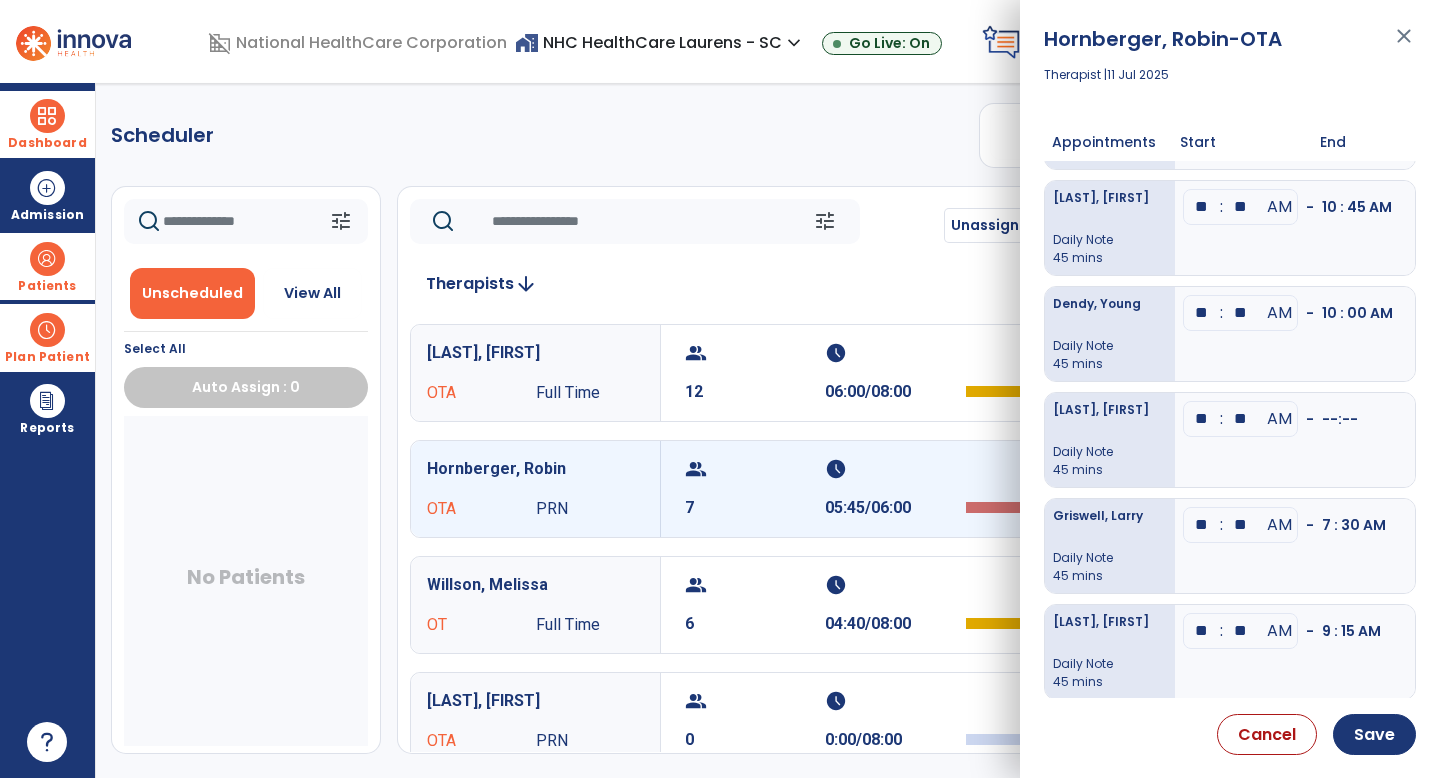 type on "**" 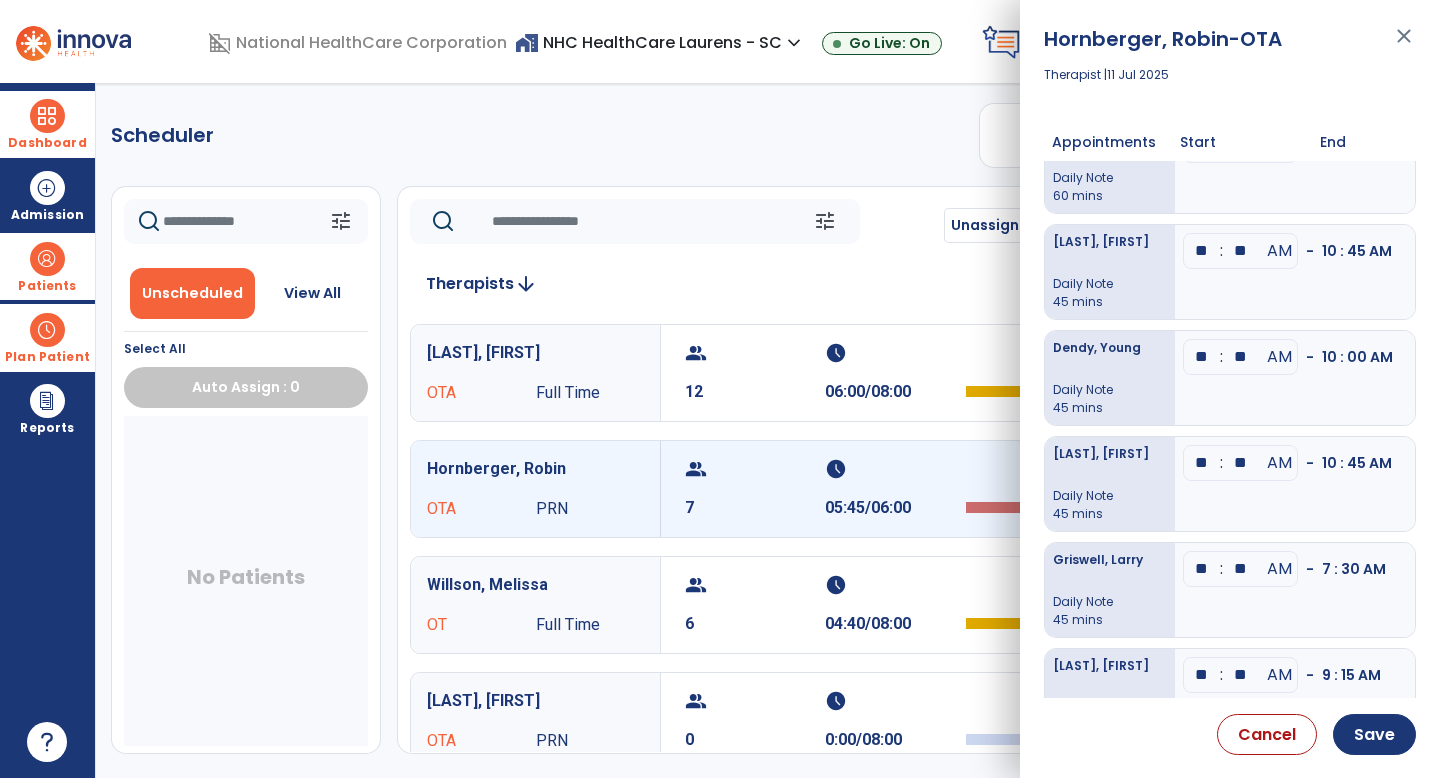 scroll, scrollTop: 205, scrollLeft: 0, axis: vertical 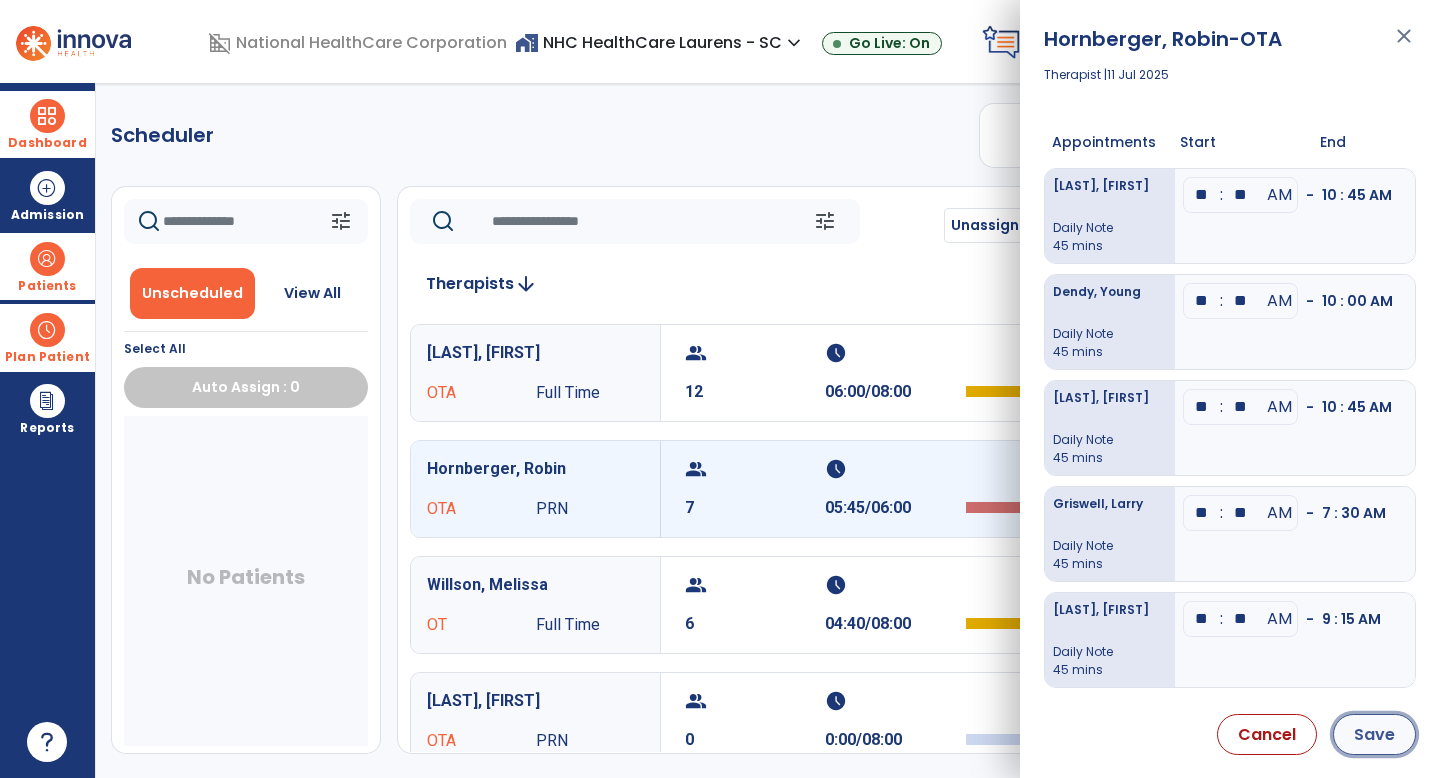 click on "Save" at bounding box center (1374, 734) 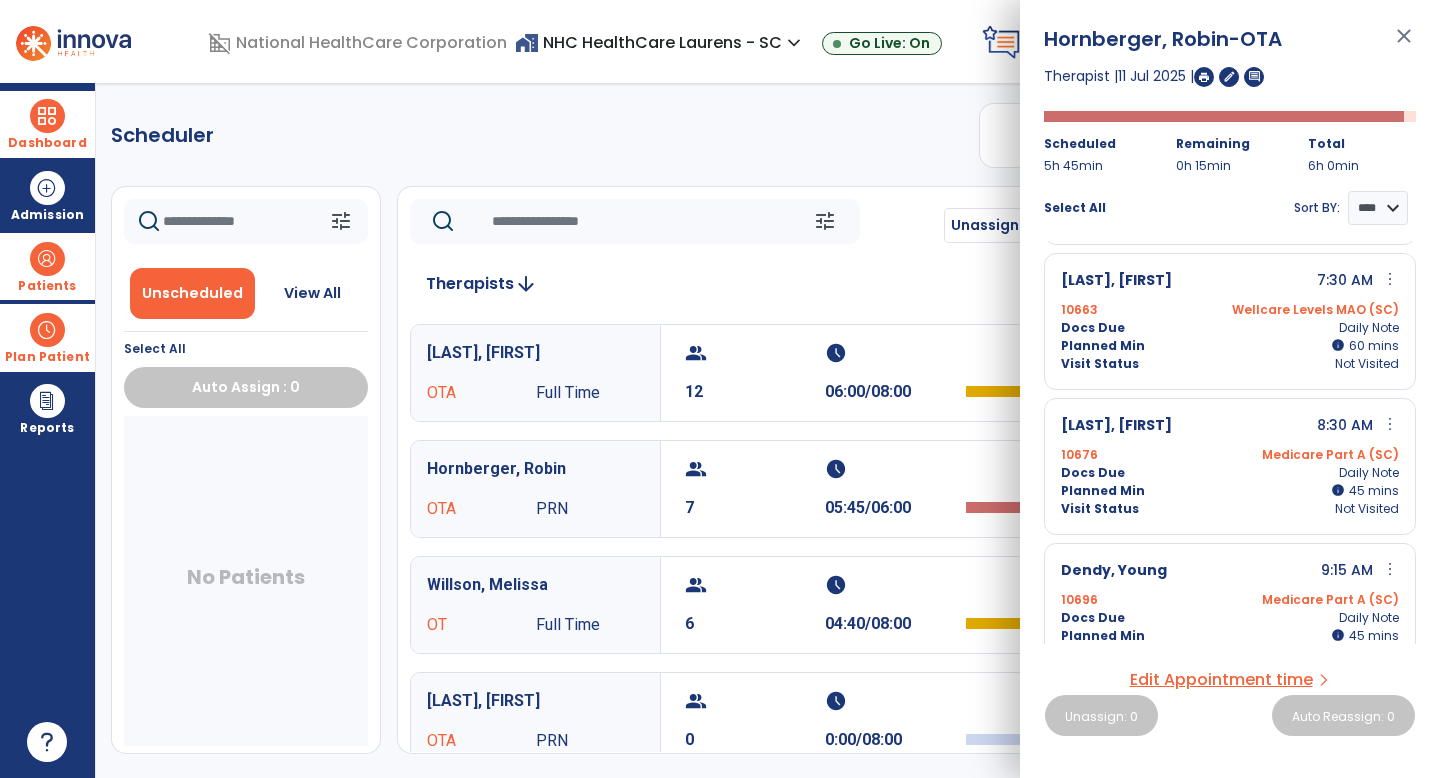scroll, scrollTop: 0, scrollLeft: 0, axis: both 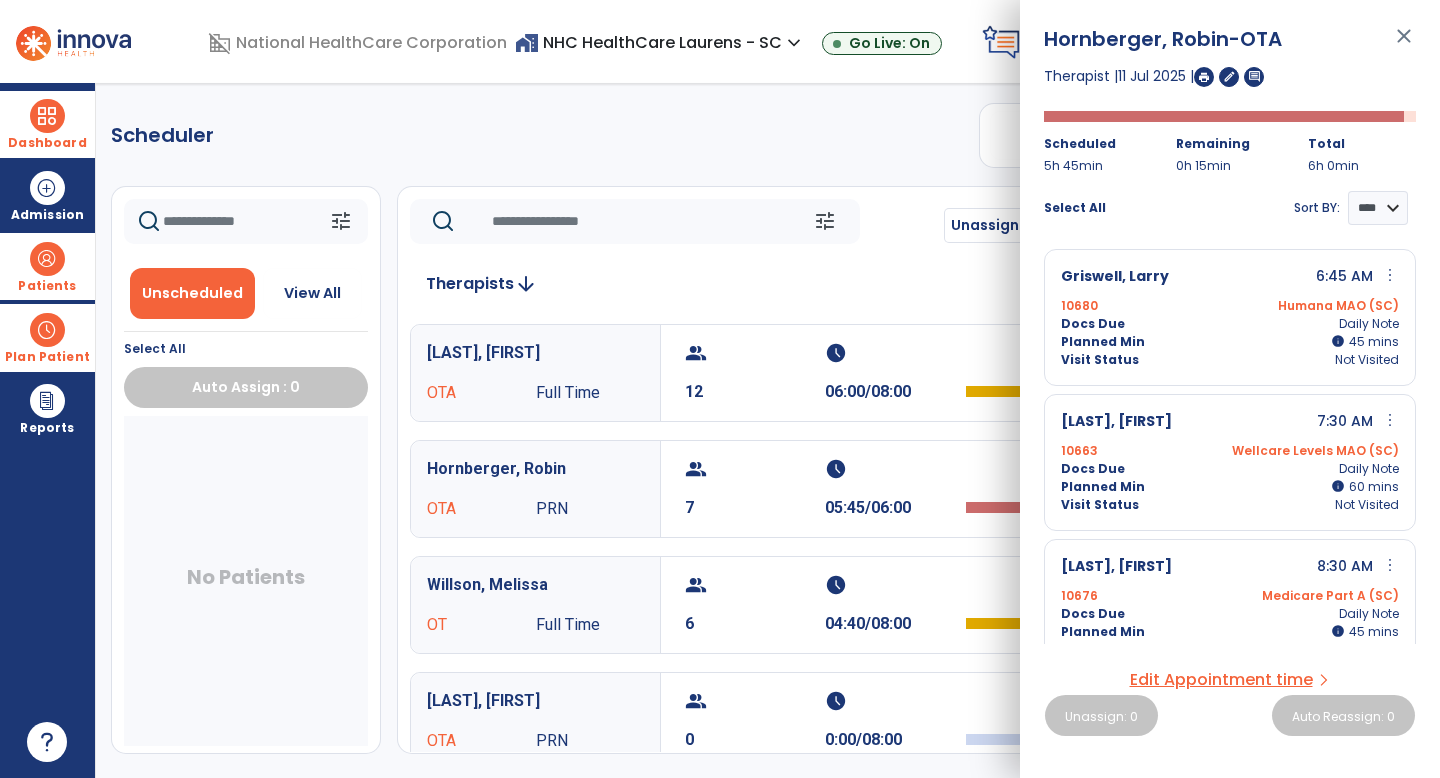 click on "close" at bounding box center (1404, 45) 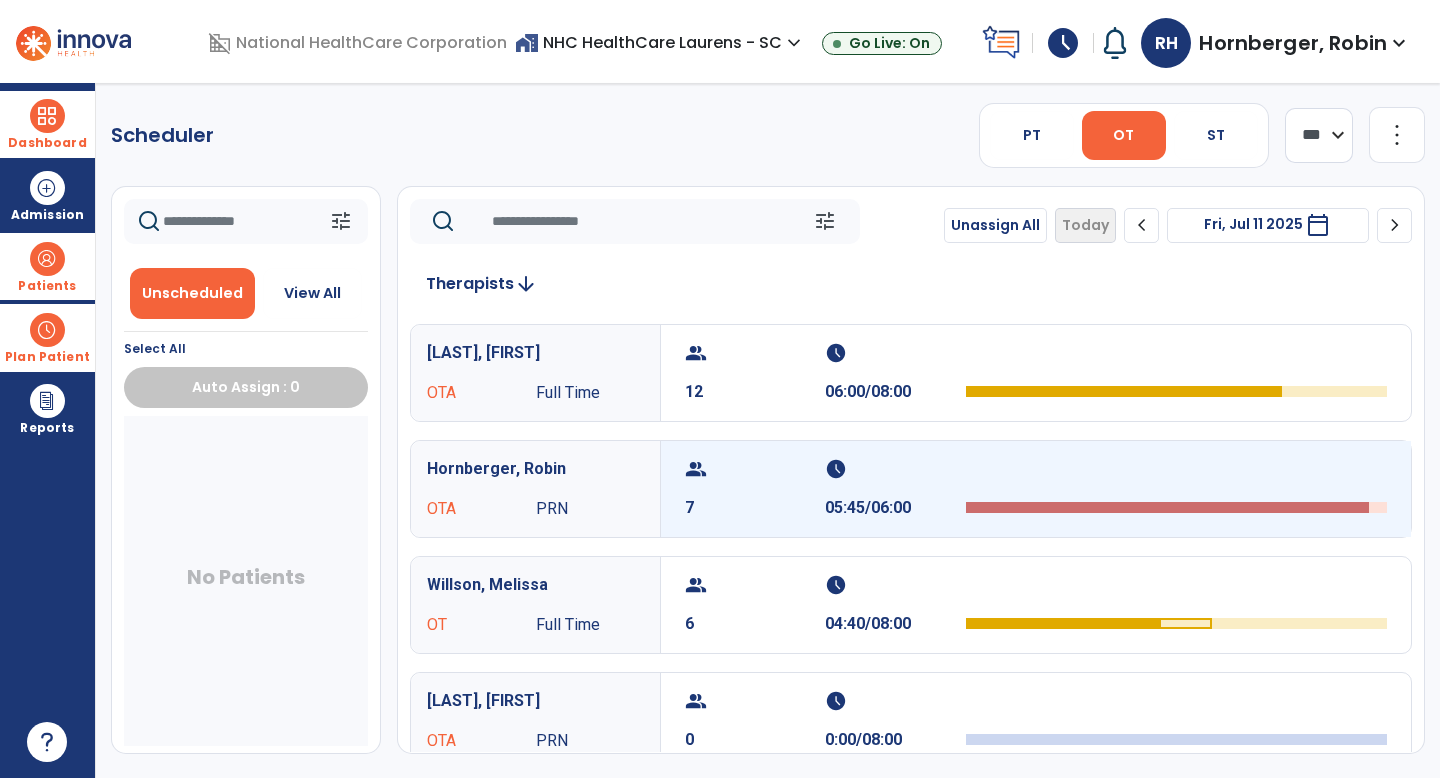 click at bounding box center (1176, 475) 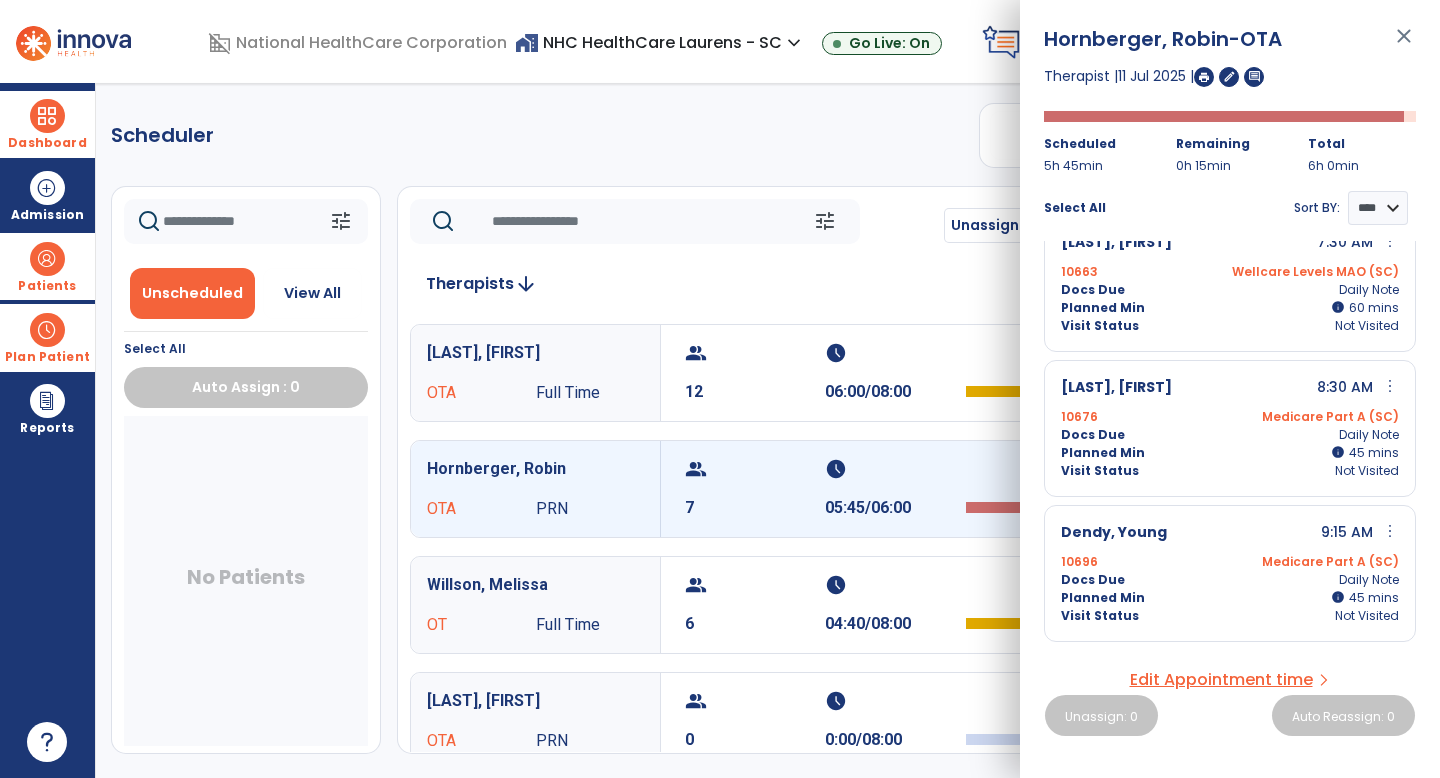 scroll, scrollTop: 0, scrollLeft: 0, axis: both 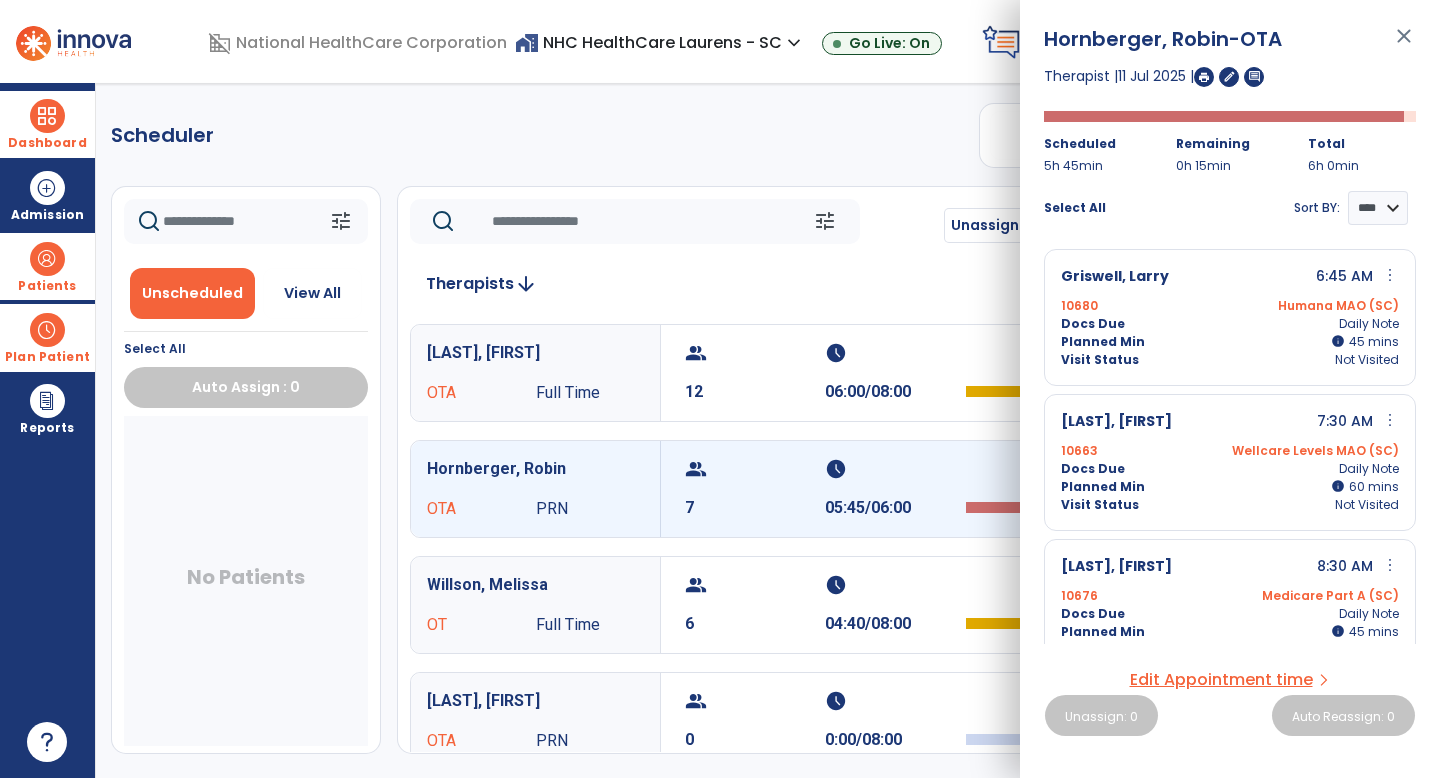 click on "close" at bounding box center [1404, 45] 